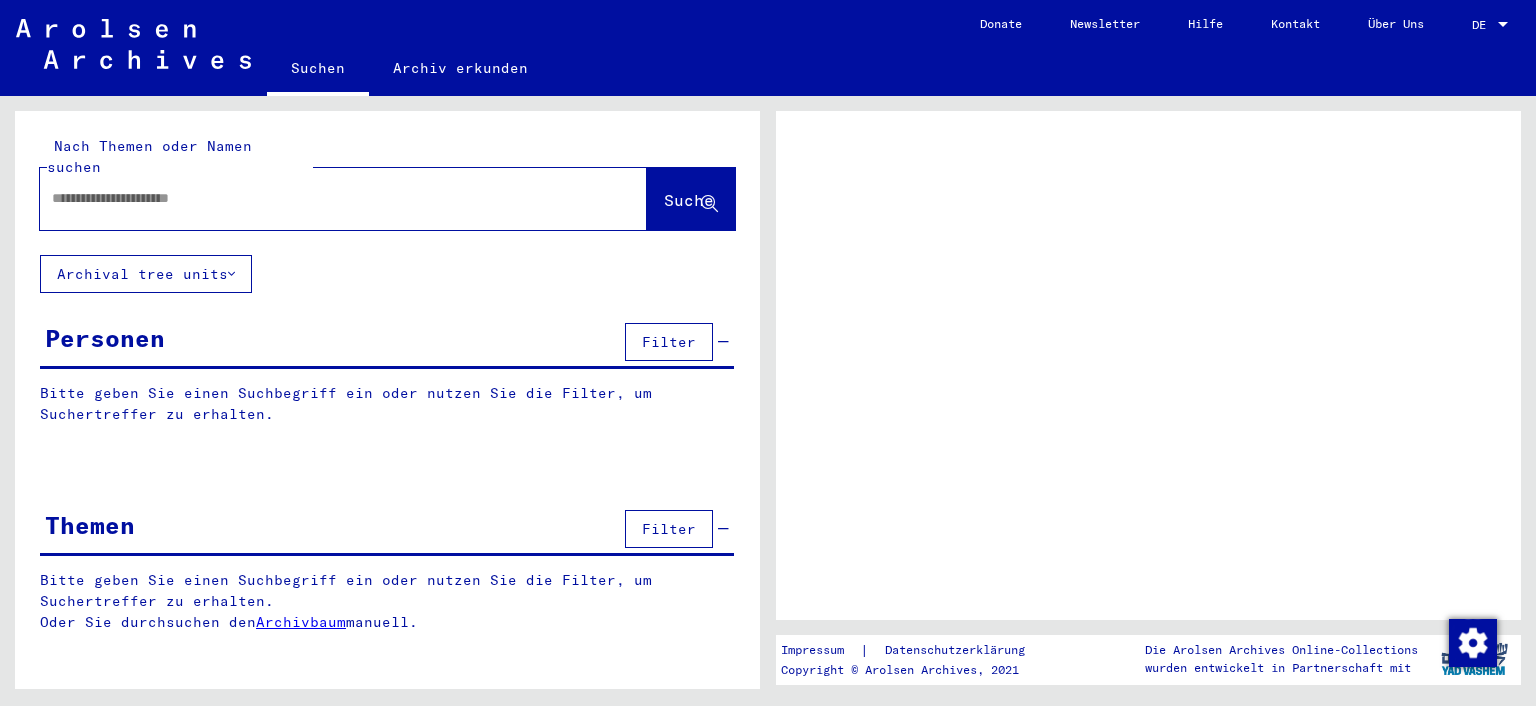 scroll, scrollTop: 0, scrollLeft: 0, axis: both 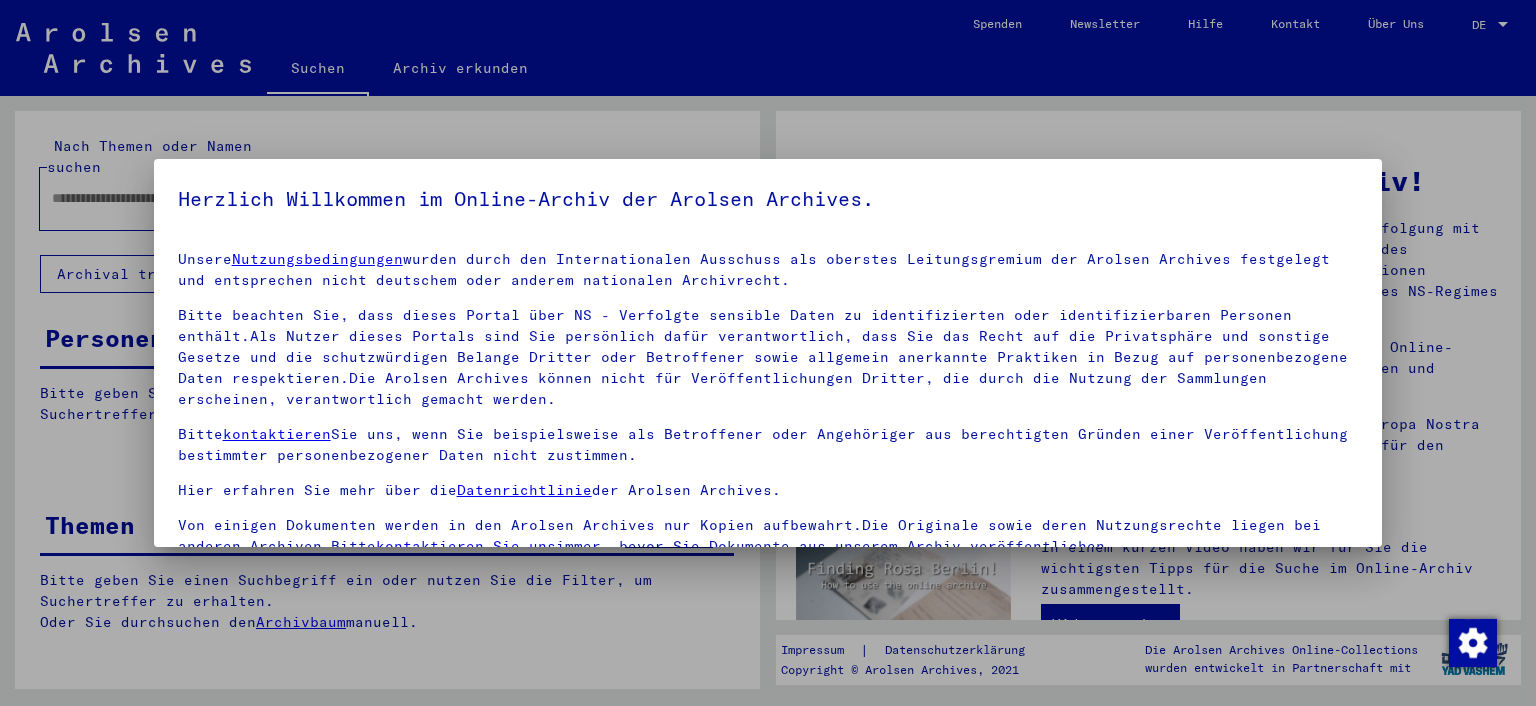 click on "Bitte beachten Sie, dass dieses Portal über NS - Verfolgte sensible Daten zu identifizierten oder identifizierbaren Personen enthält.Als Nutzer dieses Portals sind Sie persönlich dafür verantwortlich, dass Sie das Recht auf die Privatsphäre und sonstige Gesetze und die schutzwürdigen Belange Dritter oder Betroffener sowie allgemein anerkannte Praktiken in Bezug auf personenbezogene Daten respektieren.Die Arolsen Archives können nicht für Veröffentlichungen Dritter, die durch die Nutzung der Sammlungen erscheinen, verantwortlich gemacht werden." at bounding box center [768, 357] 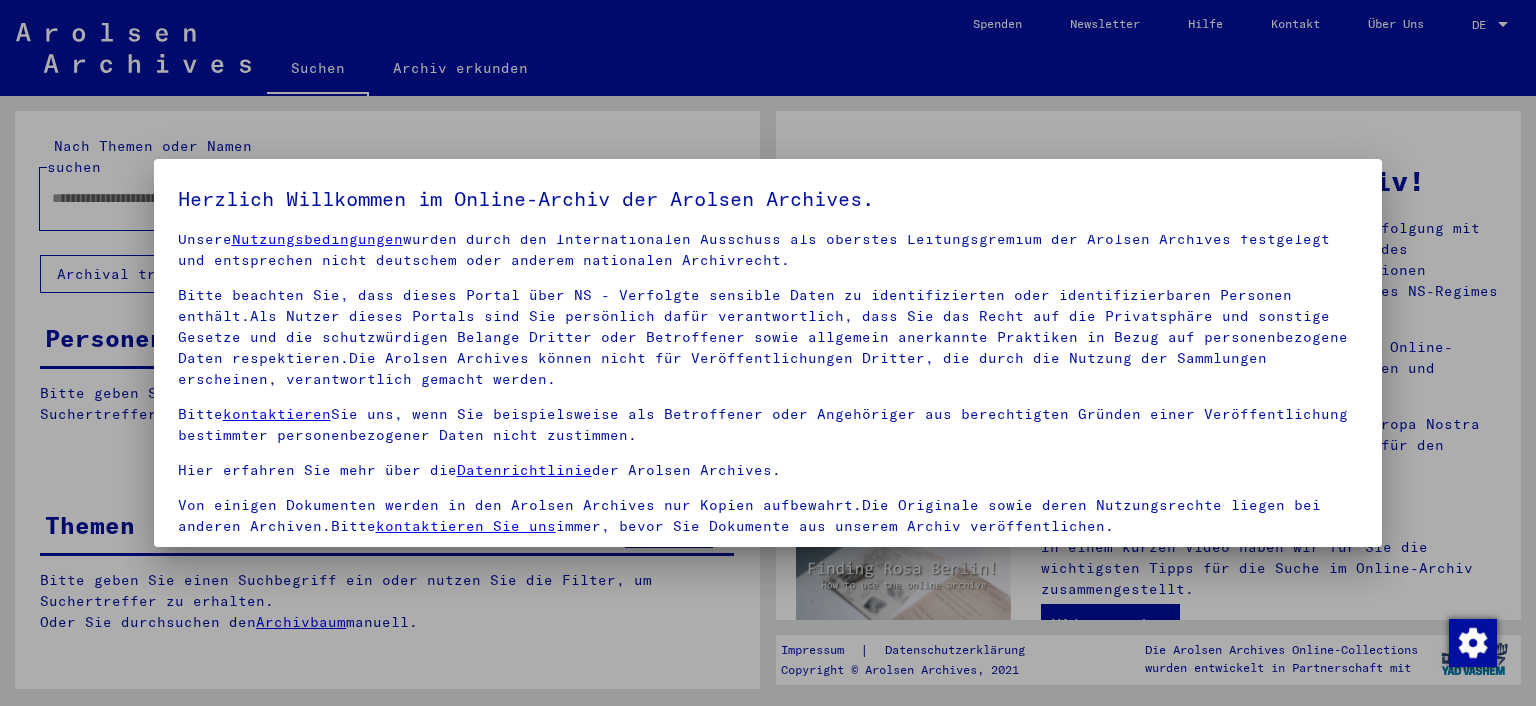 scroll, scrollTop: 170, scrollLeft: 0, axis: vertical 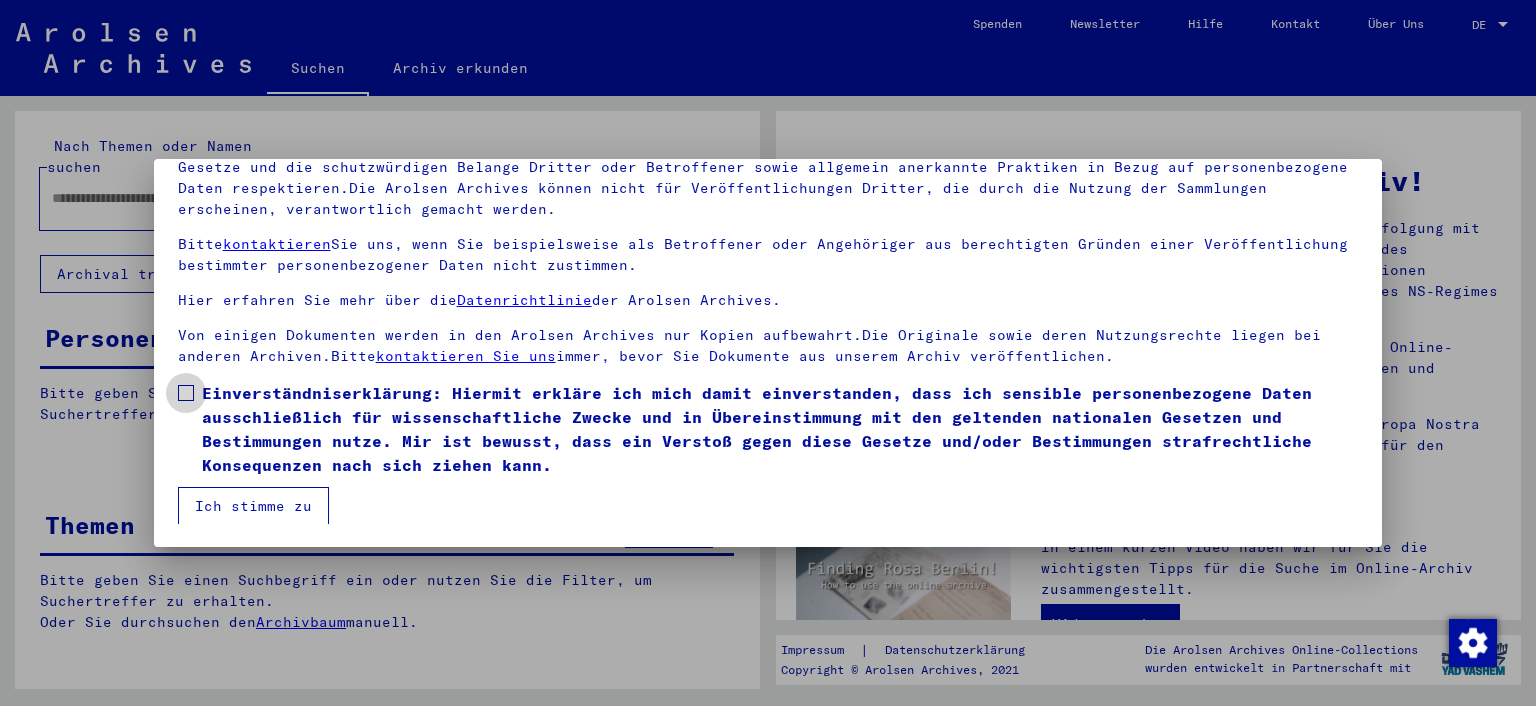 click at bounding box center [186, 393] 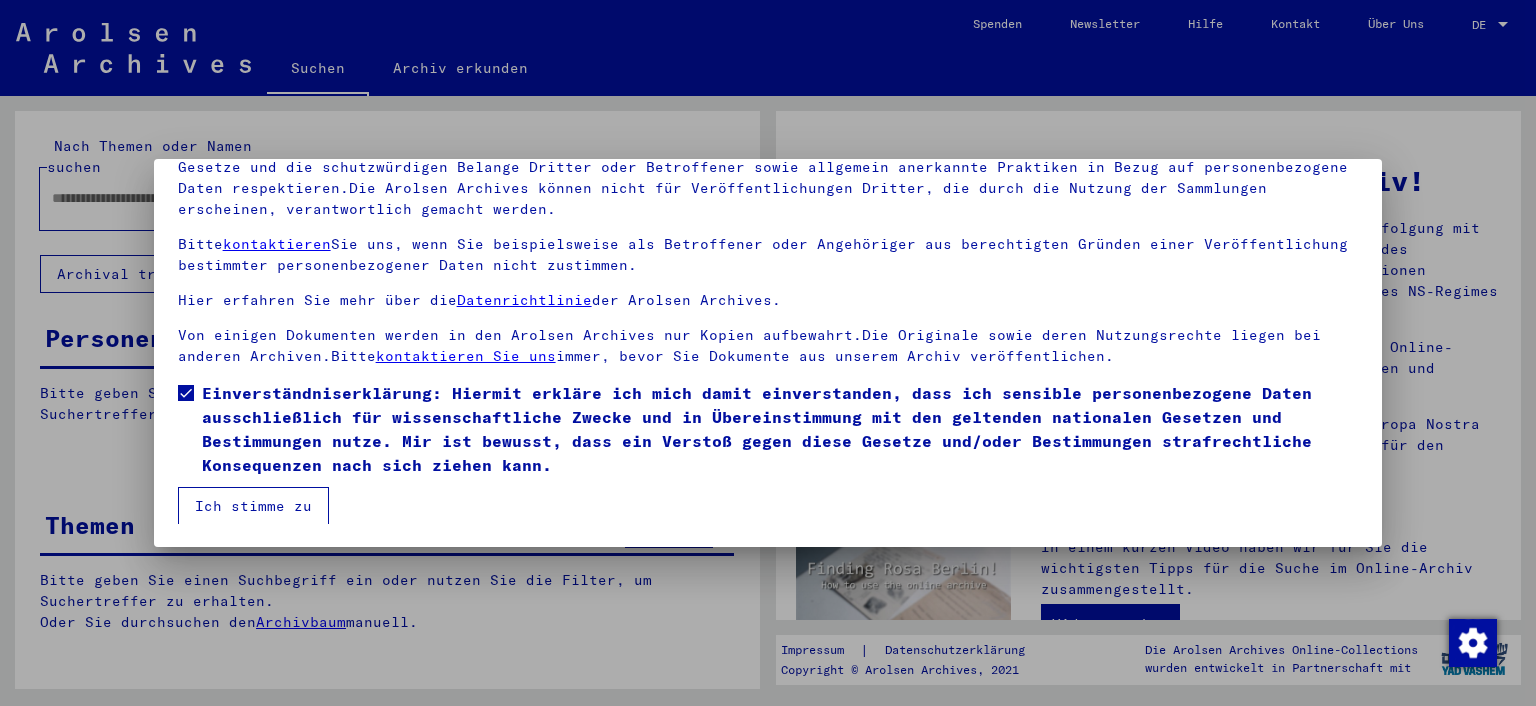 click on "Ich stimme zu" at bounding box center [253, 506] 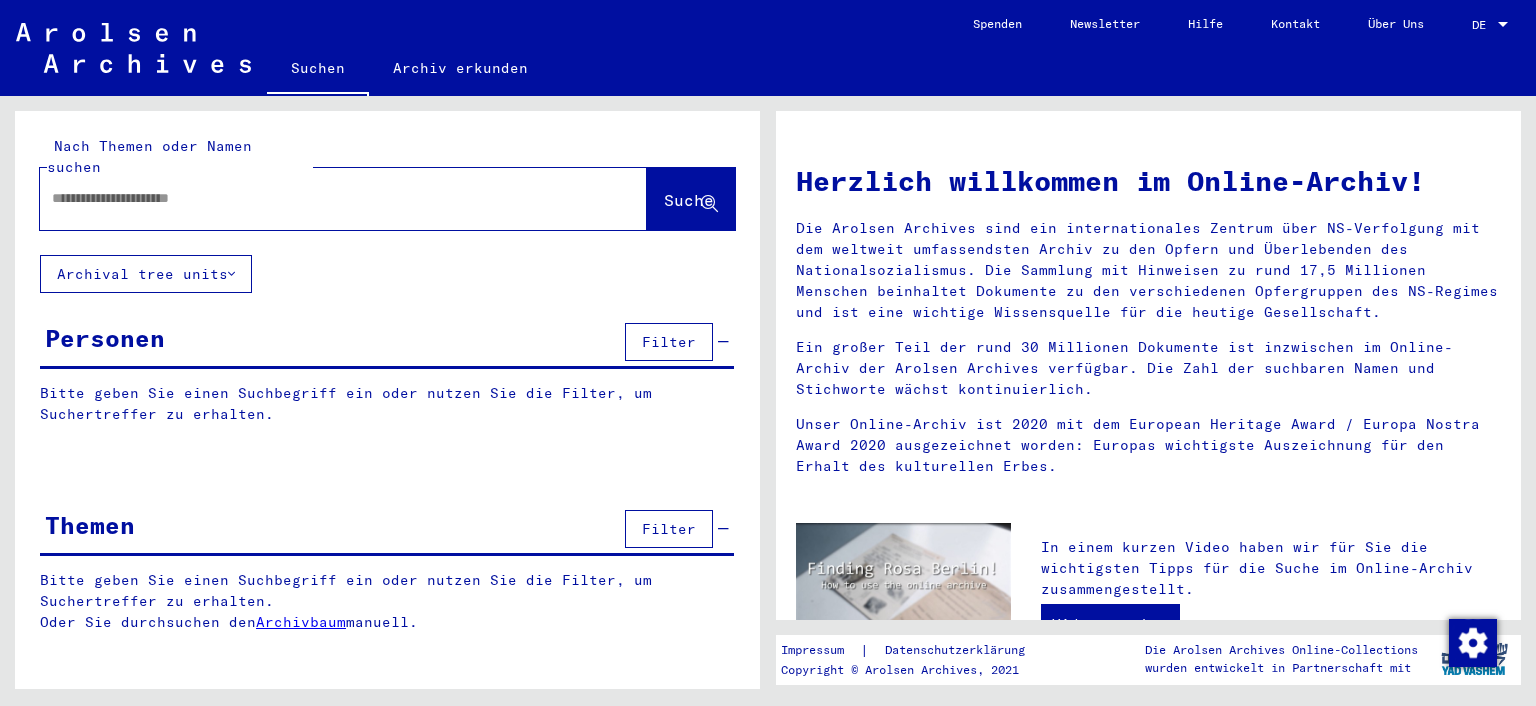 click on "Filter" at bounding box center (669, 342) 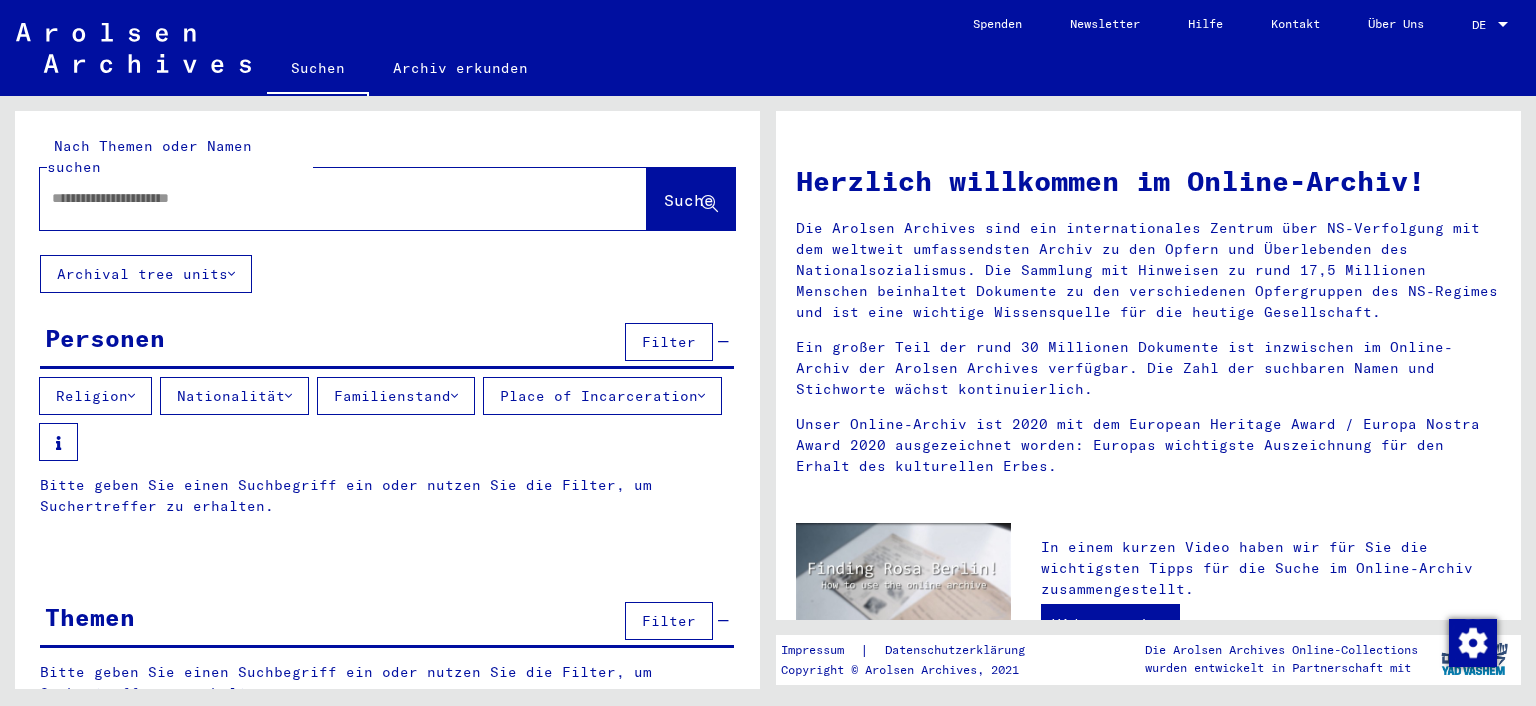 click on "Religion" at bounding box center [95, 396] 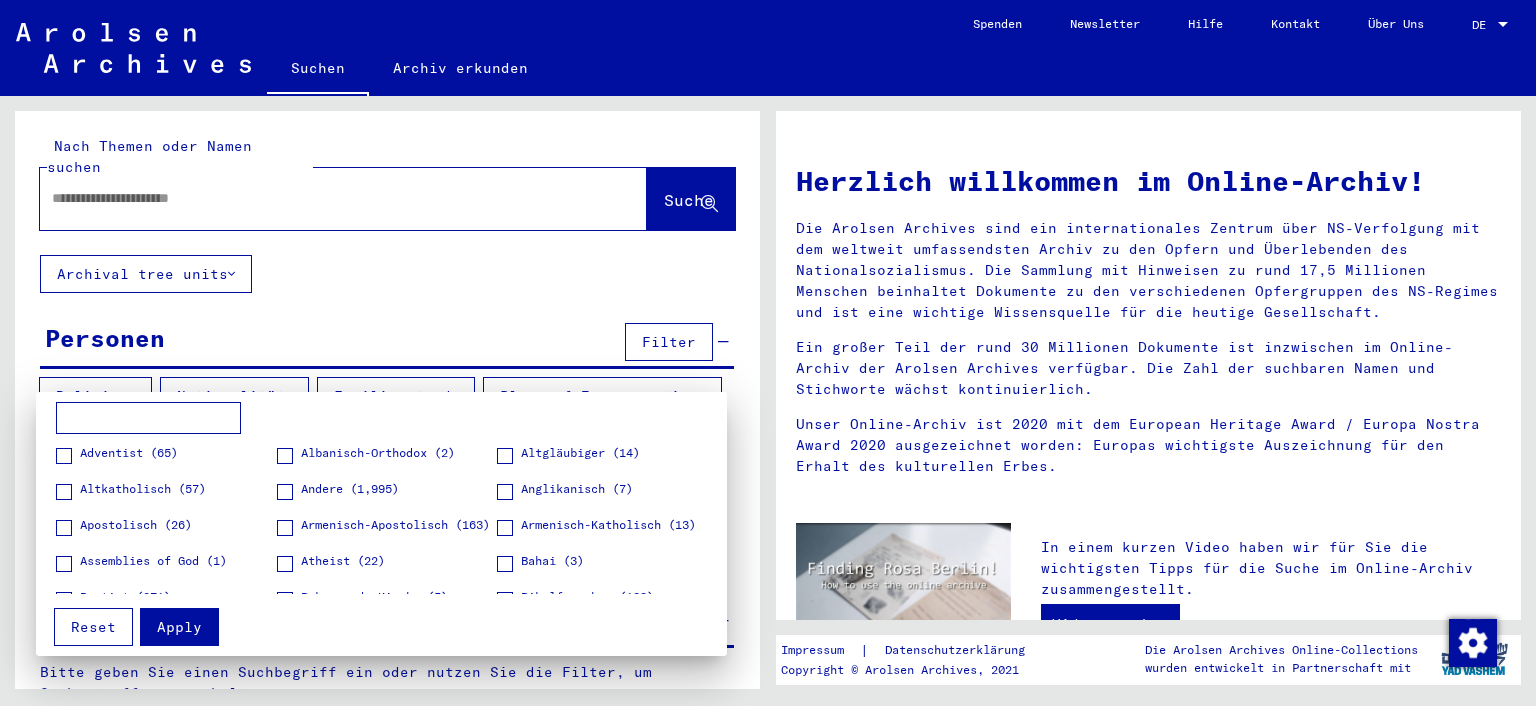 click at bounding box center (768, 353) 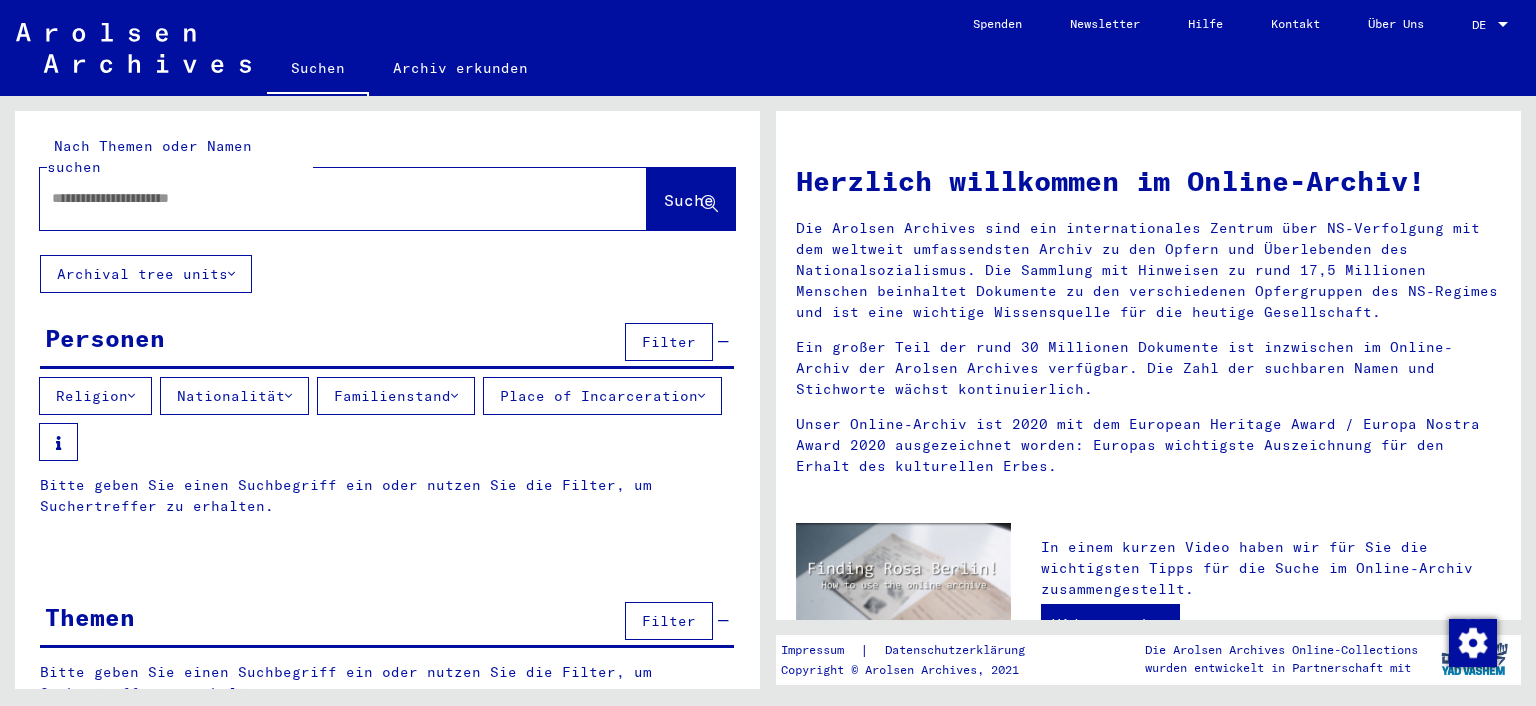 click on "Familienstand" at bounding box center (396, 396) 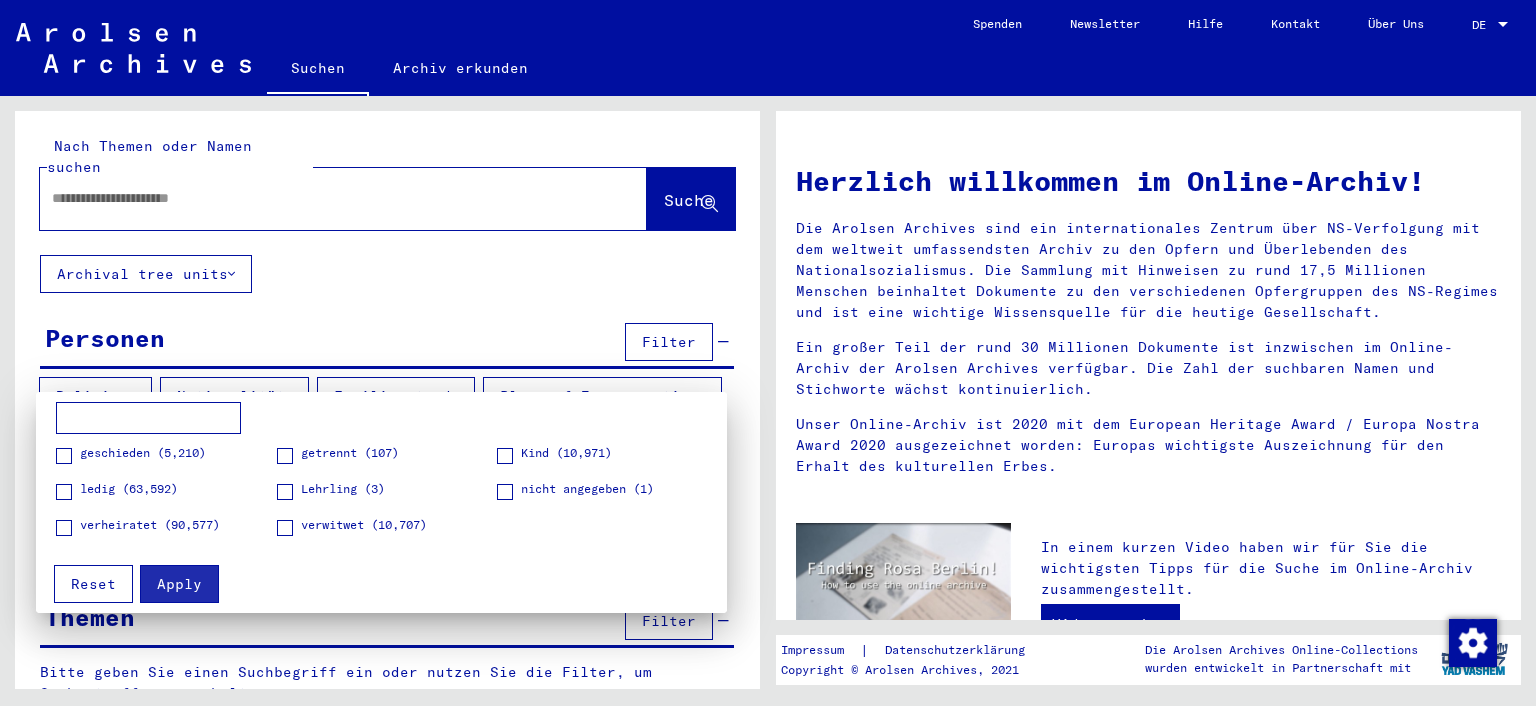 click at bounding box center (505, 456) 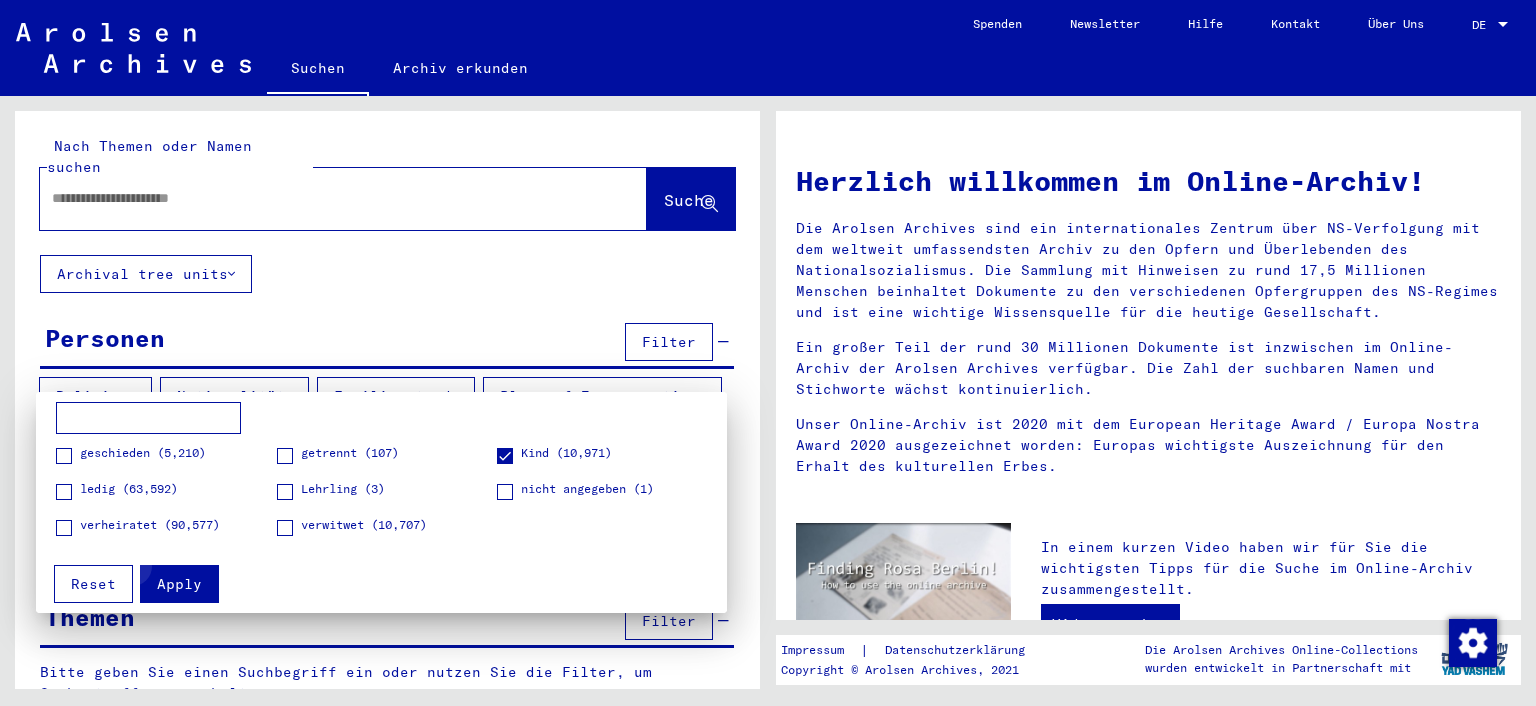 click on "Apply" at bounding box center [179, 584] 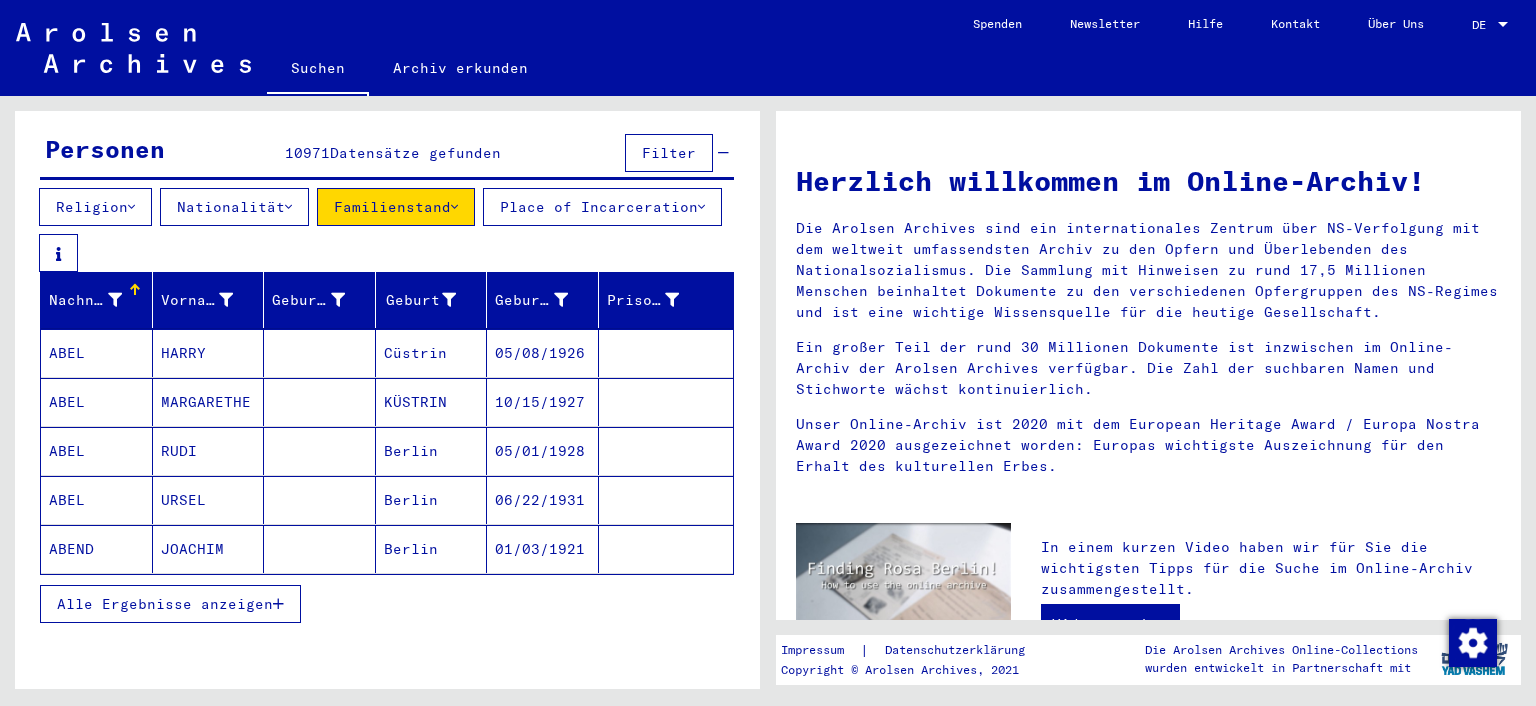 scroll, scrollTop: 191, scrollLeft: 0, axis: vertical 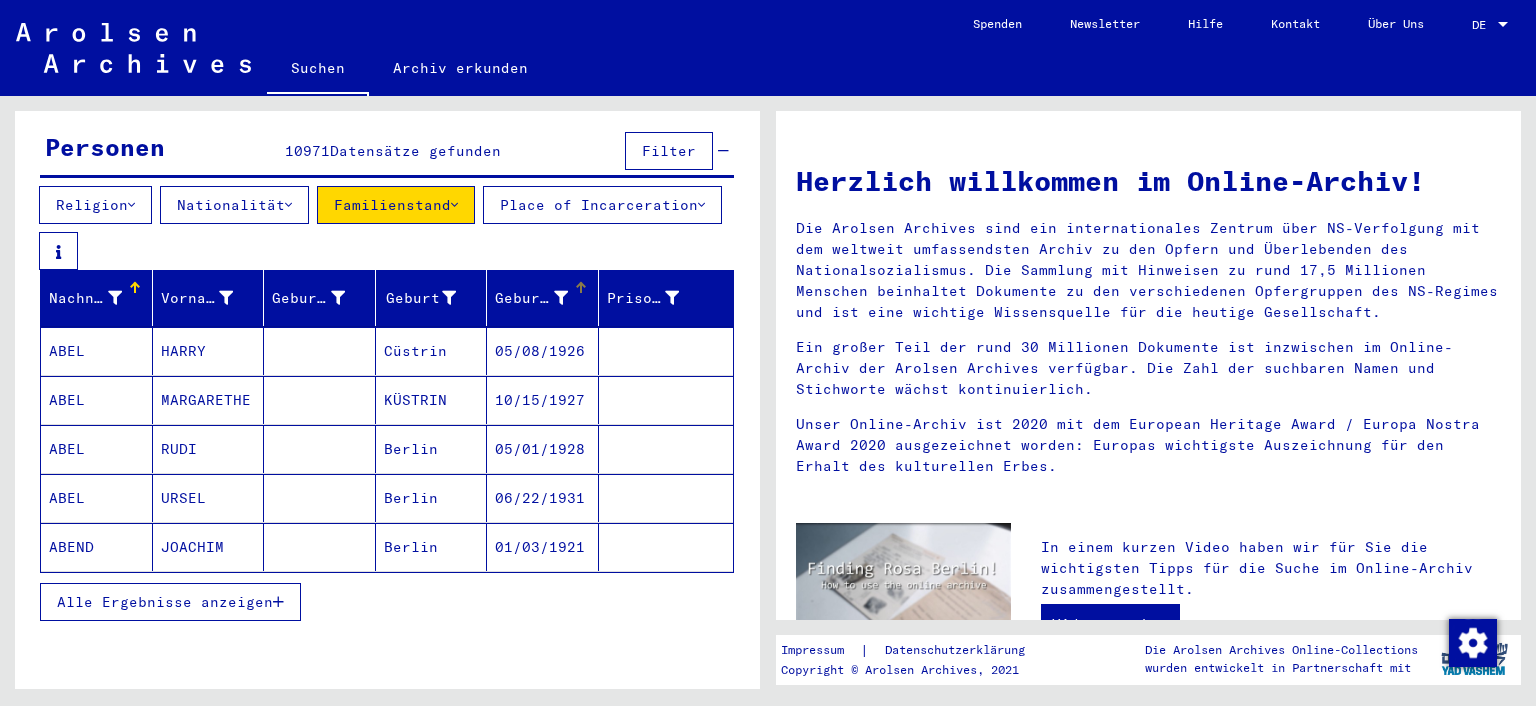 click at bounding box center (581, 288) 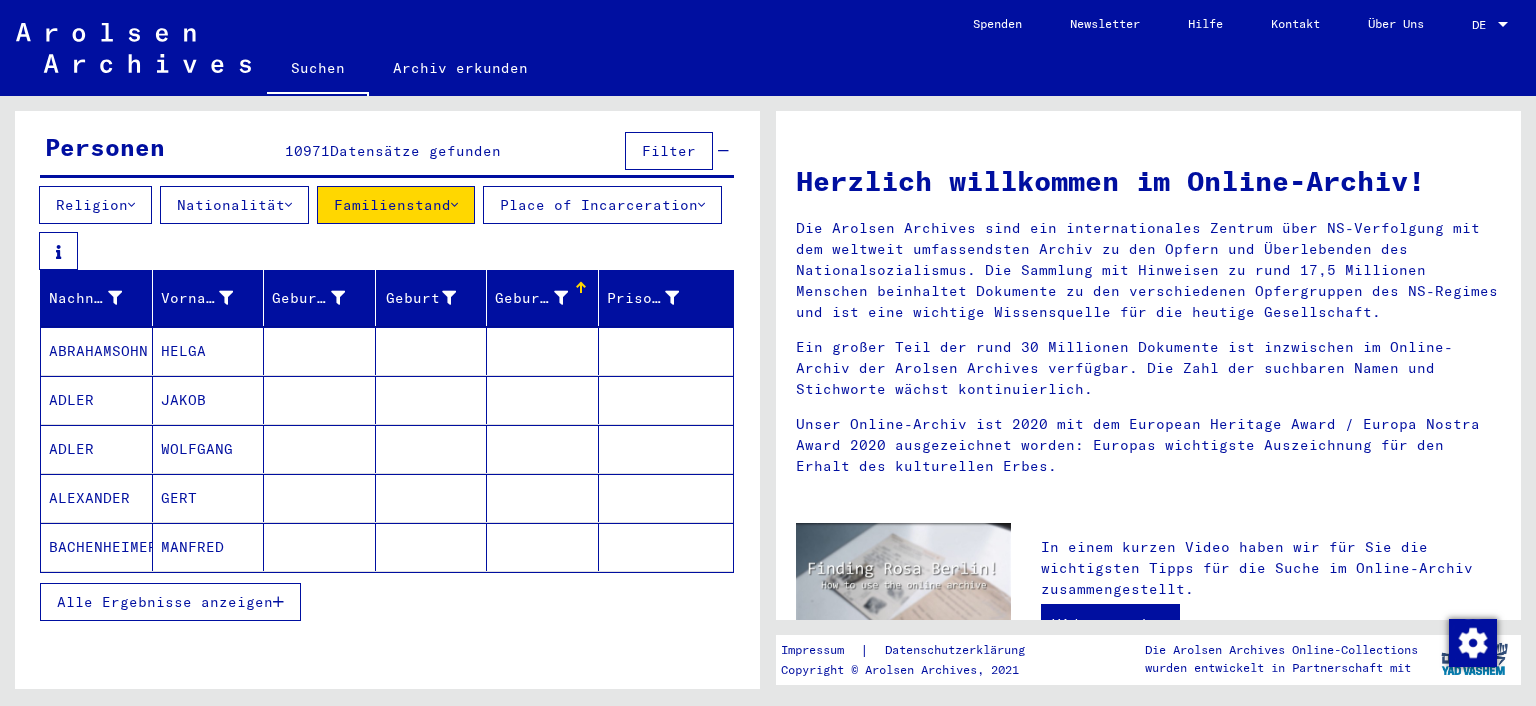 click on "Geburtsdatum" at bounding box center [531, 298] 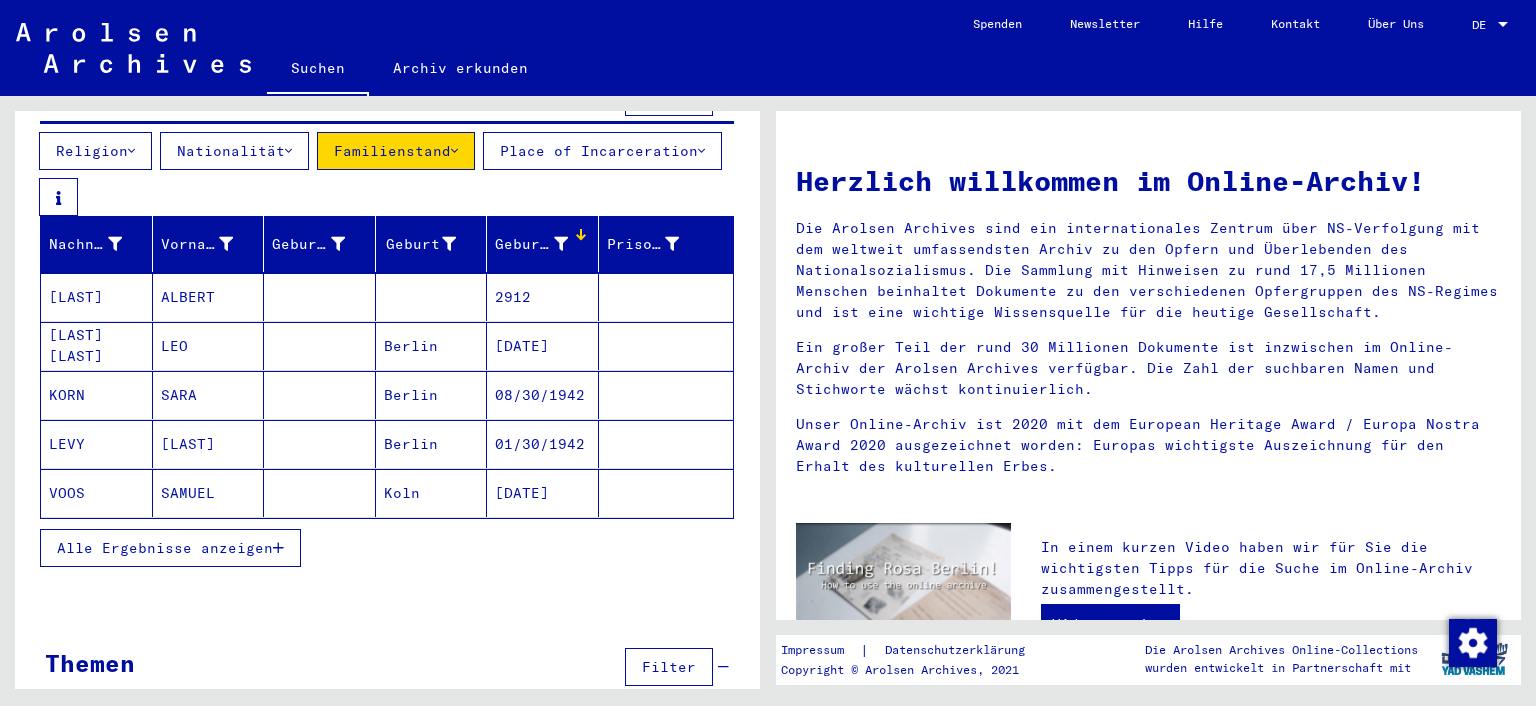 scroll, scrollTop: 280, scrollLeft: 0, axis: vertical 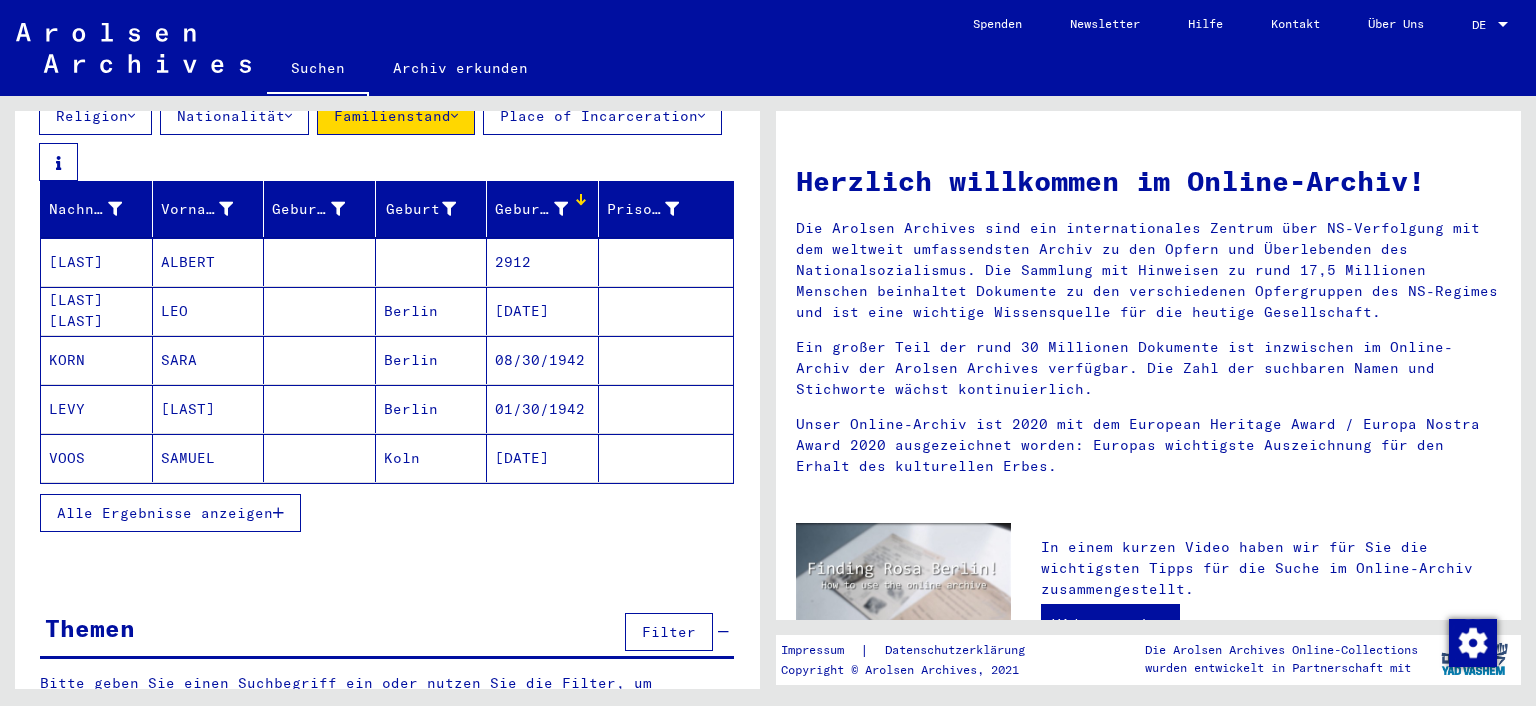 click at bounding box center (278, 513) 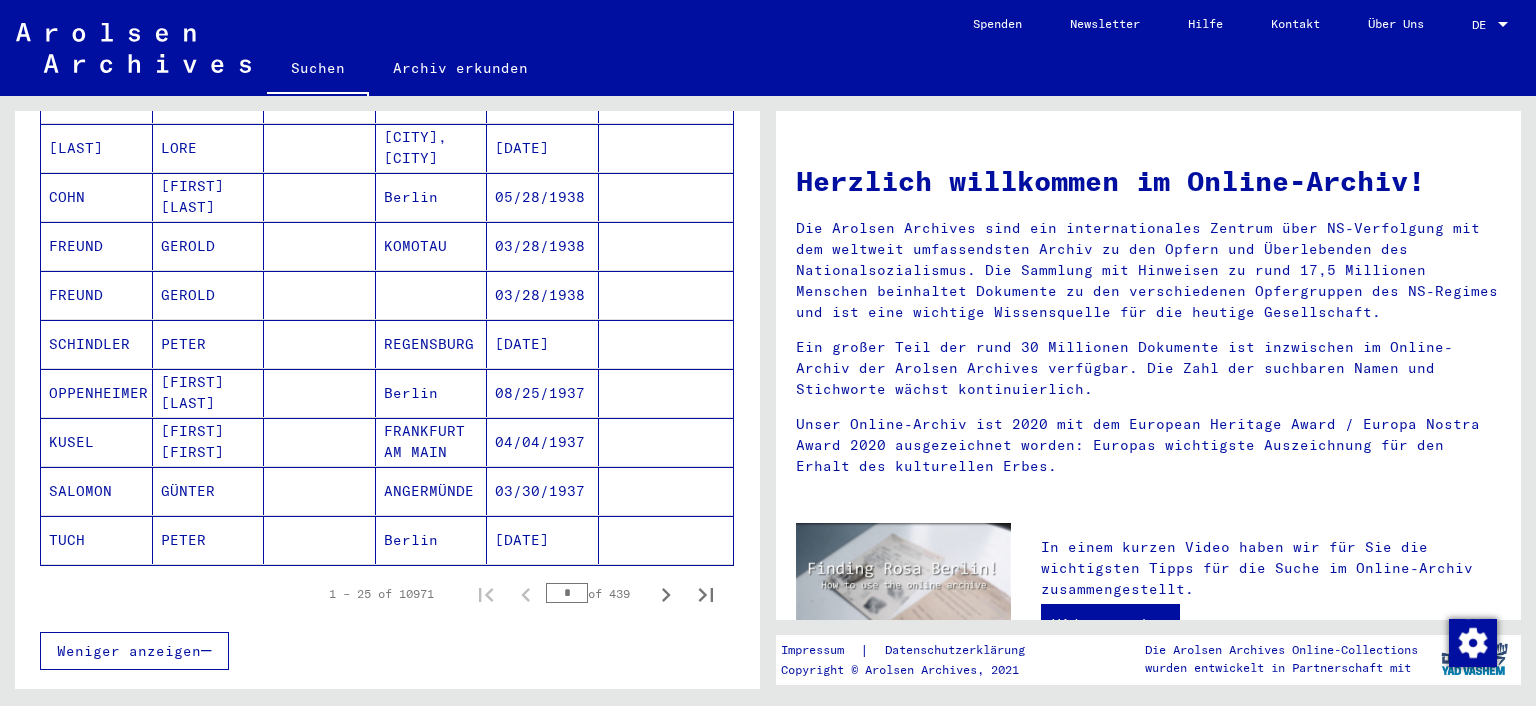 scroll, scrollTop: 1177, scrollLeft: 0, axis: vertical 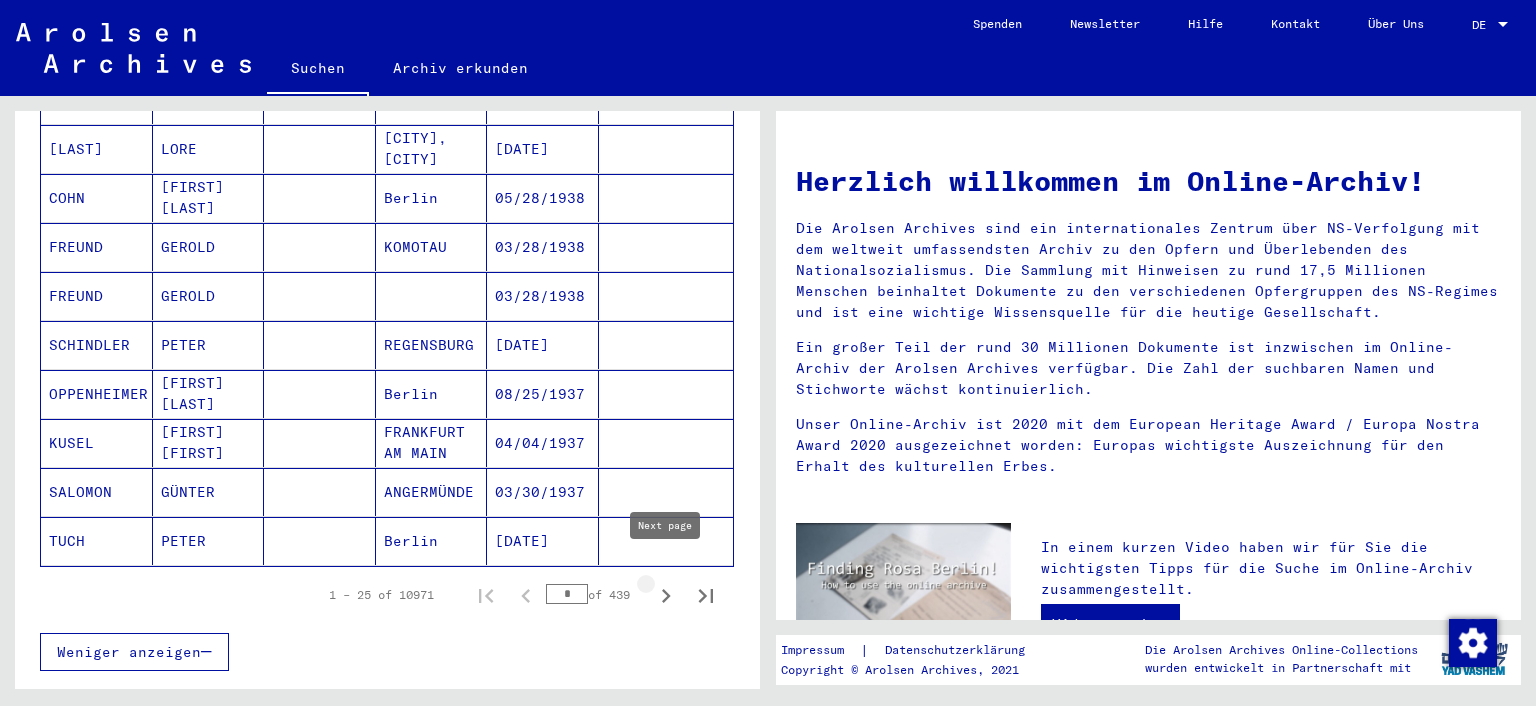click 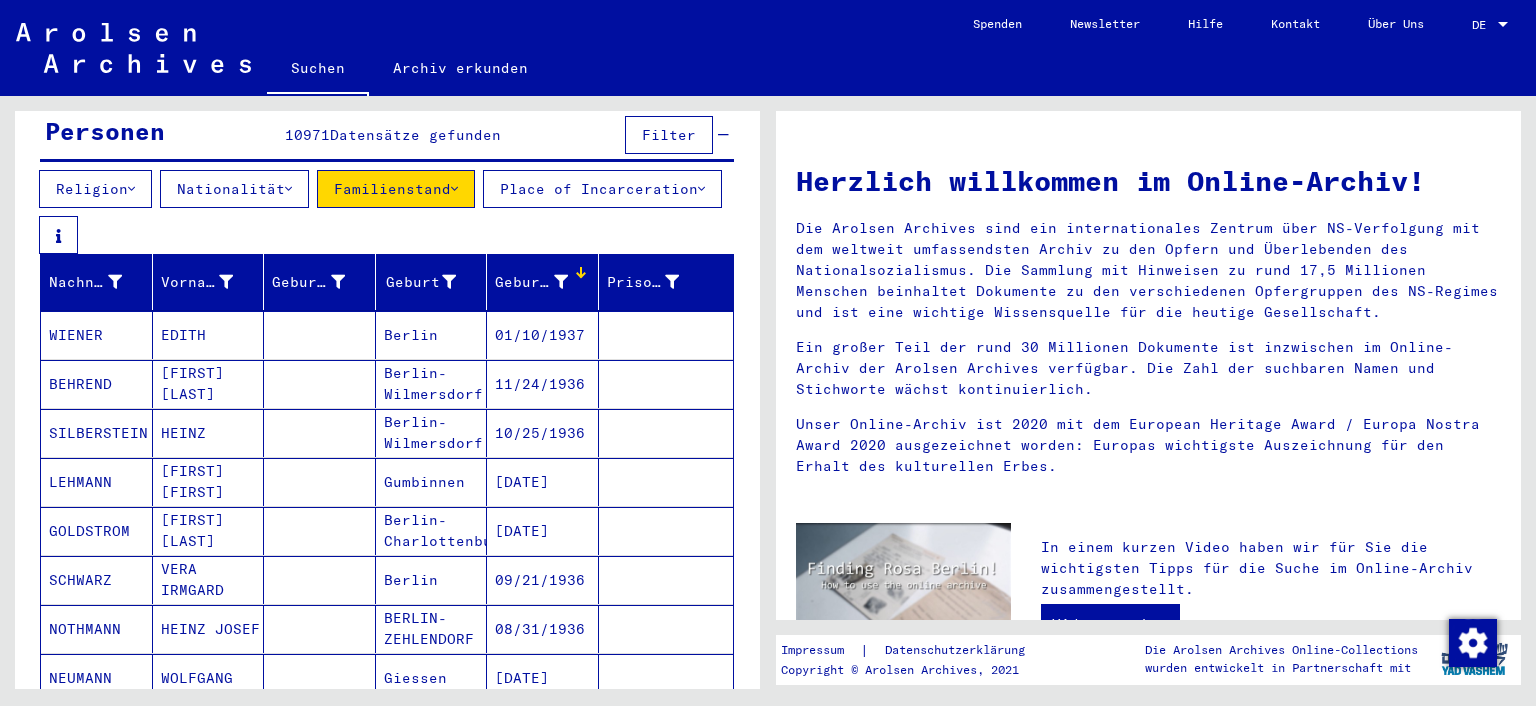 scroll, scrollTop: 205, scrollLeft: 0, axis: vertical 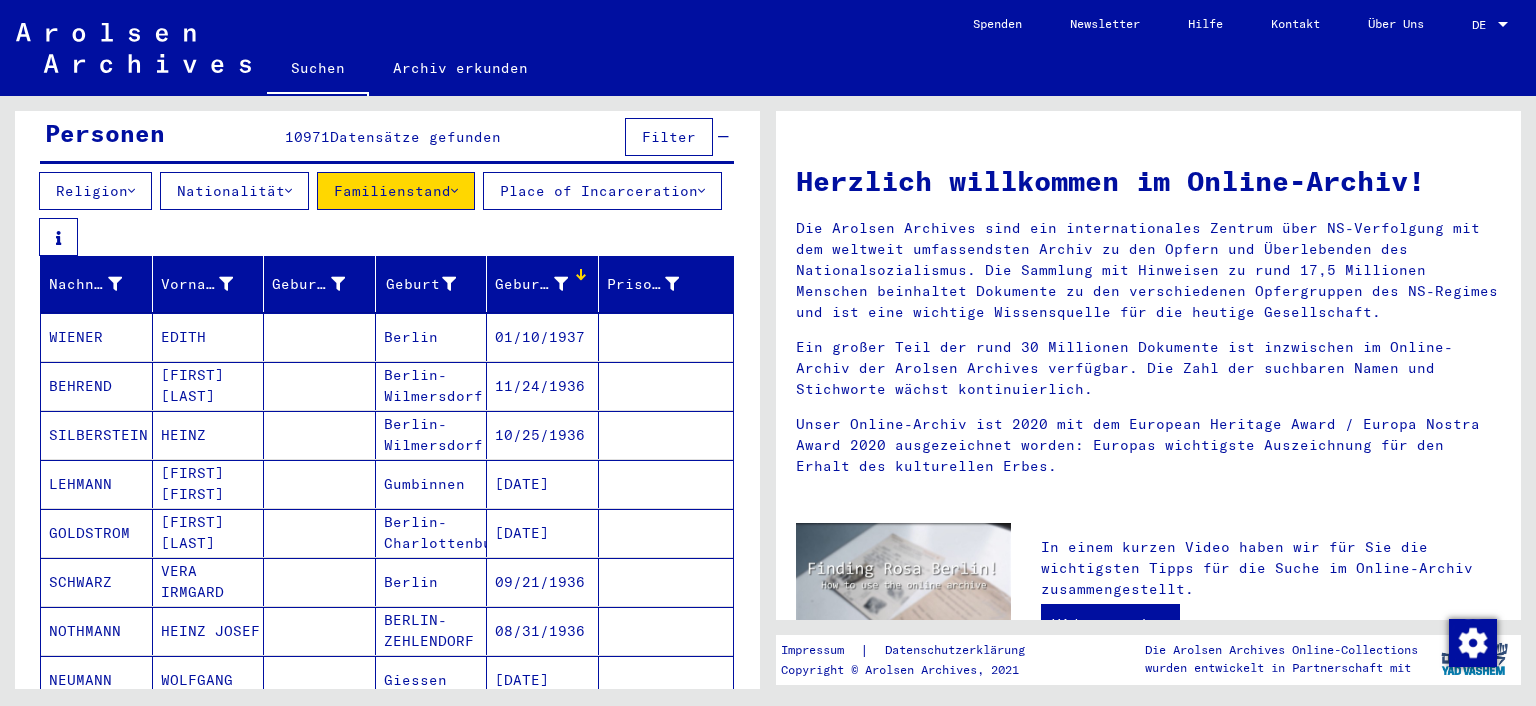 click on "[FIRST] [LAST]" at bounding box center [209, 435] 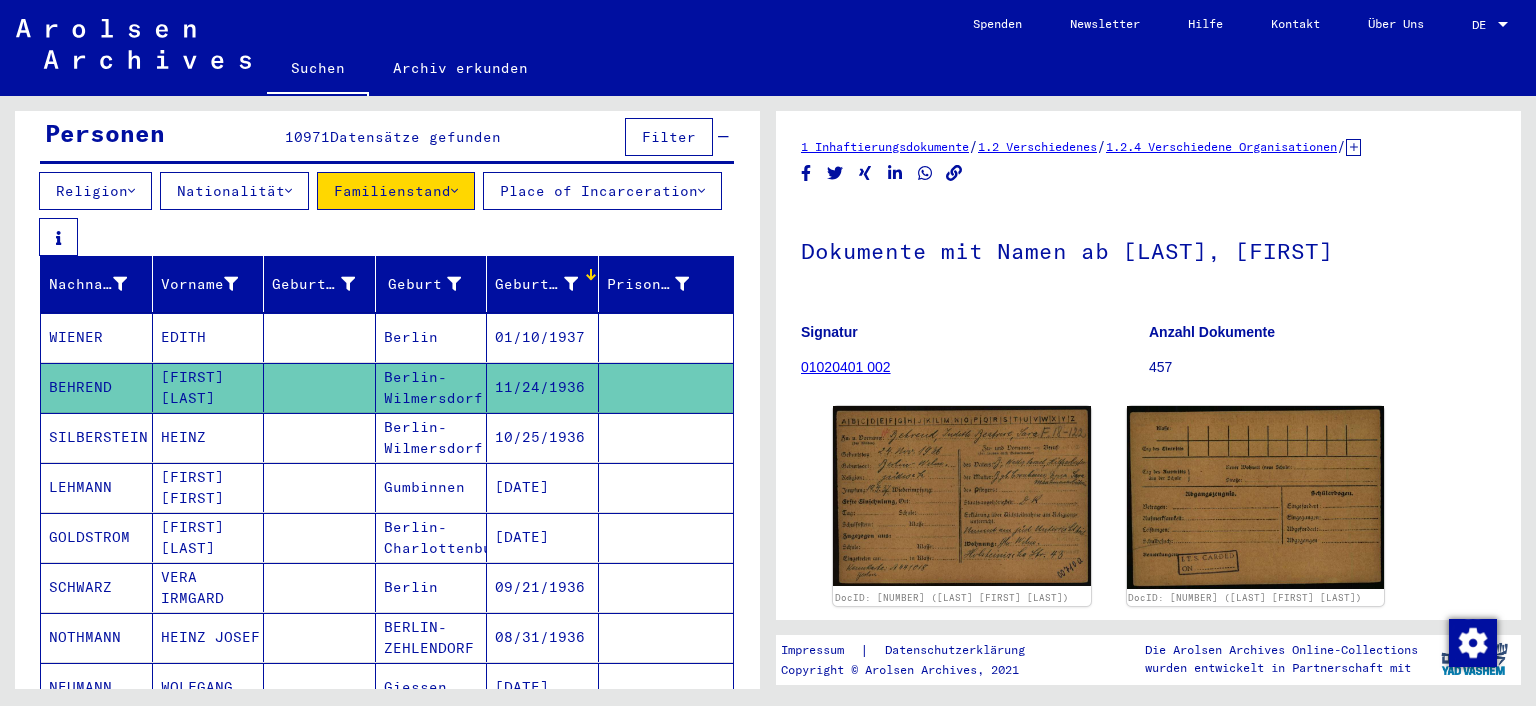 click on "[FIRST] [LAST]" 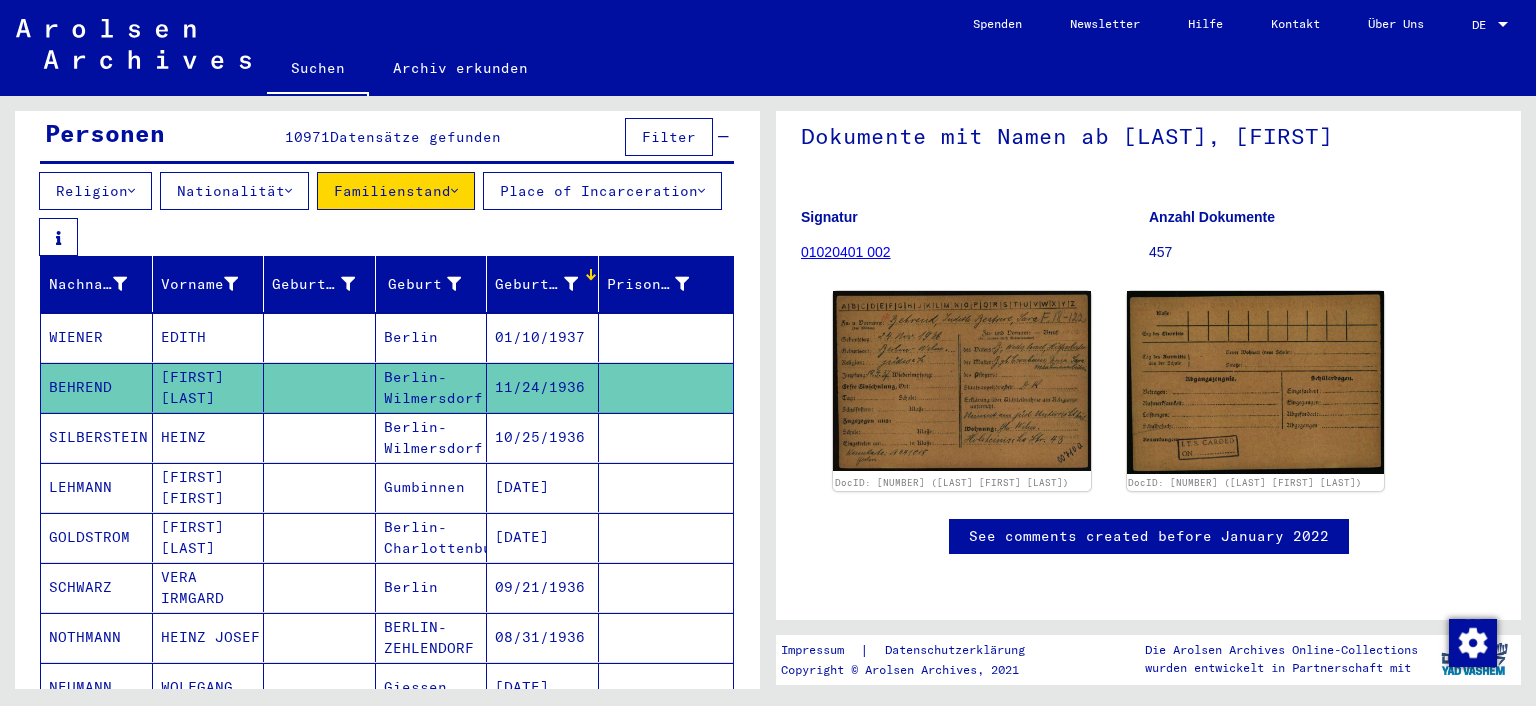 scroll, scrollTop: 176, scrollLeft: 0, axis: vertical 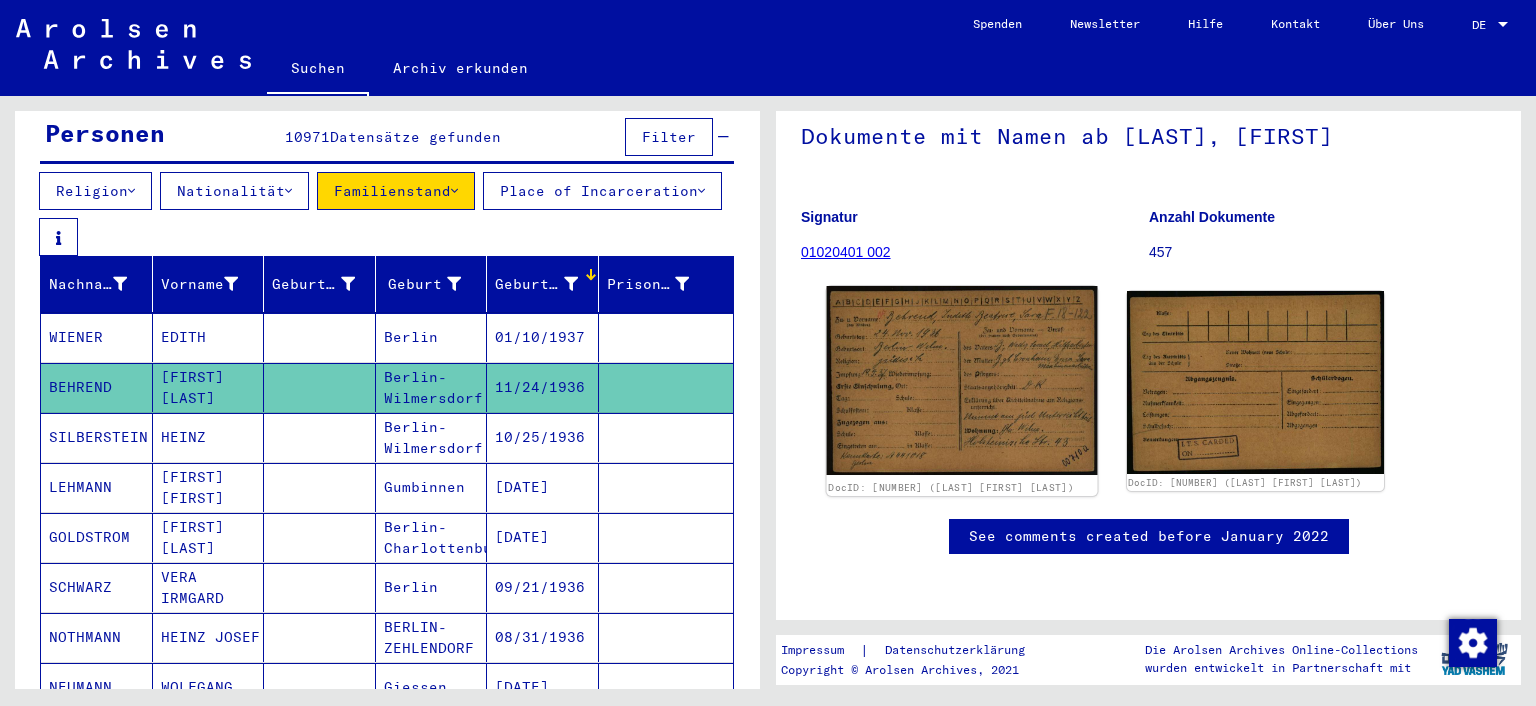 click 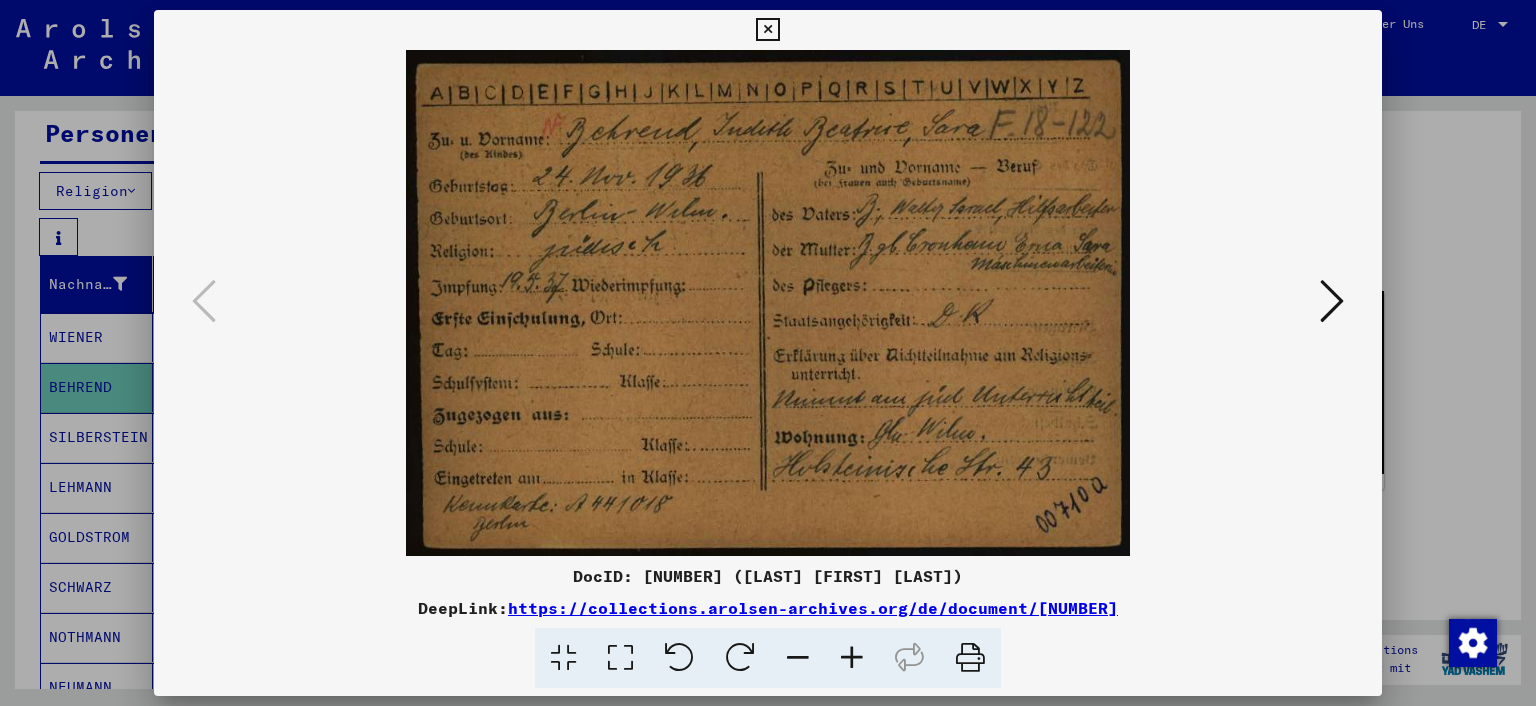 click at bounding box center [1332, 301] 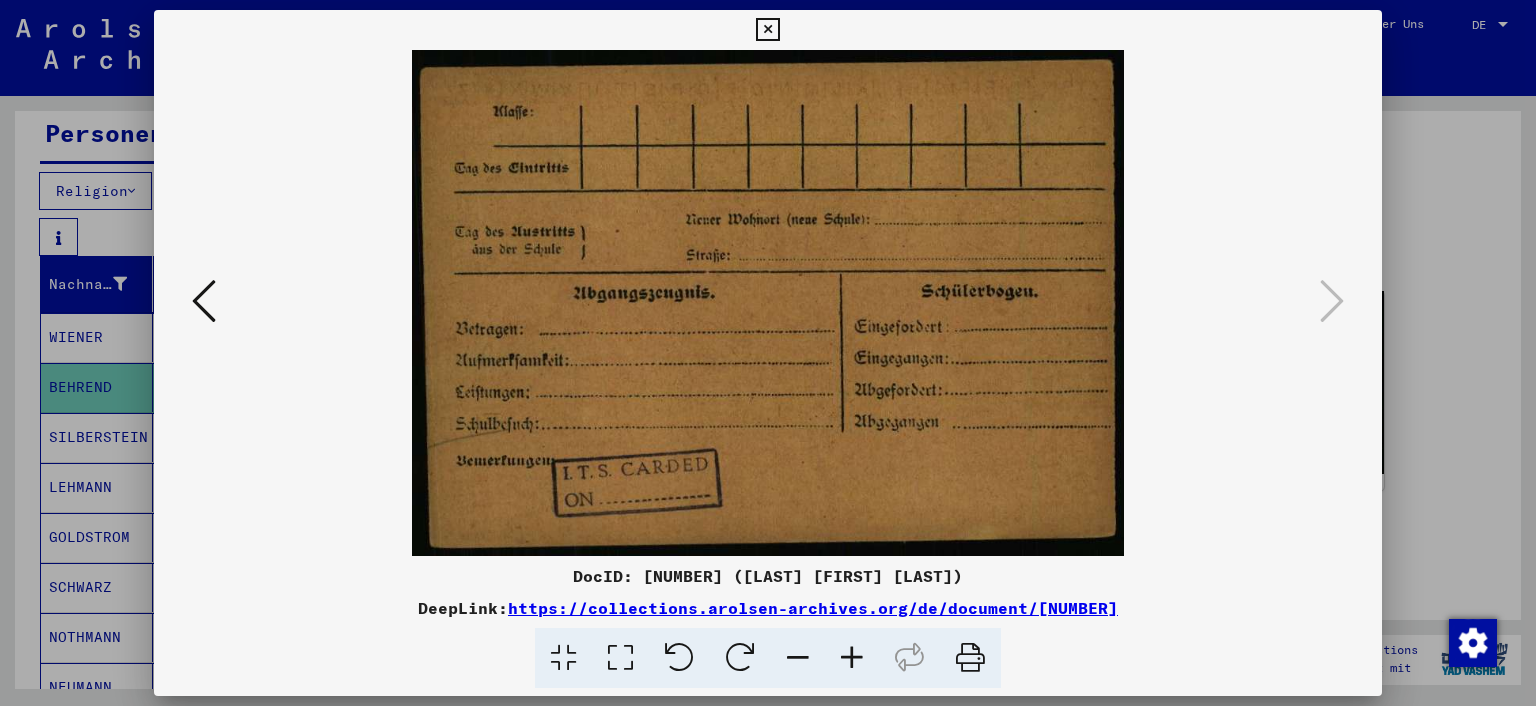 click at bounding box center (767, 30) 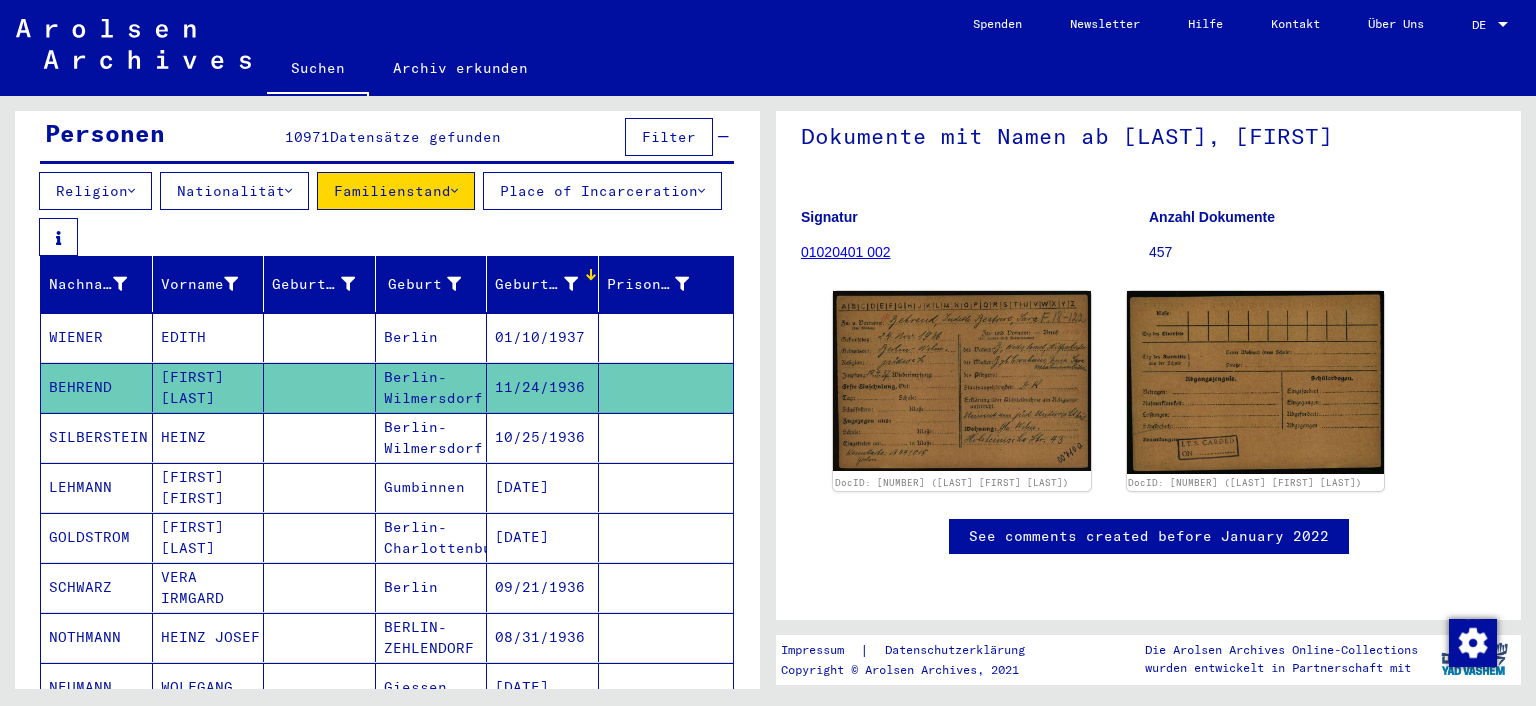 click on "HEINZ" at bounding box center (209, 487) 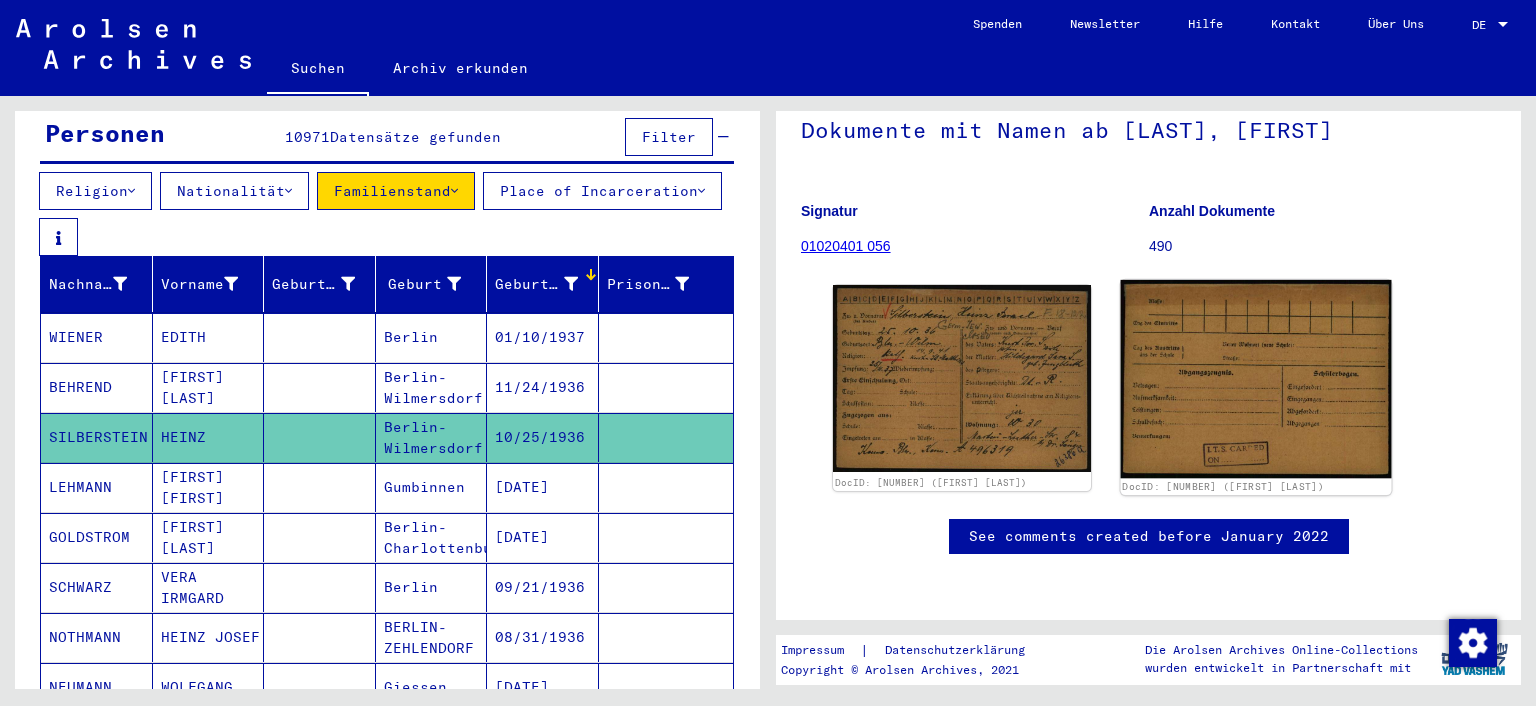 scroll, scrollTop: 228, scrollLeft: 0, axis: vertical 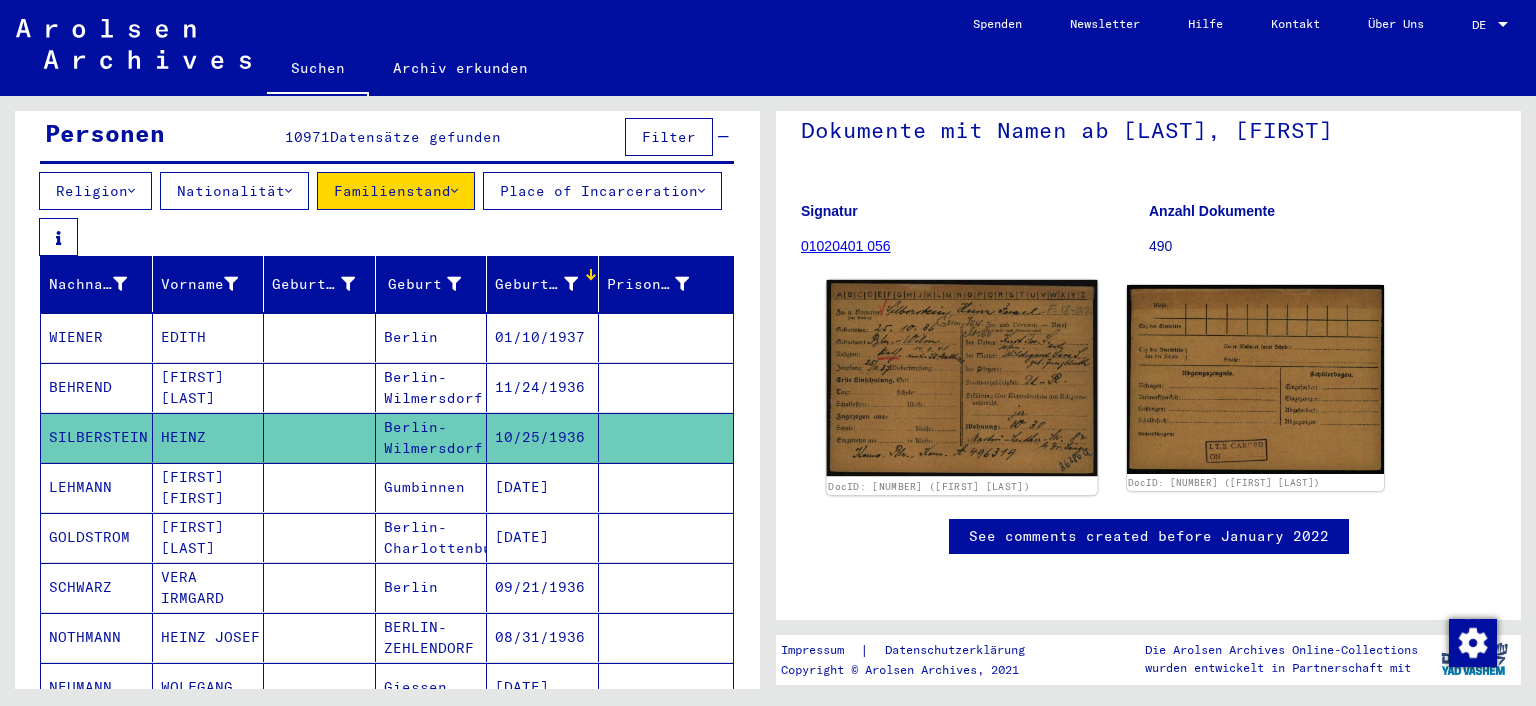click on "DocID: [NUMBER] ([FIRST] [LAST])" 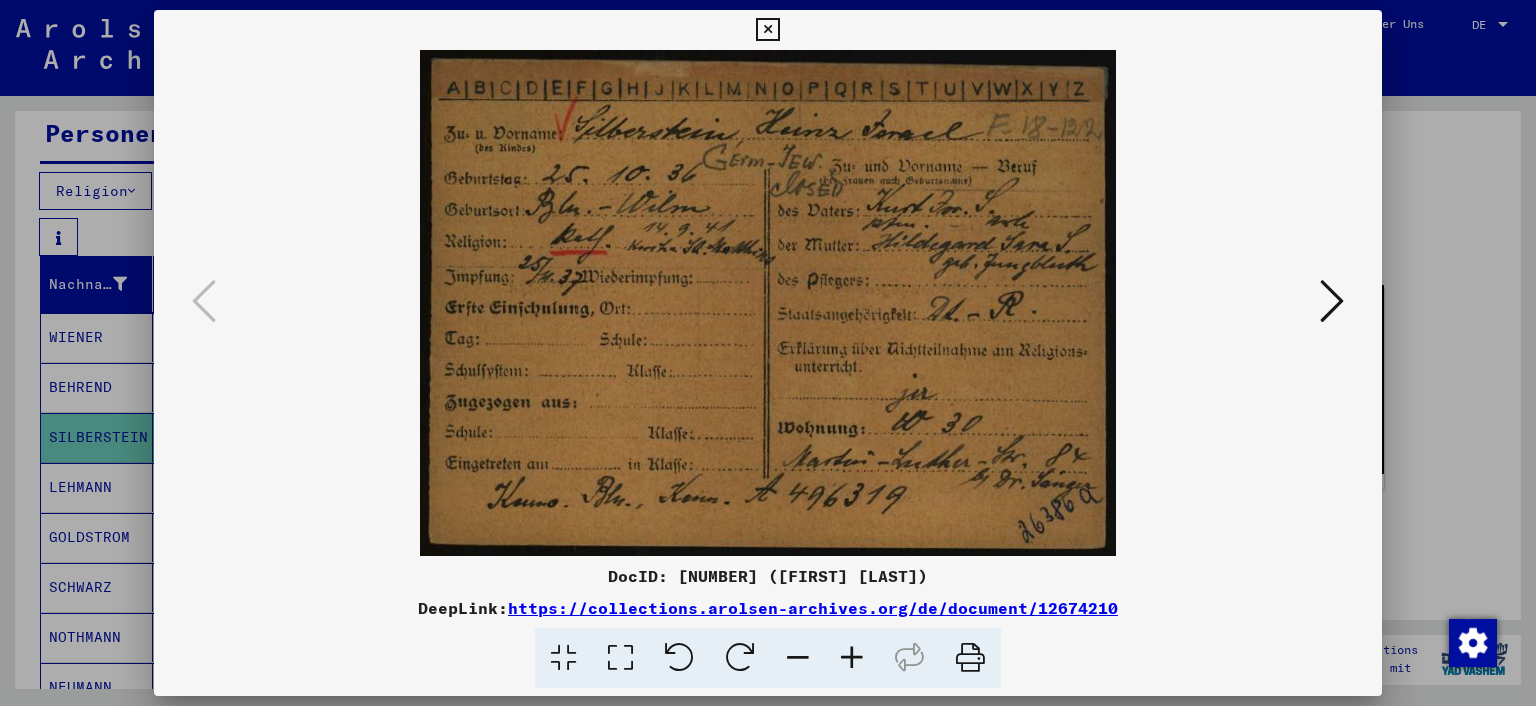 click at bounding box center (1332, 301) 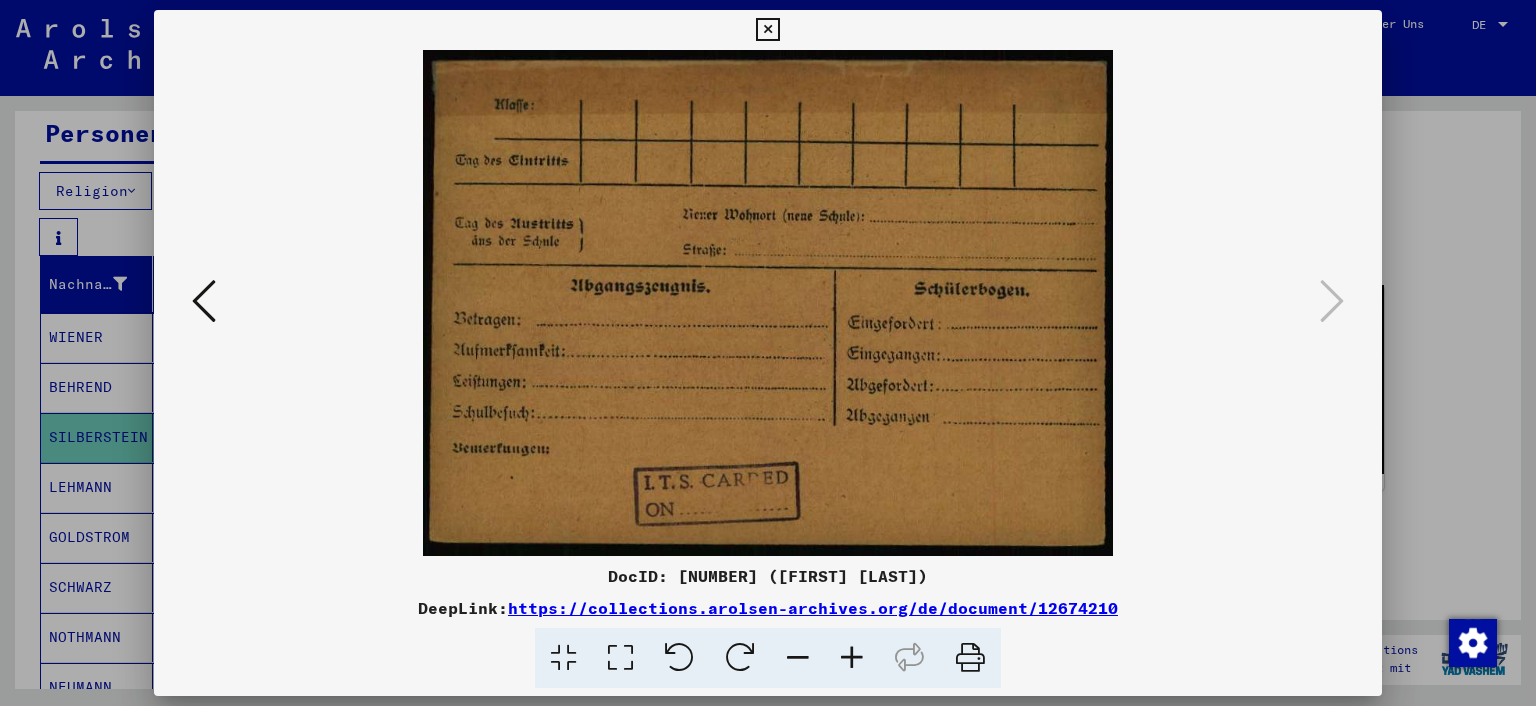 click at bounding box center (768, 353) 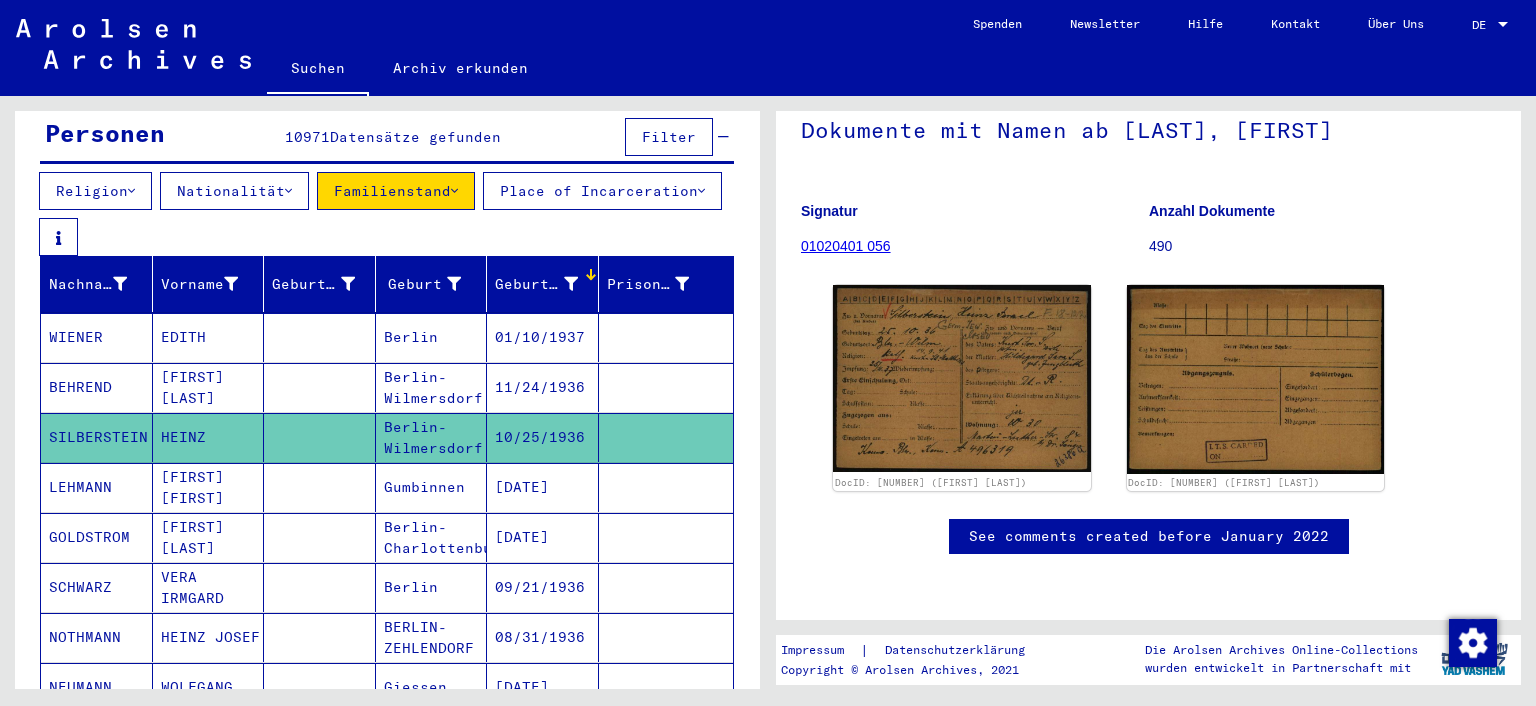 click on "[FIRST] [FIRST]" at bounding box center [209, 537] 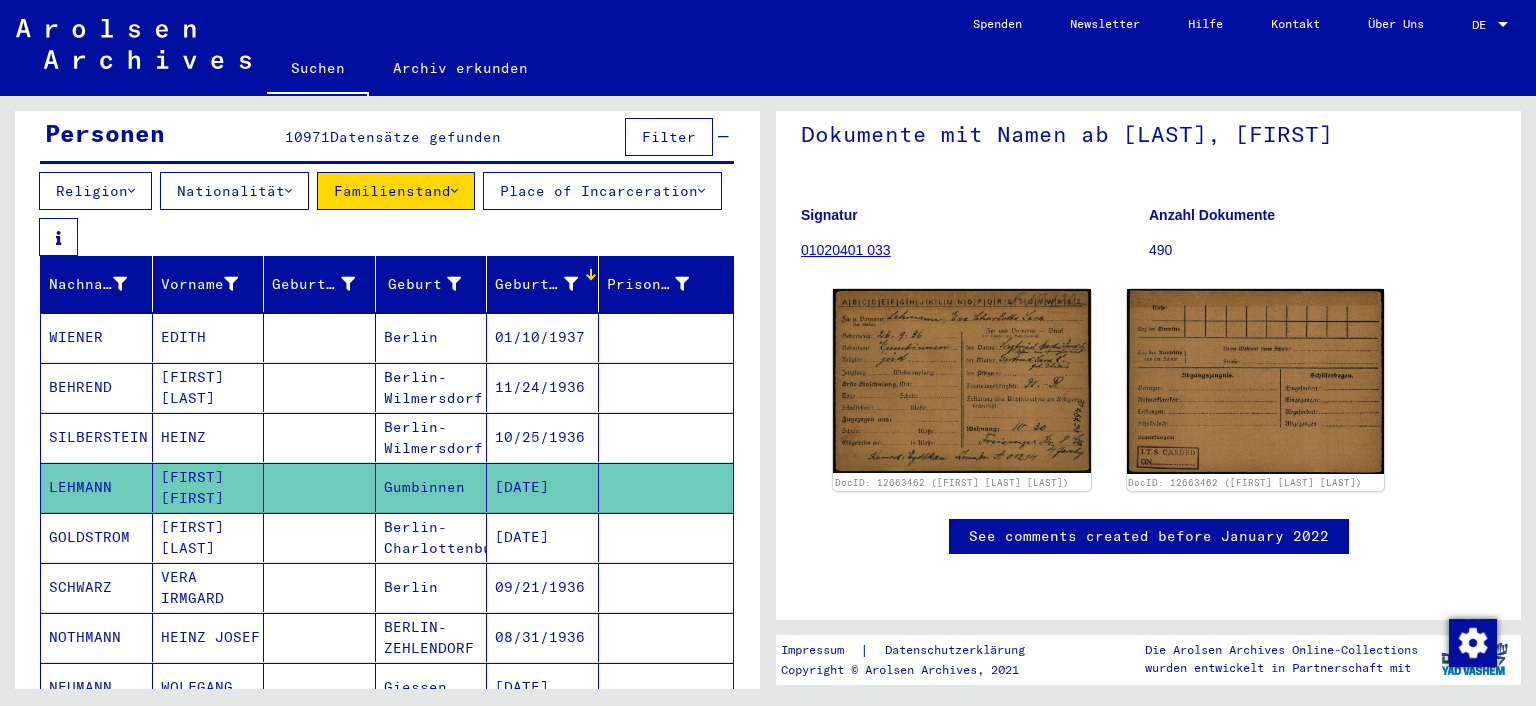 scroll, scrollTop: 176, scrollLeft: 0, axis: vertical 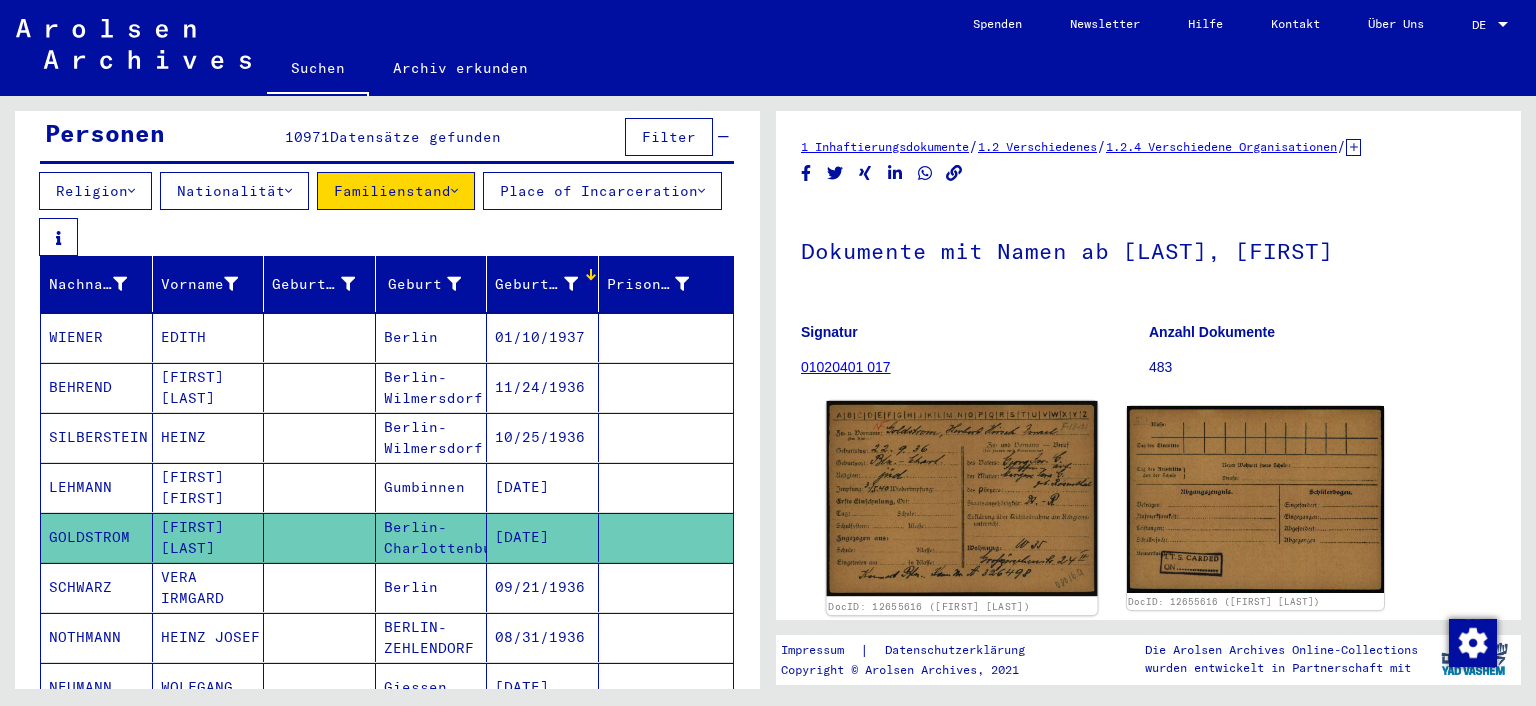 click 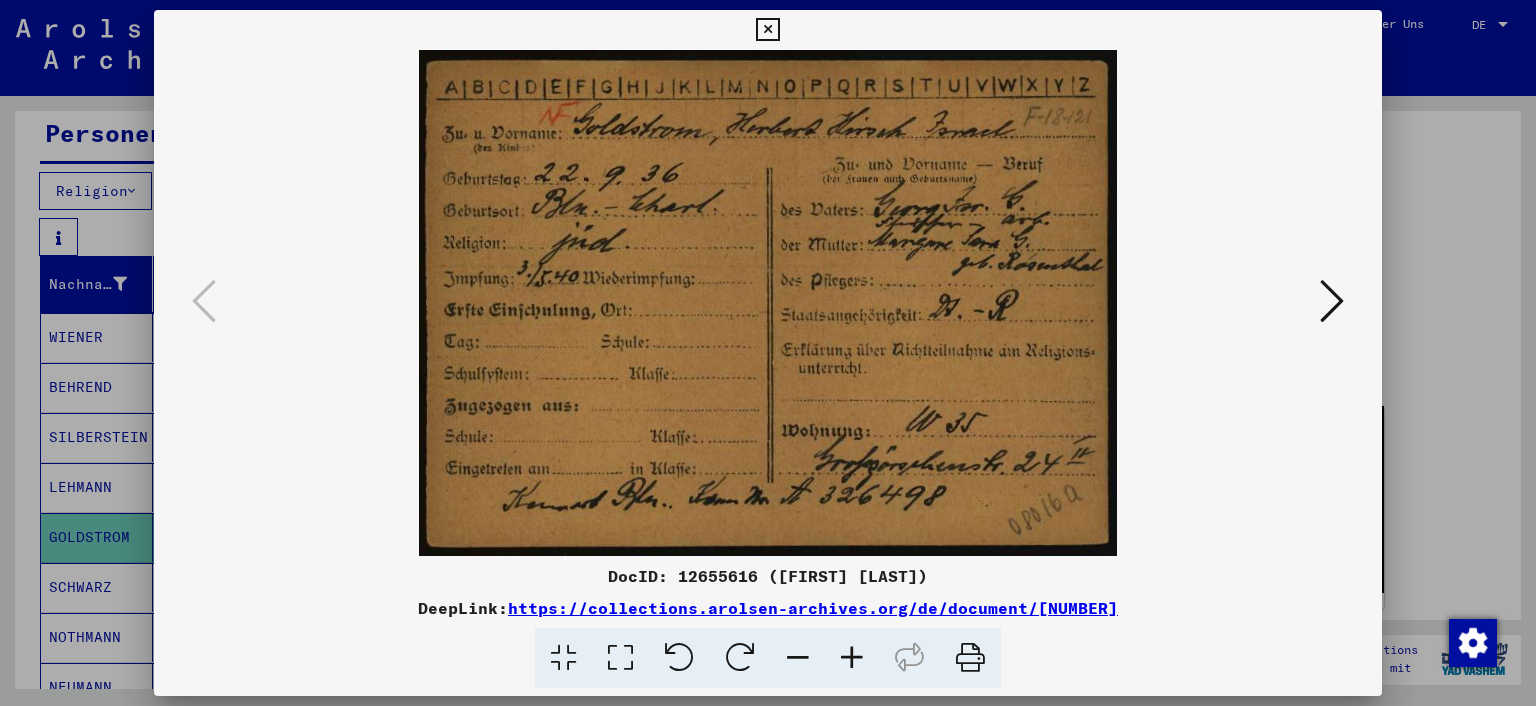 click at bounding box center (768, 353) 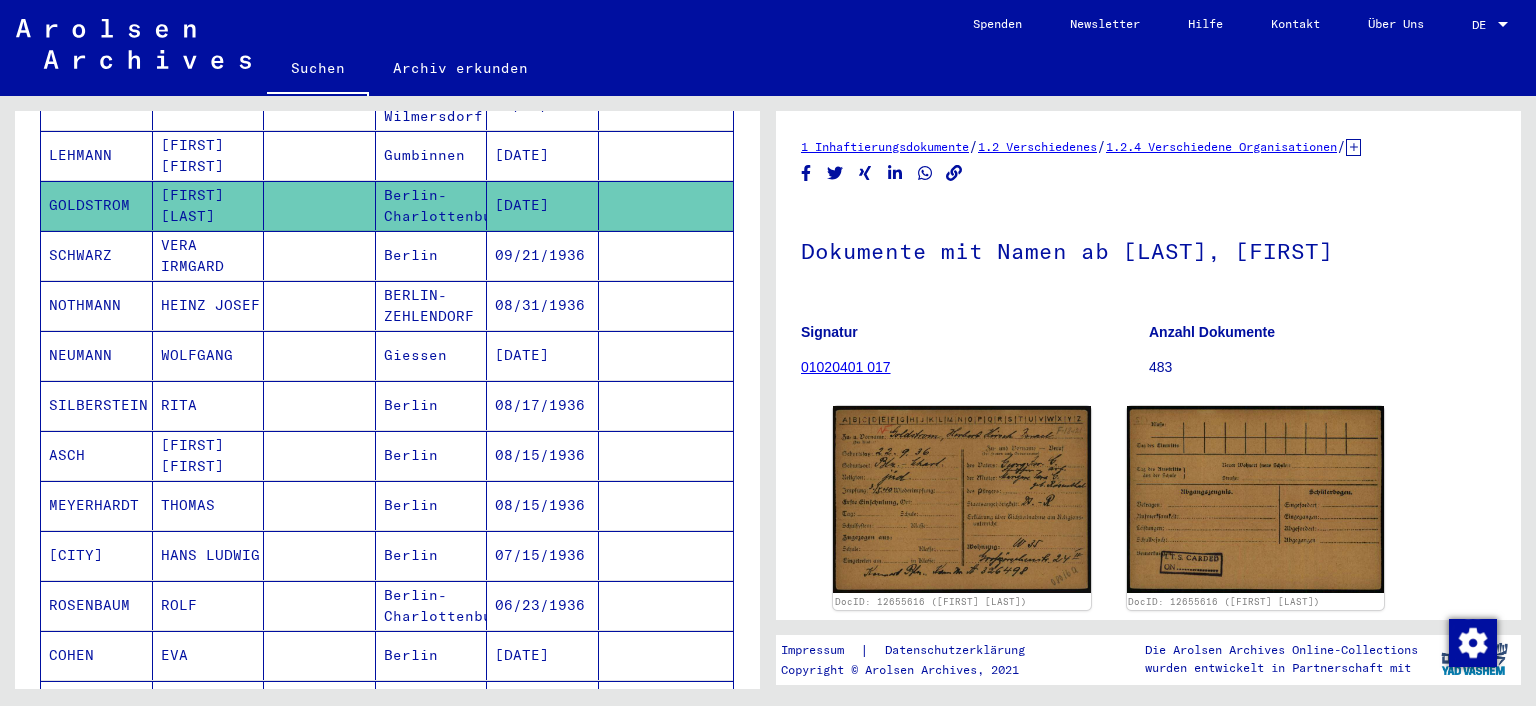 scroll, scrollTop: 544, scrollLeft: 0, axis: vertical 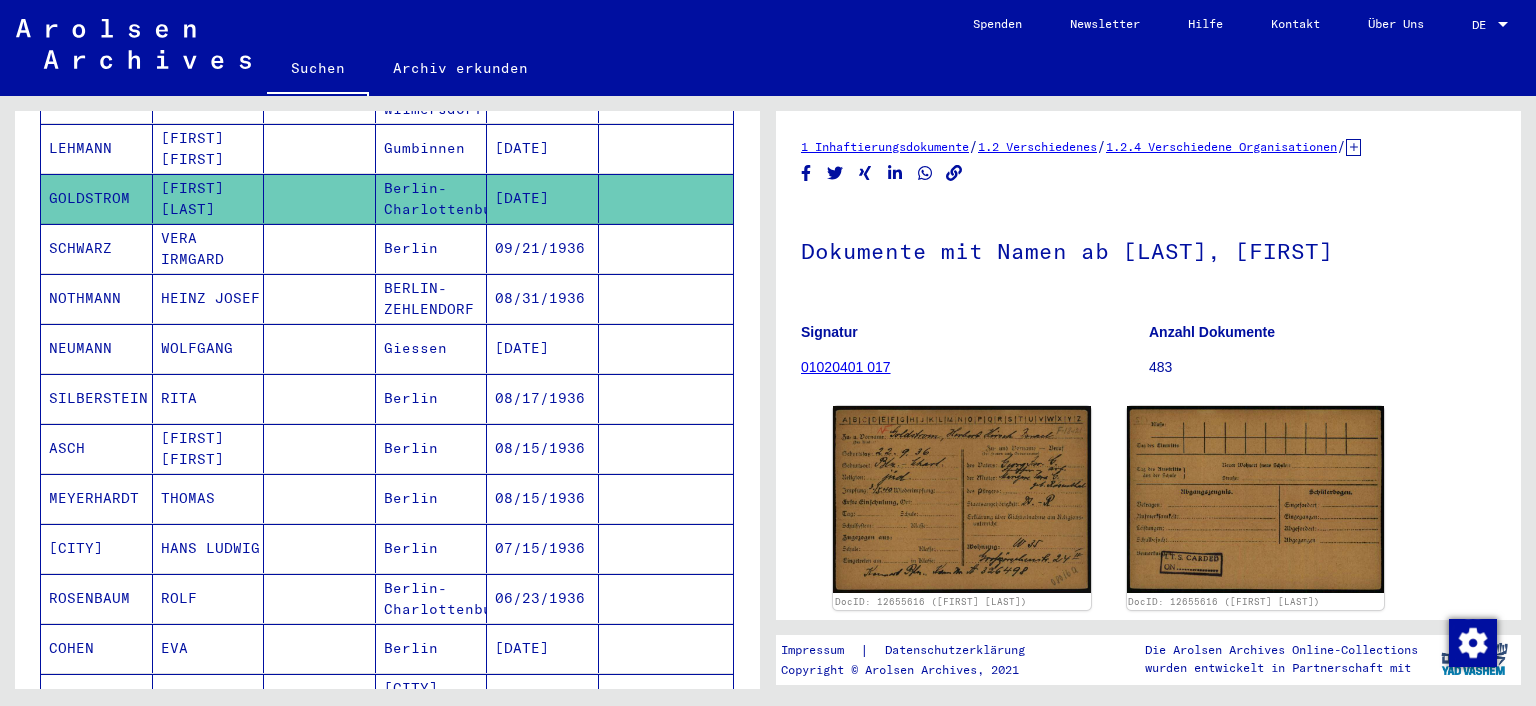 click on "VERA IRMGARD" at bounding box center [209, 298] 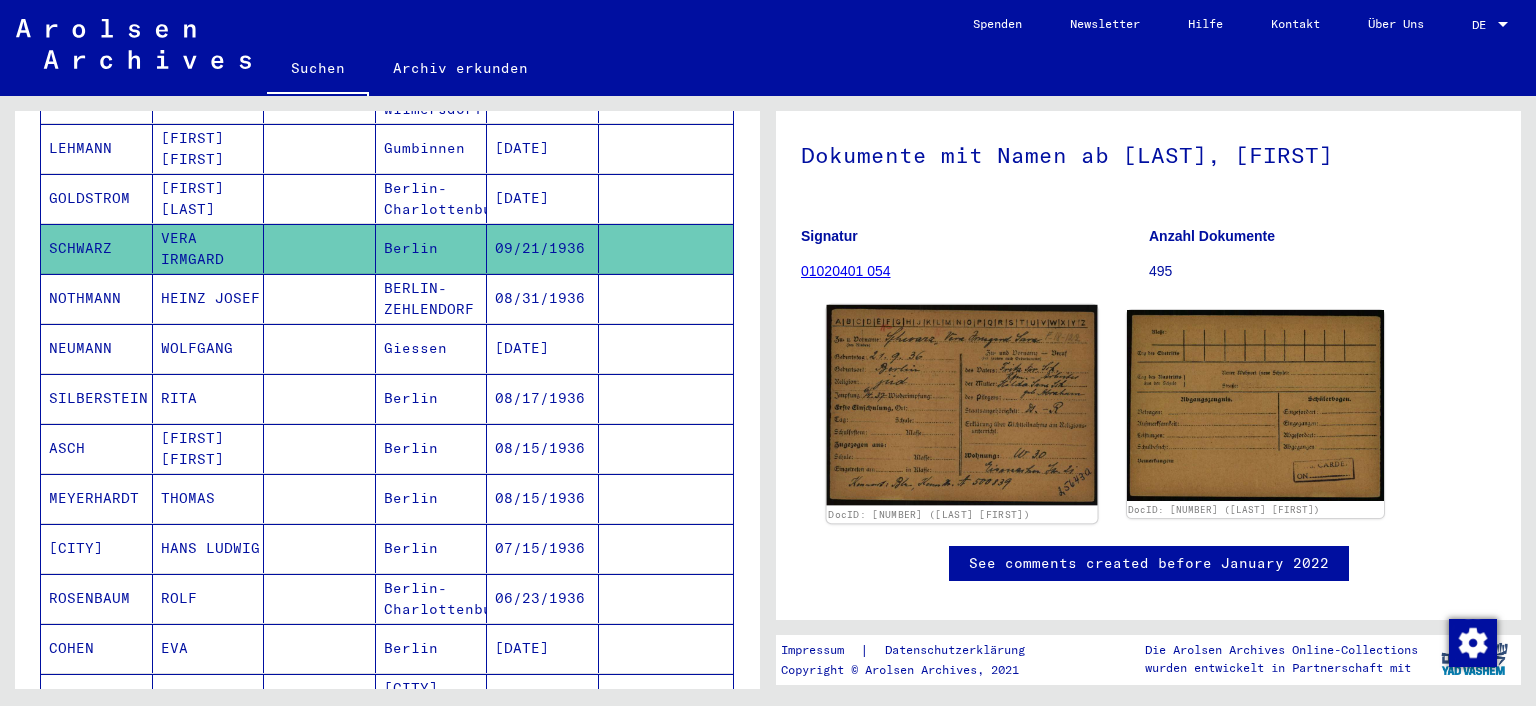 scroll, scrollTop: 103, scrollLeft: 0, axis: vertical 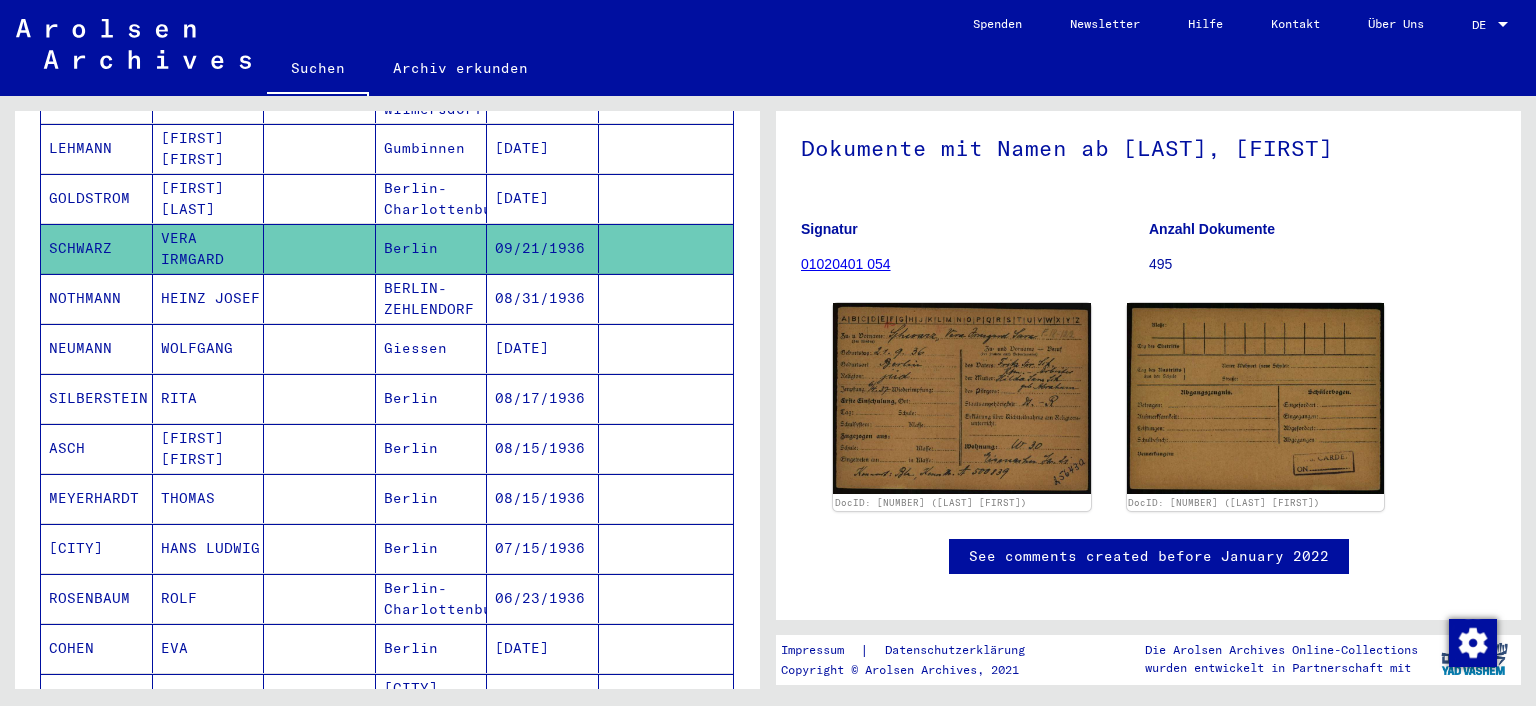 click on "HEINZ JOSEF" at bounding box center (209, 348) 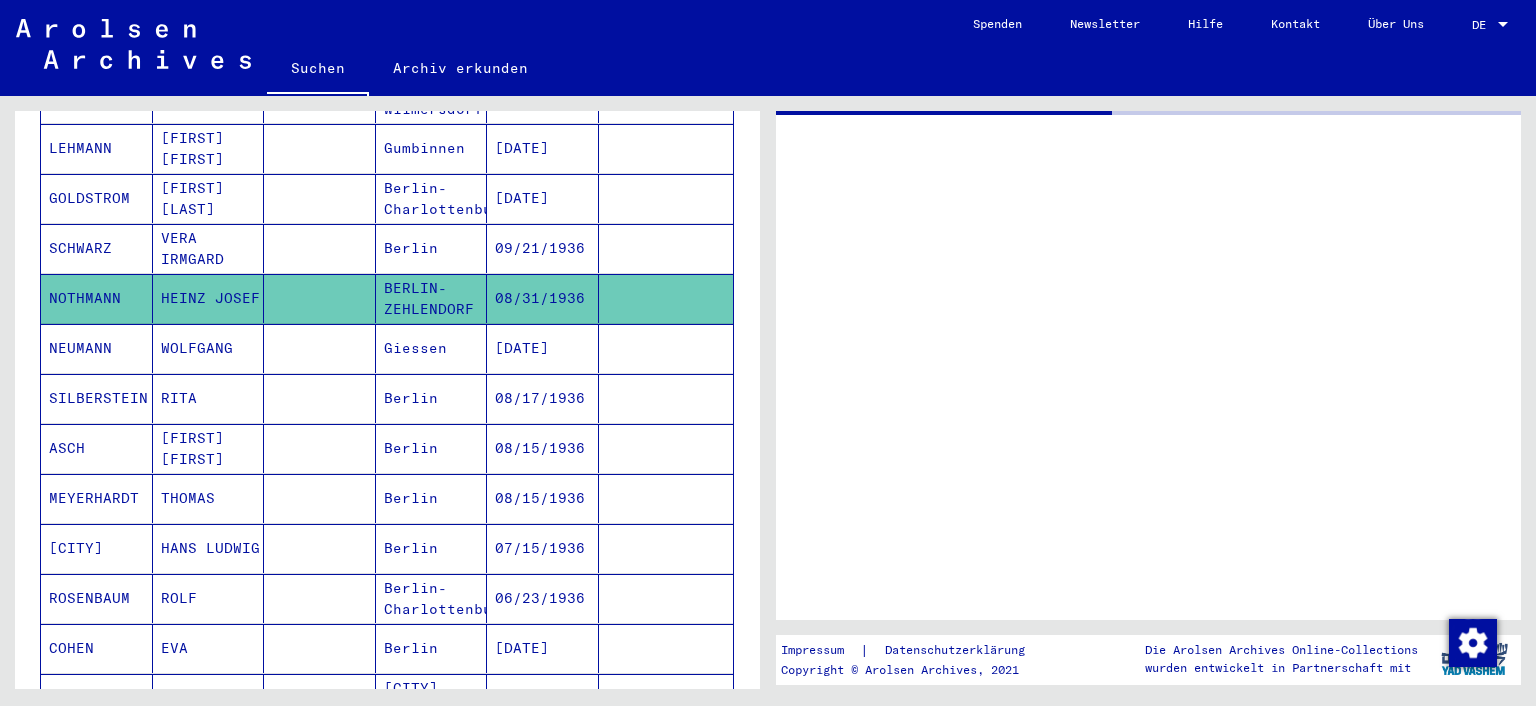 scroll, scrollTop: 0, scrollLeft: 0, axis: both 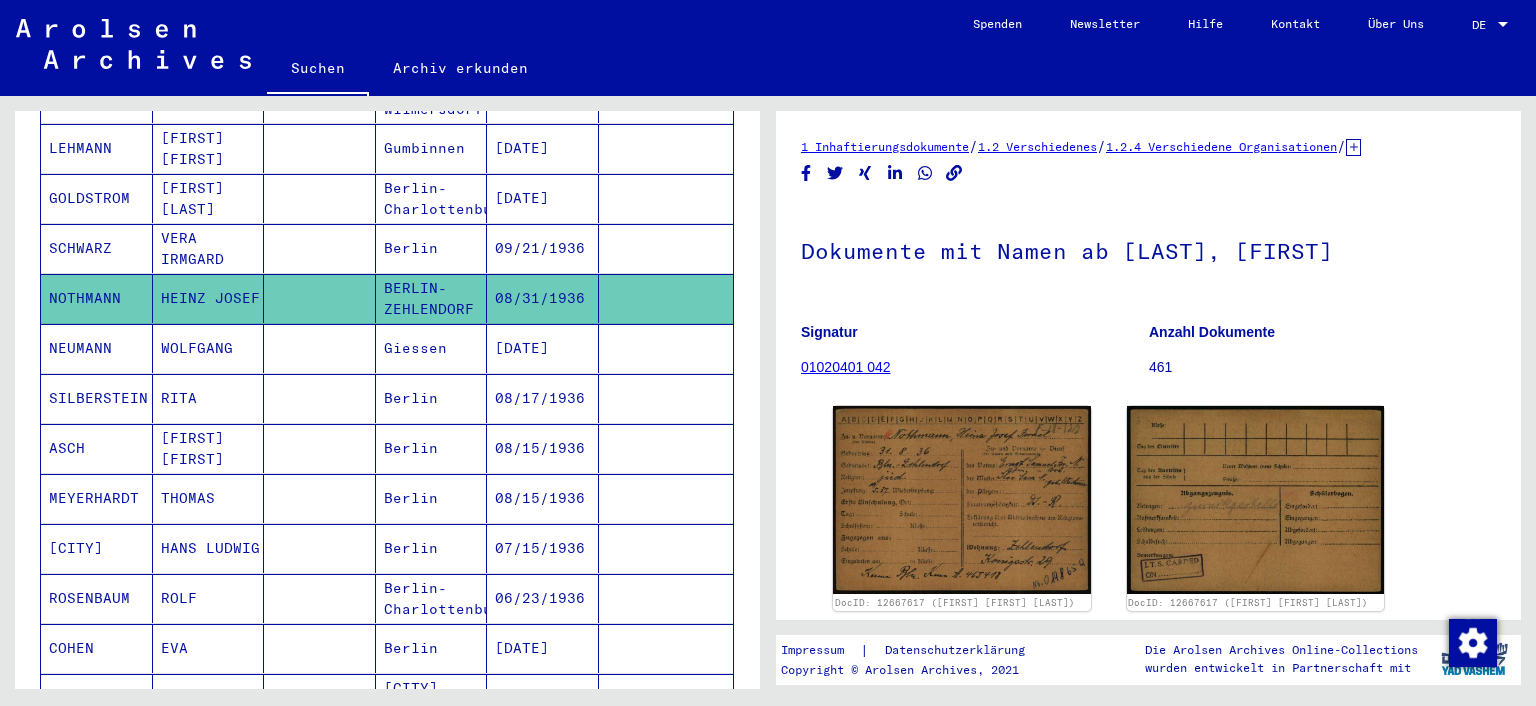 click on "WOLFGANG" at bounding box center [209, 398] 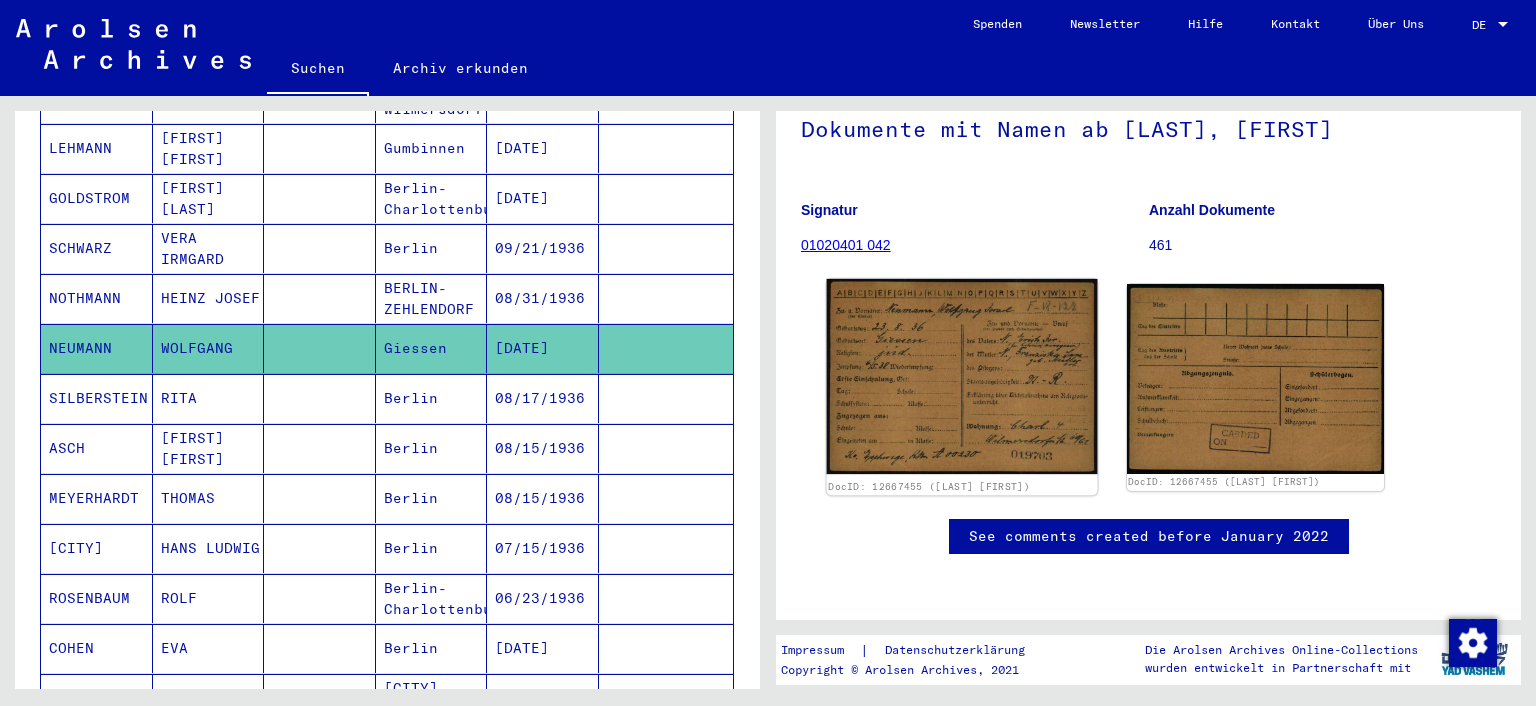 scroll, scrollTop: 213, scrollLeft: 0, axis: vertical 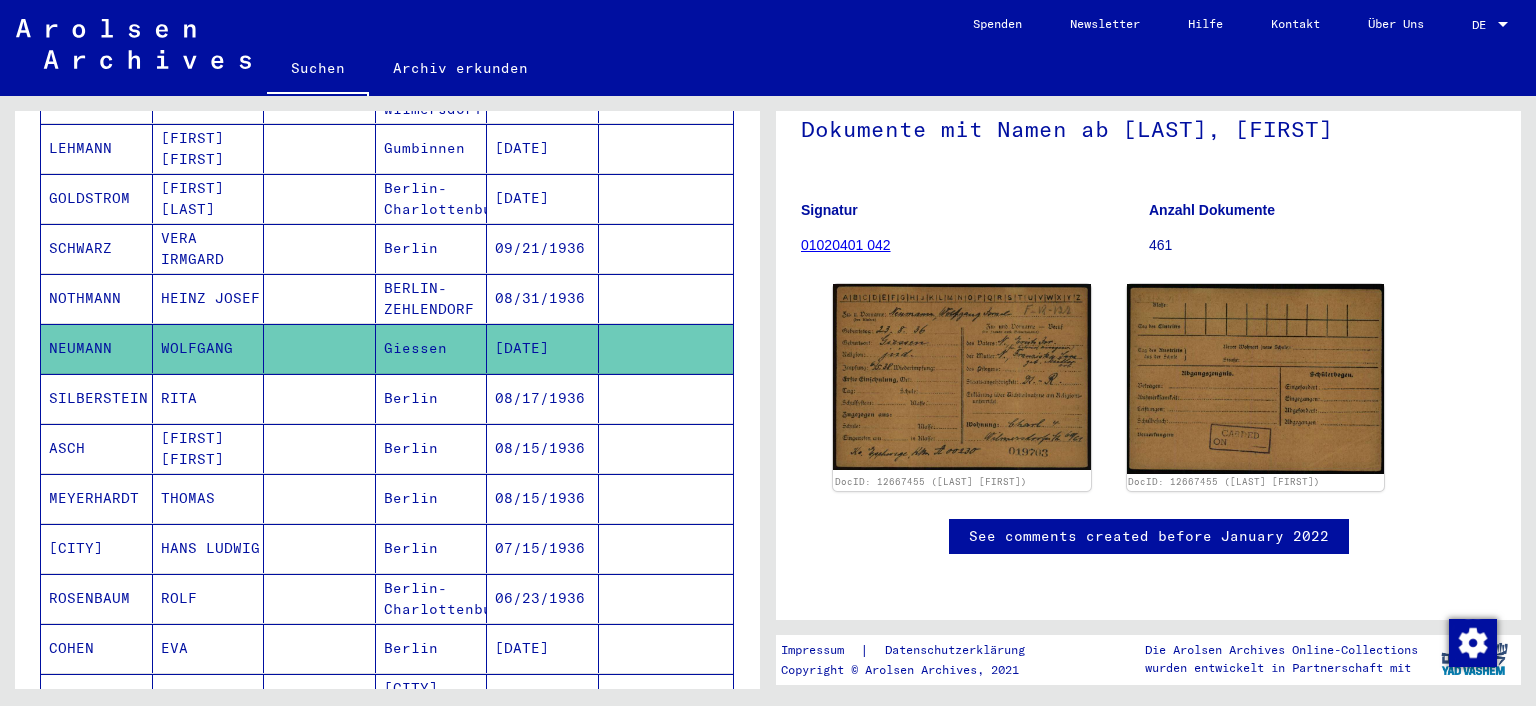 click on "RITA" at bounding box center [209, 448] 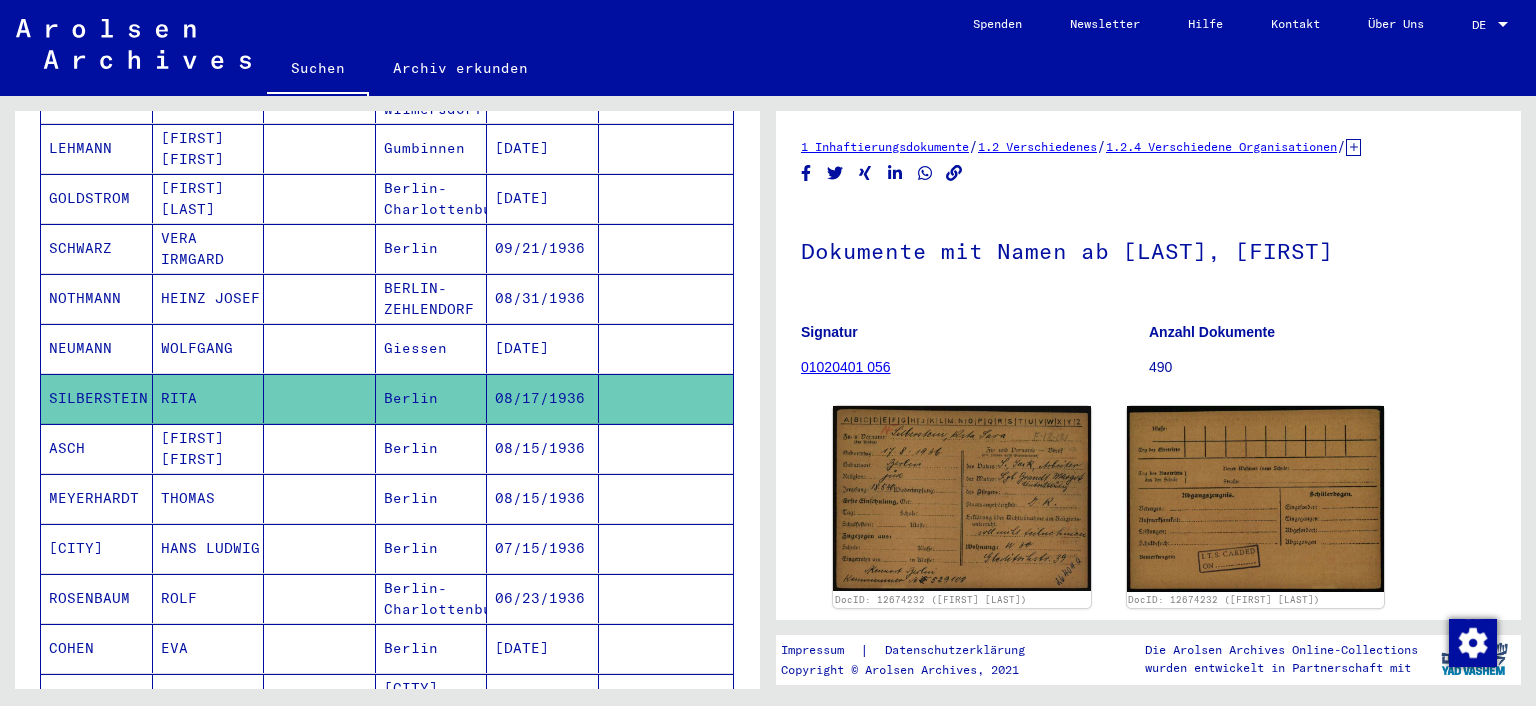 click on "[FIRST] [FIRST]" at bounding box center (209, 498) 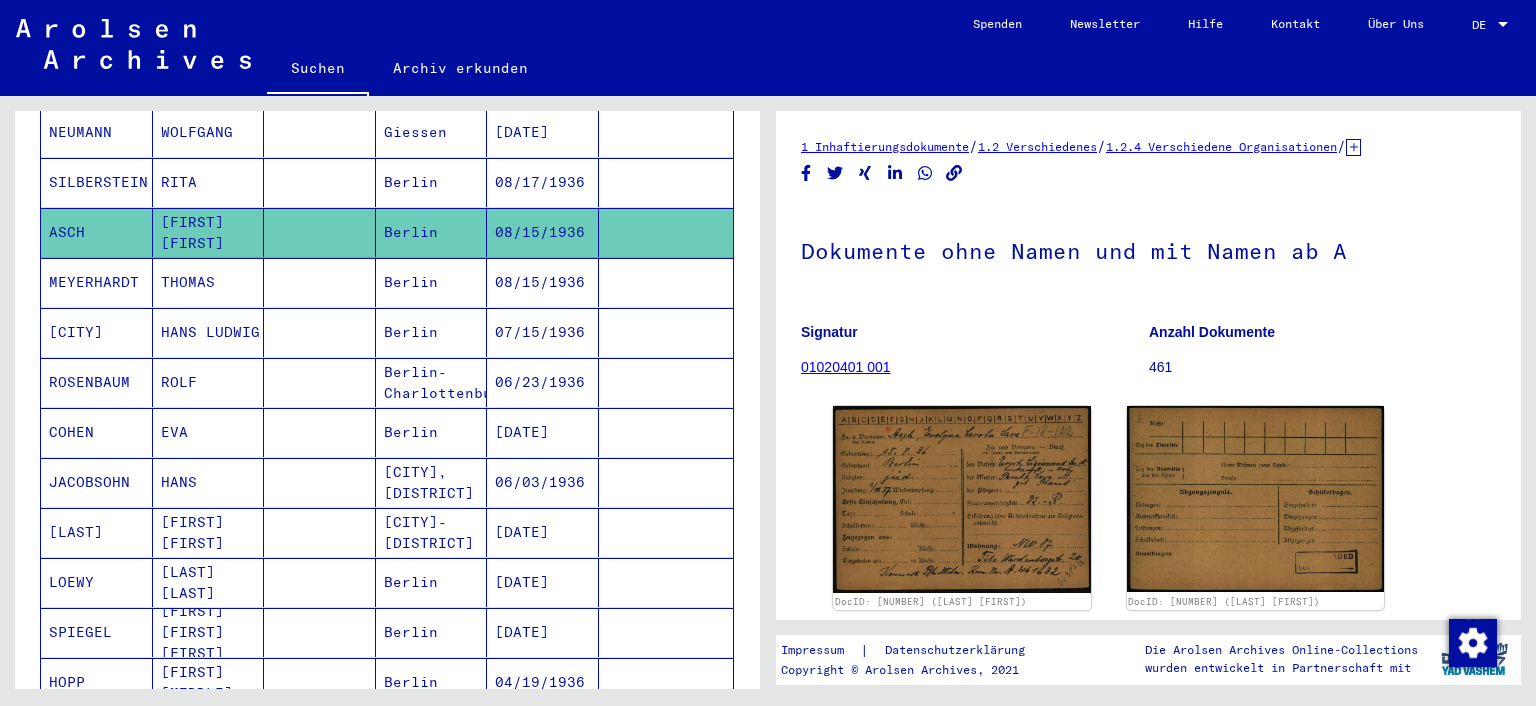 scroll, scrollTop: 757, scrollLeft: 0, axis: vertical 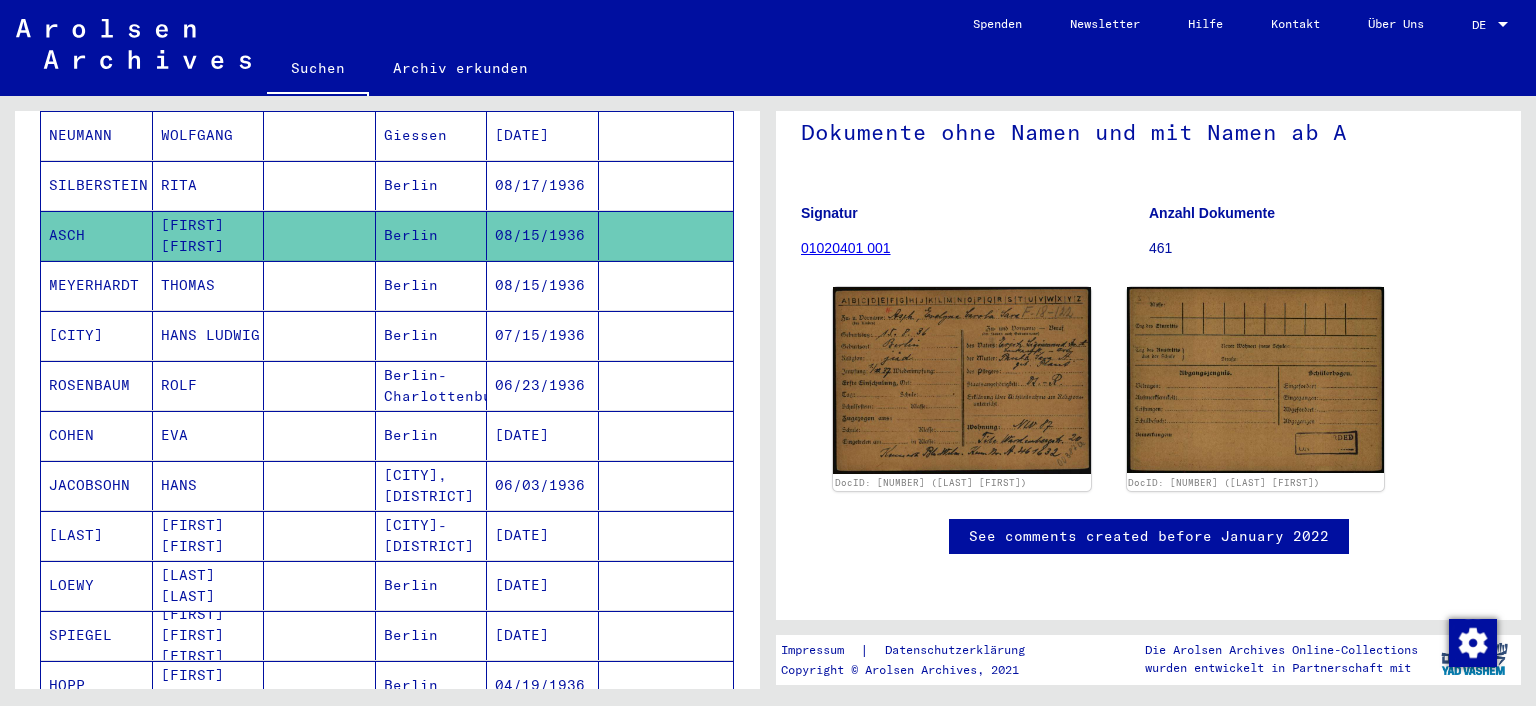 click 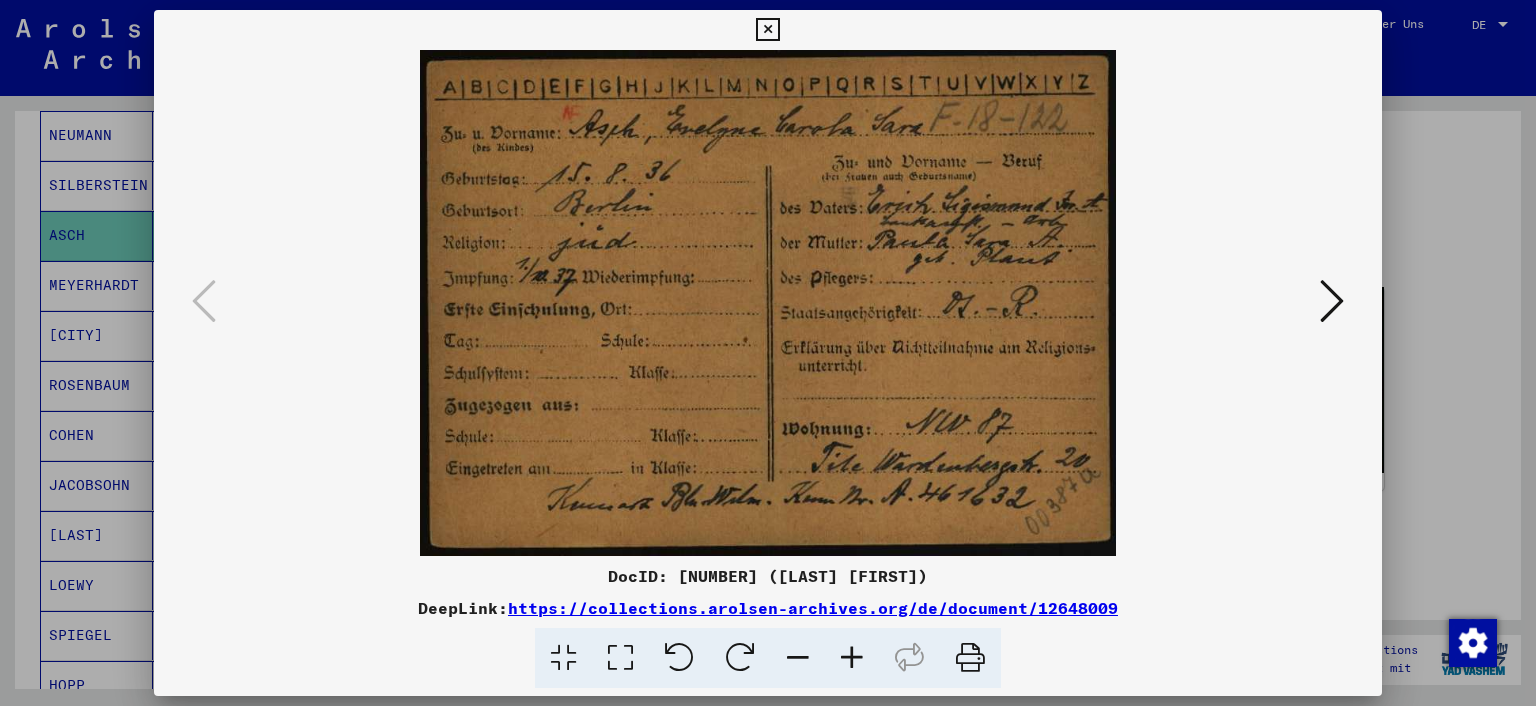 click at bounding box center [768, 353] 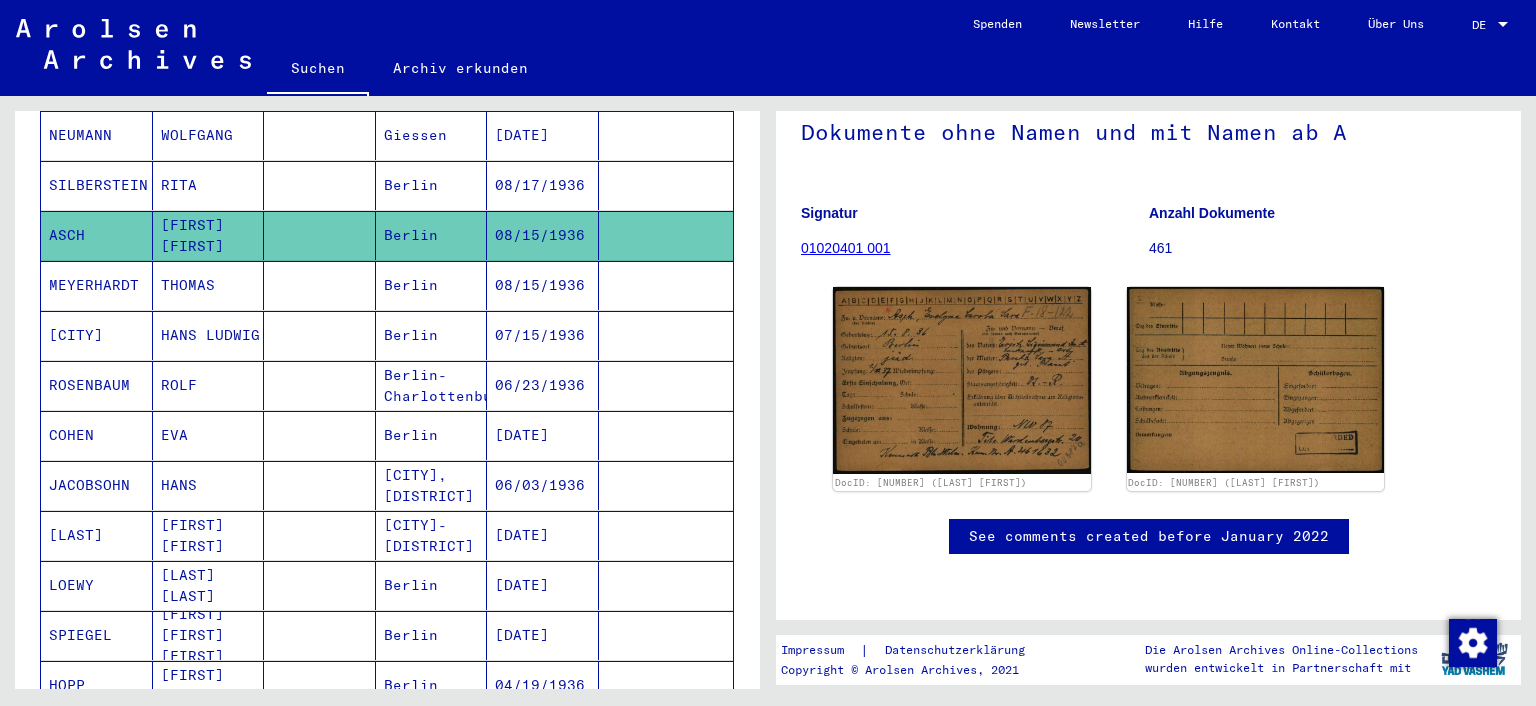 click on "THOMAS" at bounding box center [209, 335] 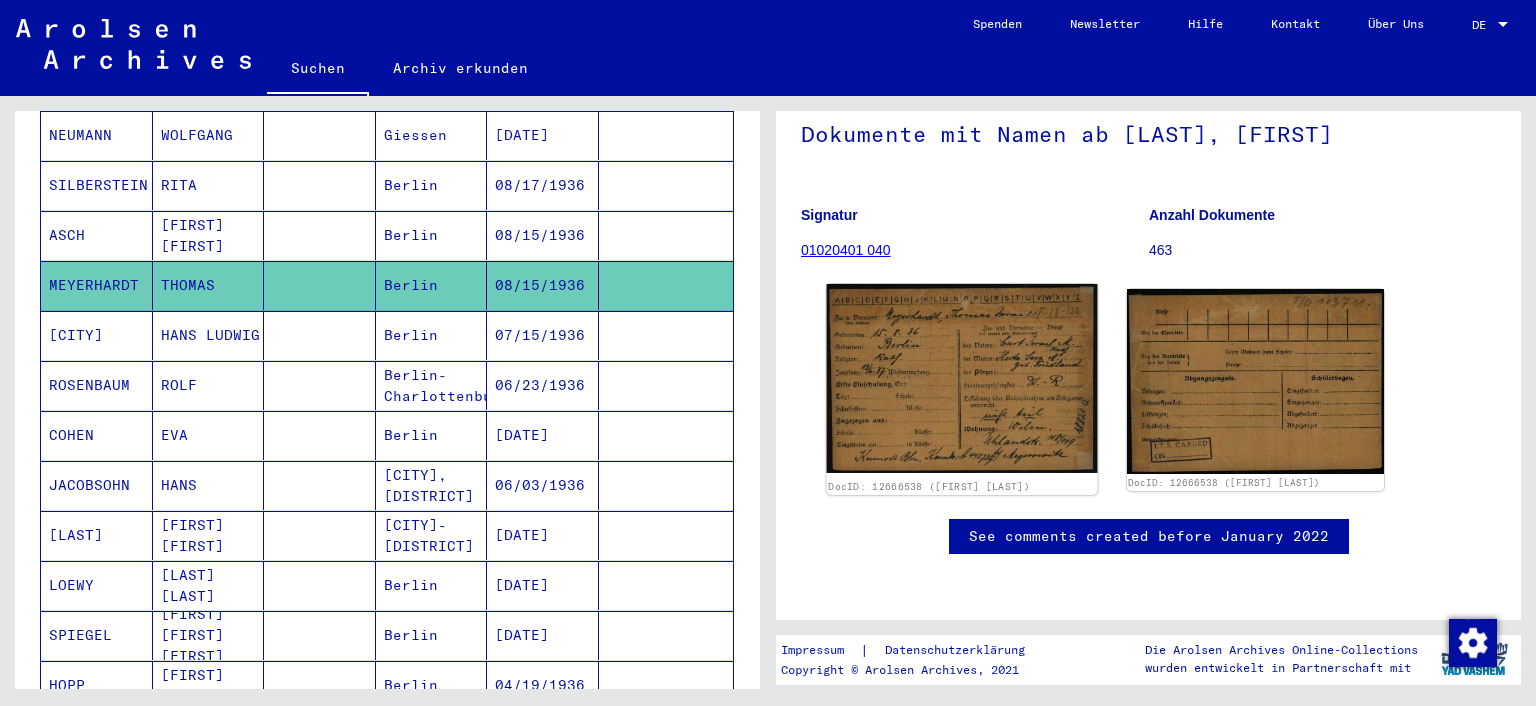 scroll, scrollTop: 154, scrollLeft: 0, axis: vertical 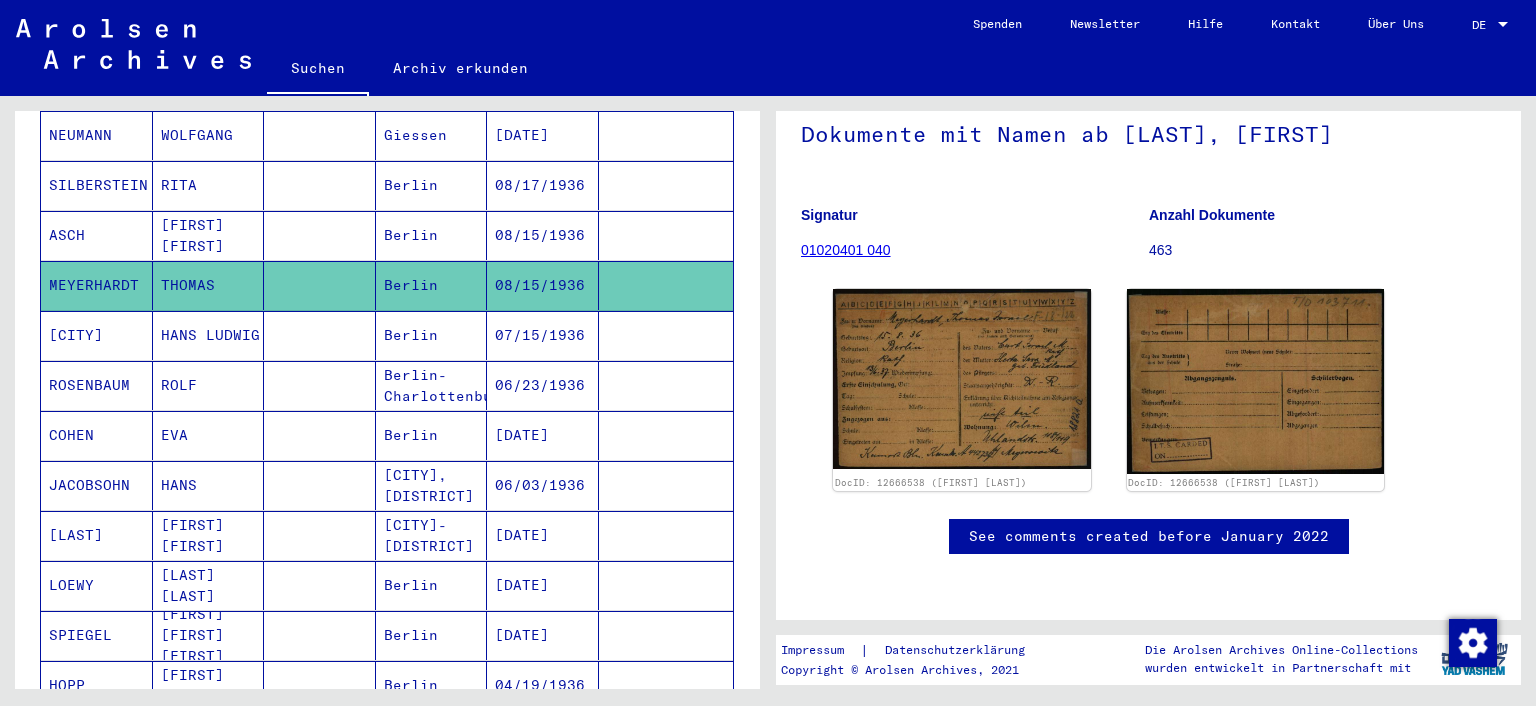 click on "HANS LUDWIG" at bounding box center [209, 385] 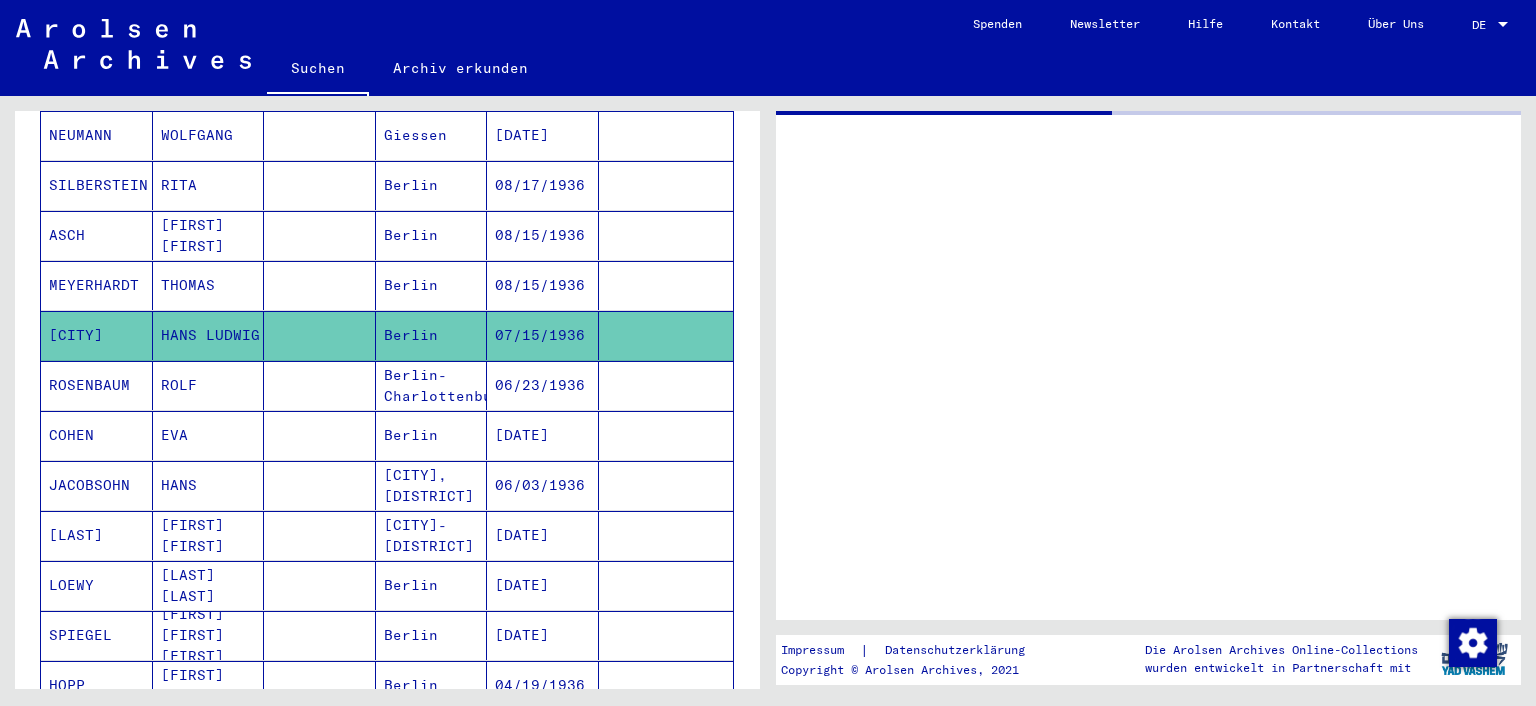 scroll, scrollTop: 0, scrollLeft: 0, axis: both 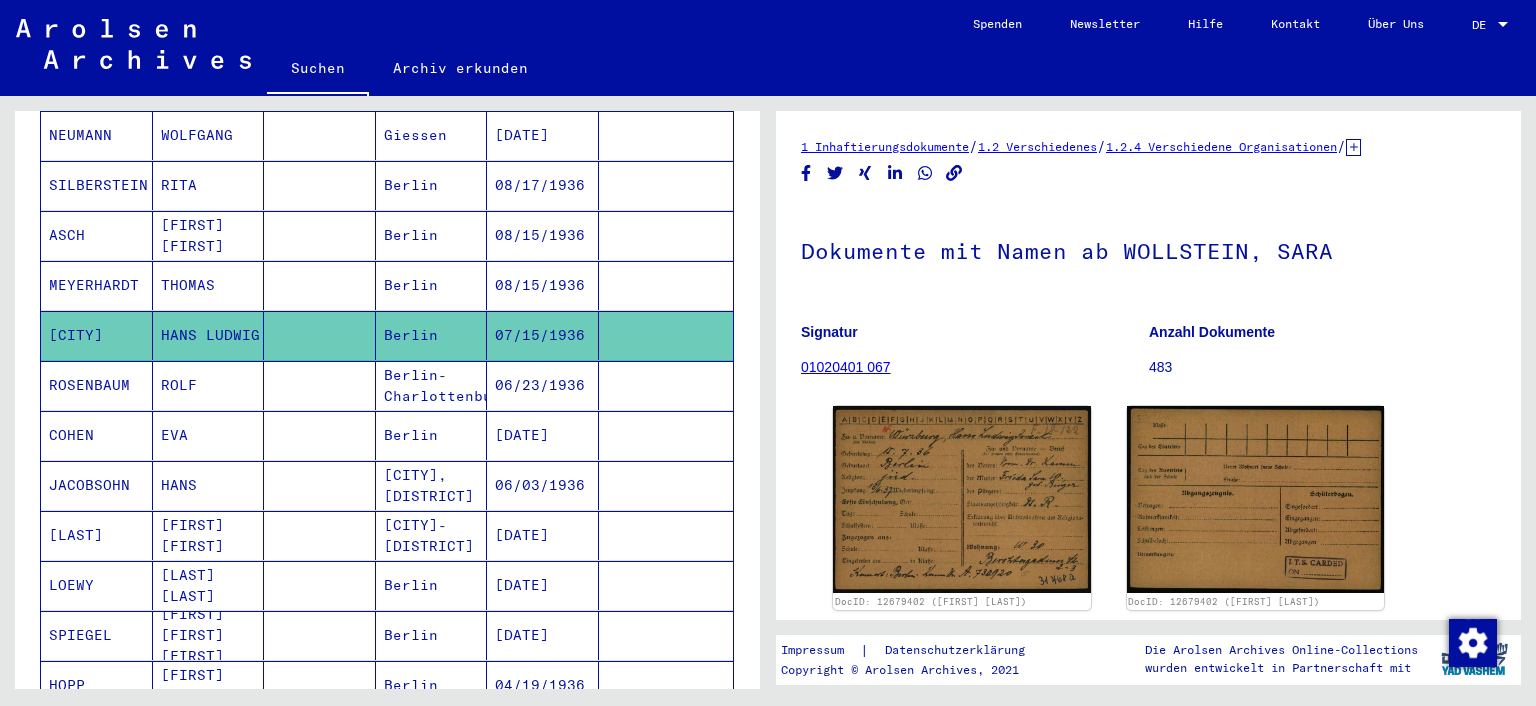 click on "ROLF" at bounding box center (209, 435) 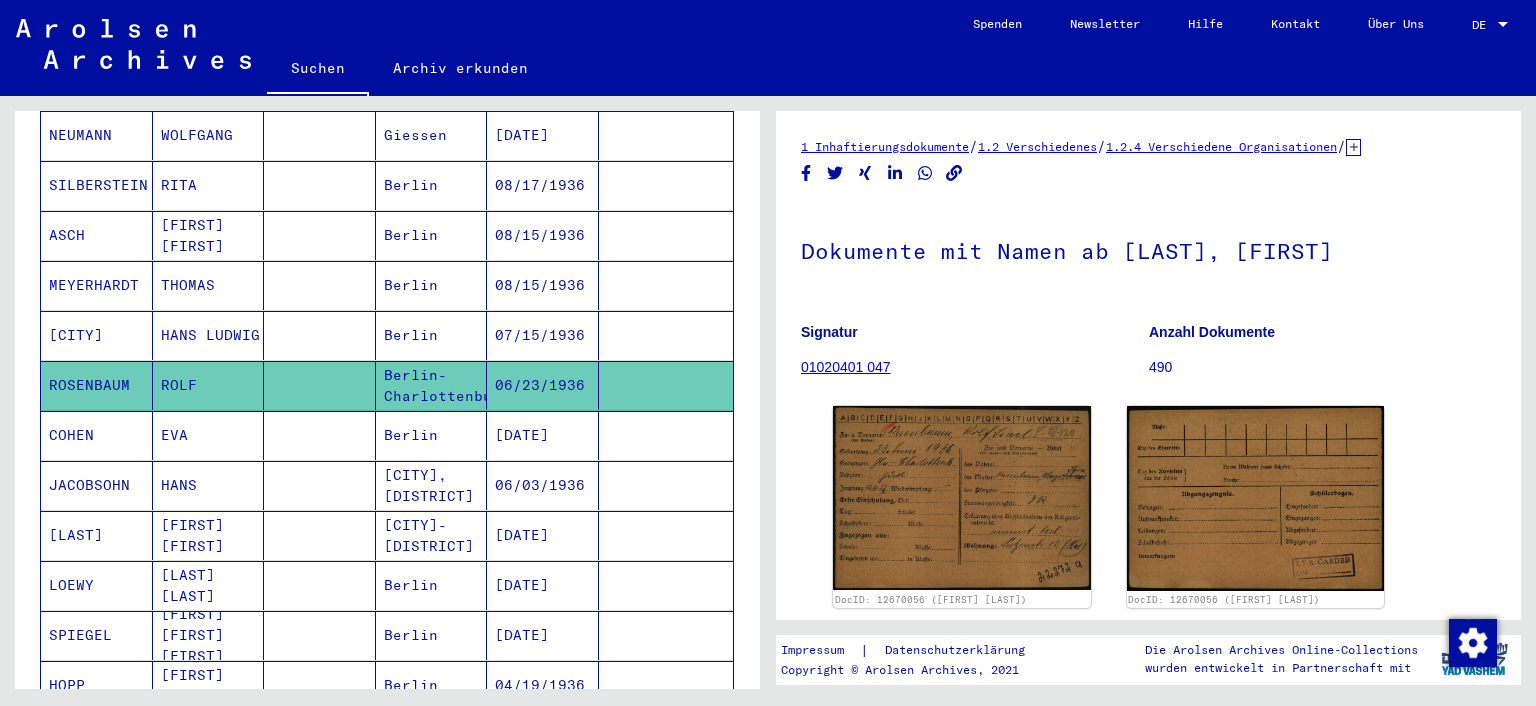 click on "EVA" at bounding box center (209, 485) 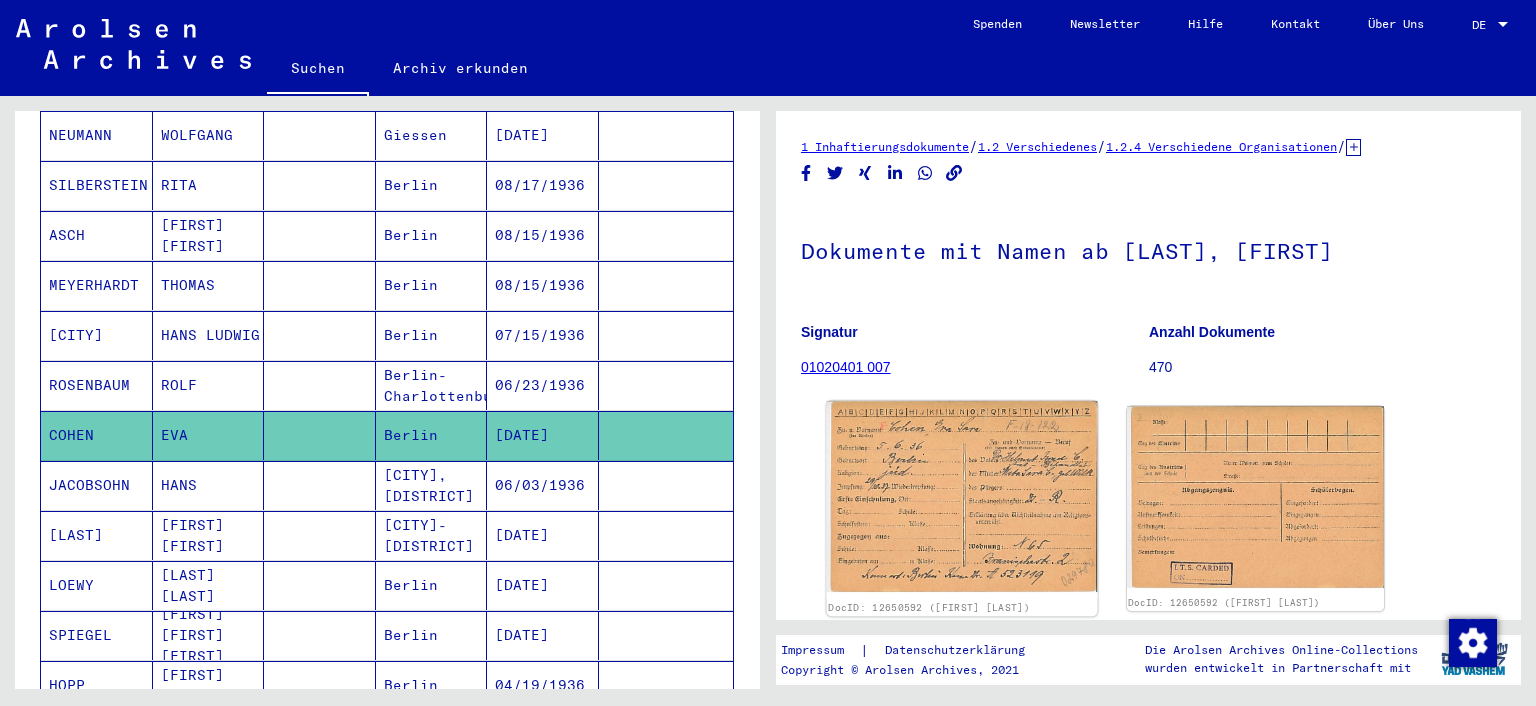 click 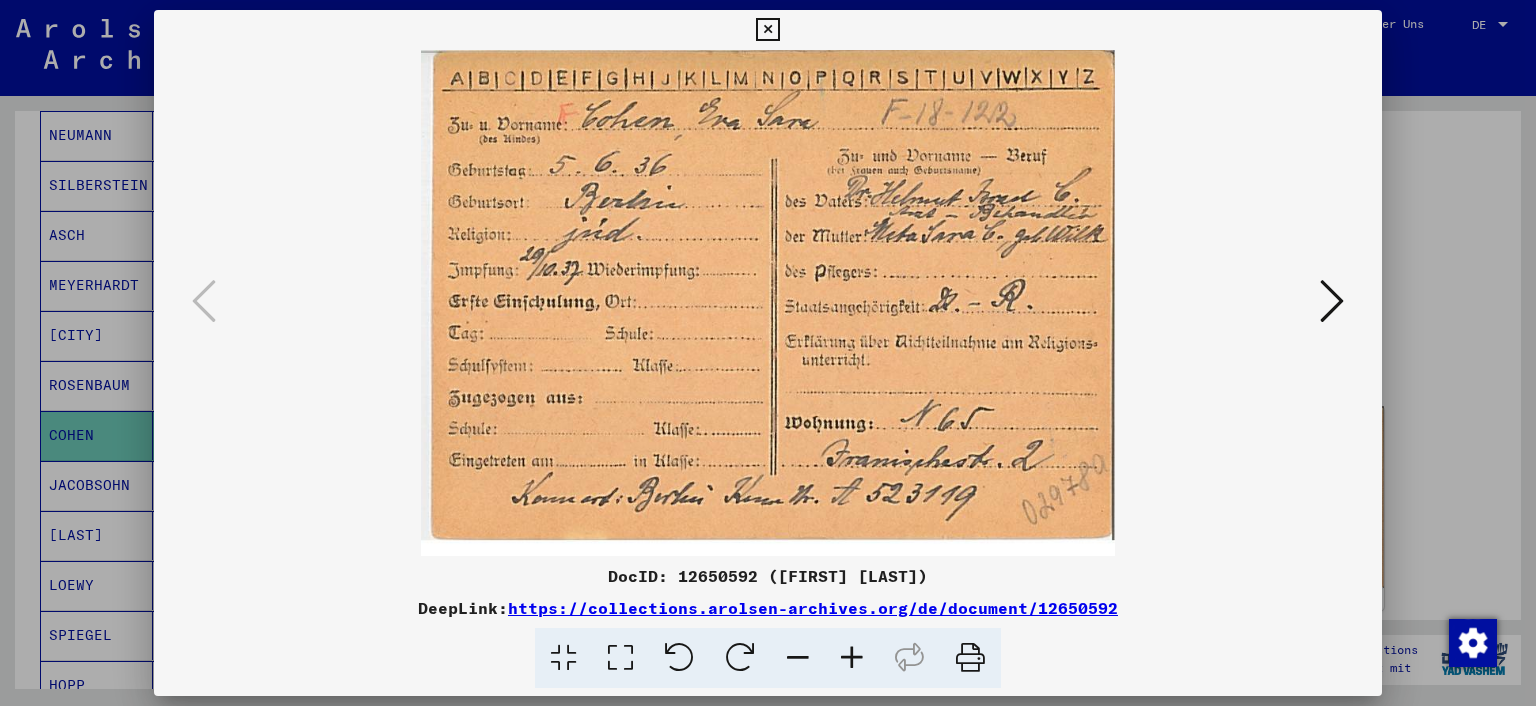 click at bounding box center (768, 353) 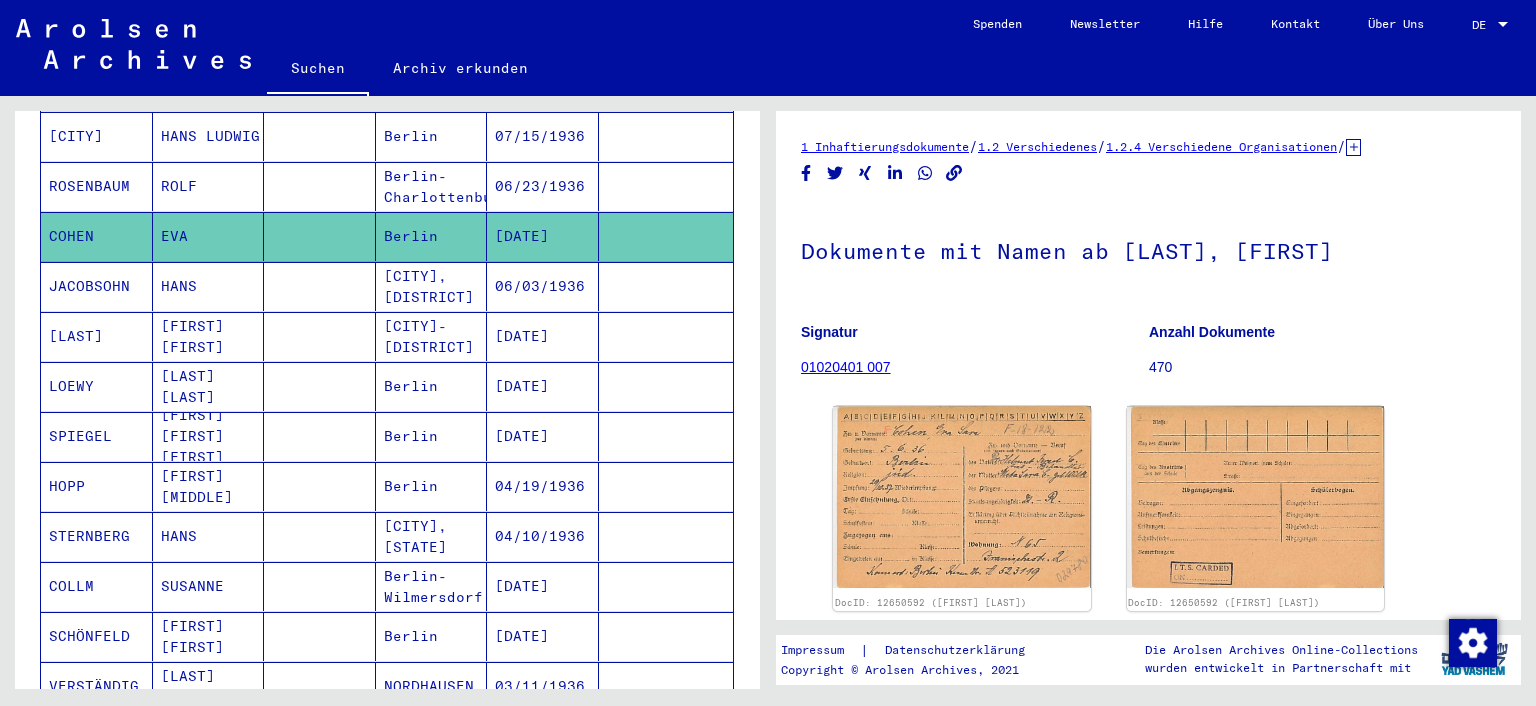 scroll, scrollTop: 964, scrollLeft: 0, axis: vertical 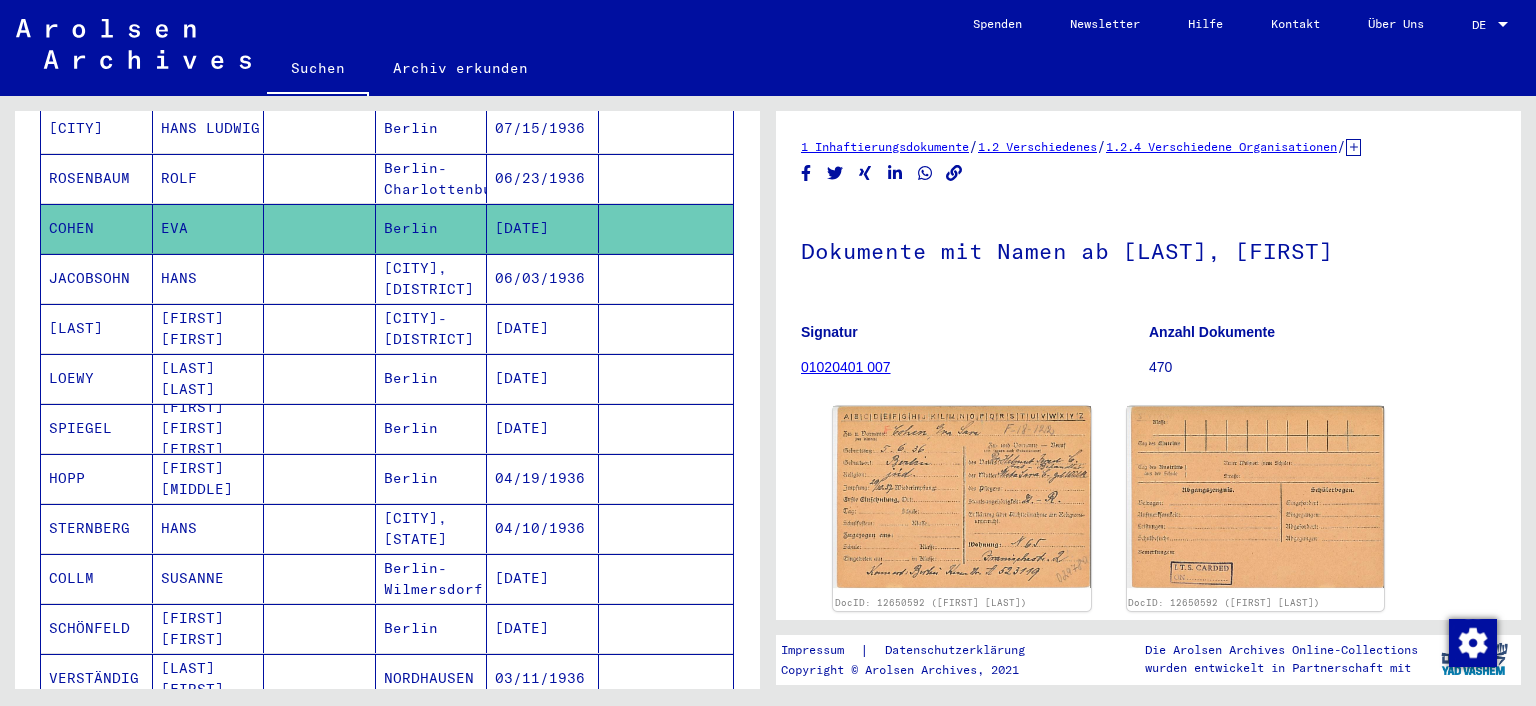 click at bounding box center [320, 328] 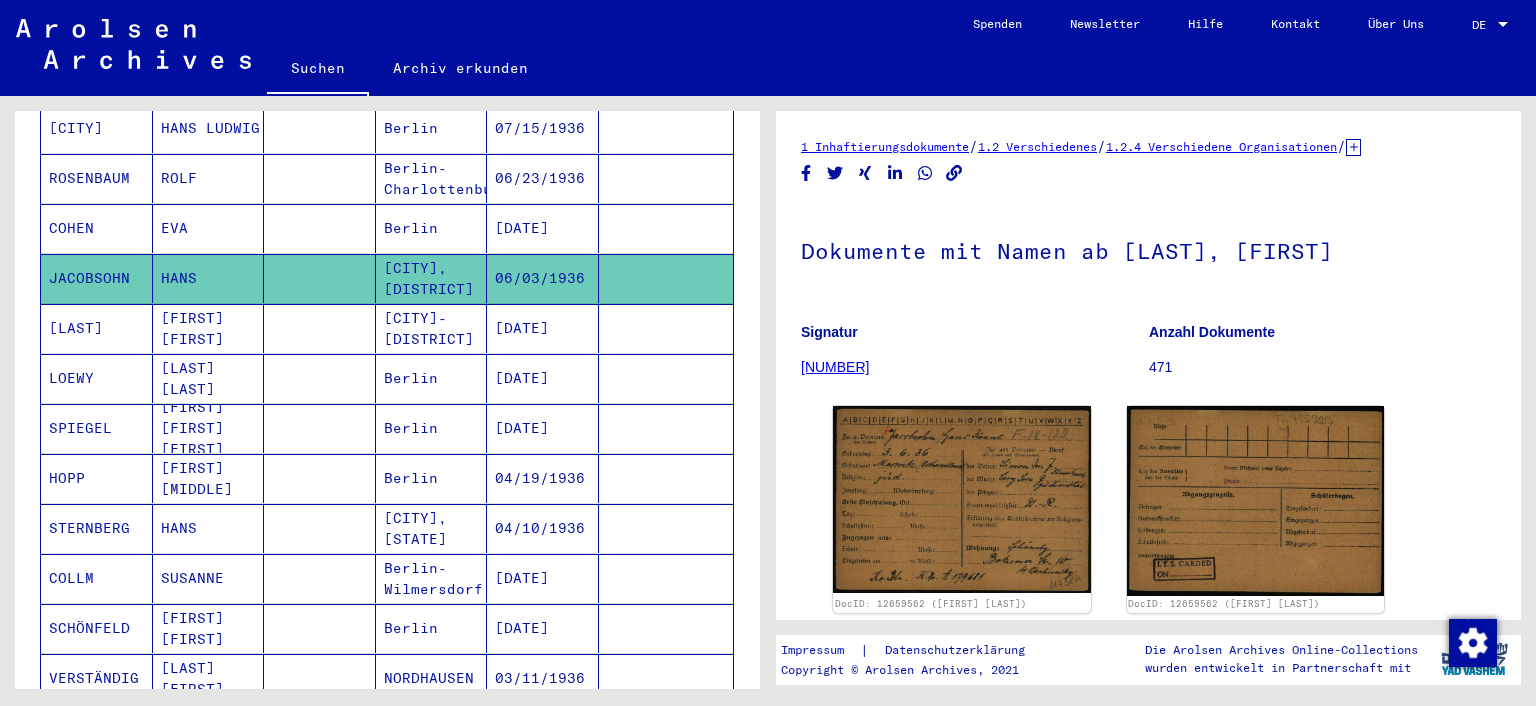 click at bounding box center (320, 378) 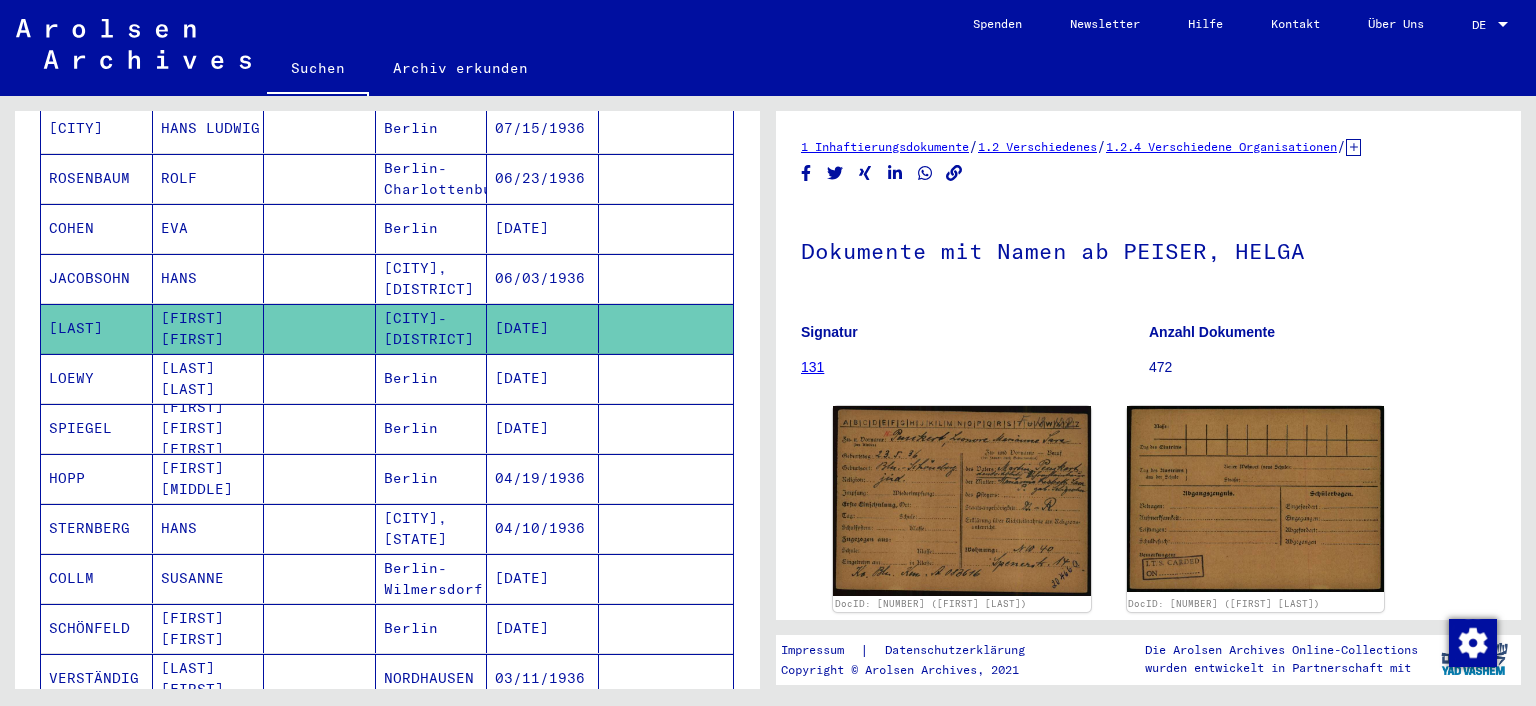 click at bounding box center (320, 428) 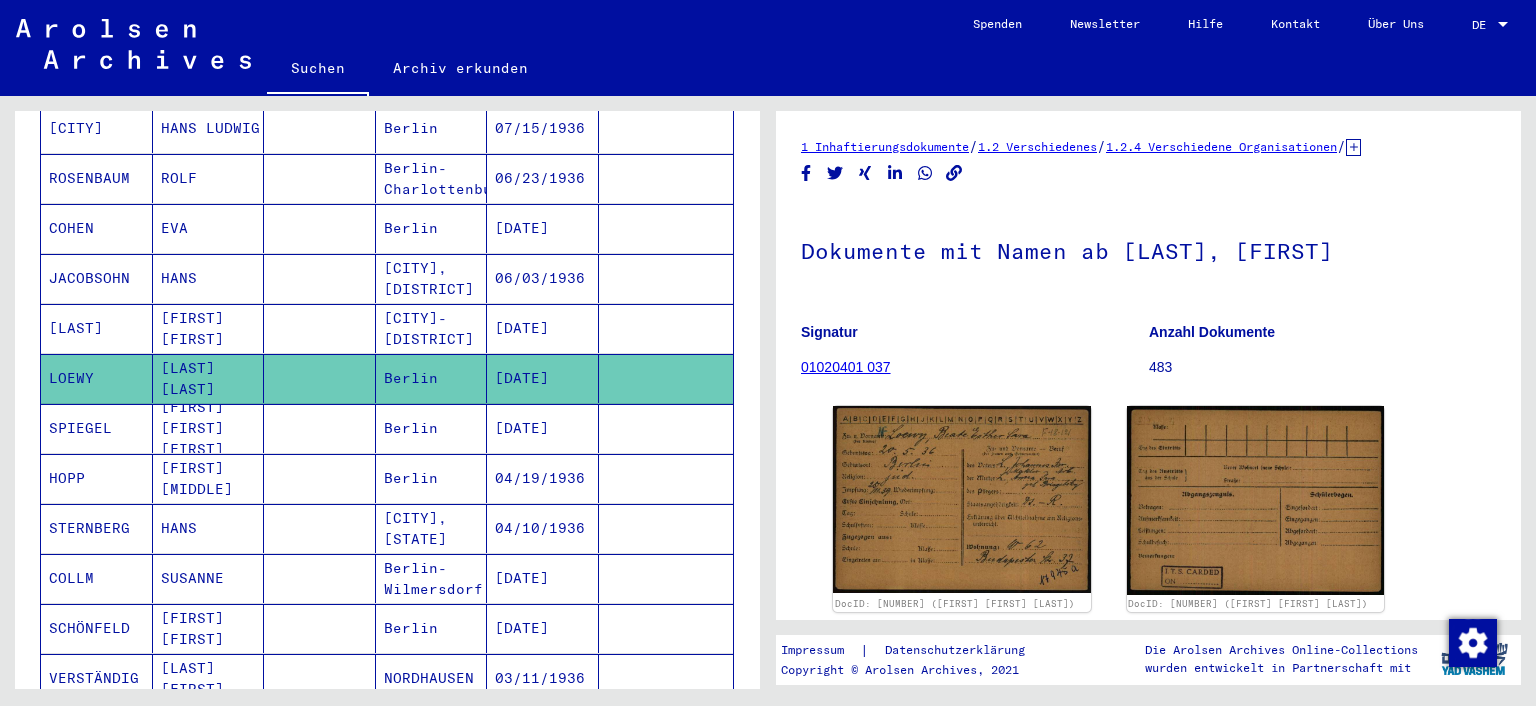 click at bounding box center [320, 478] 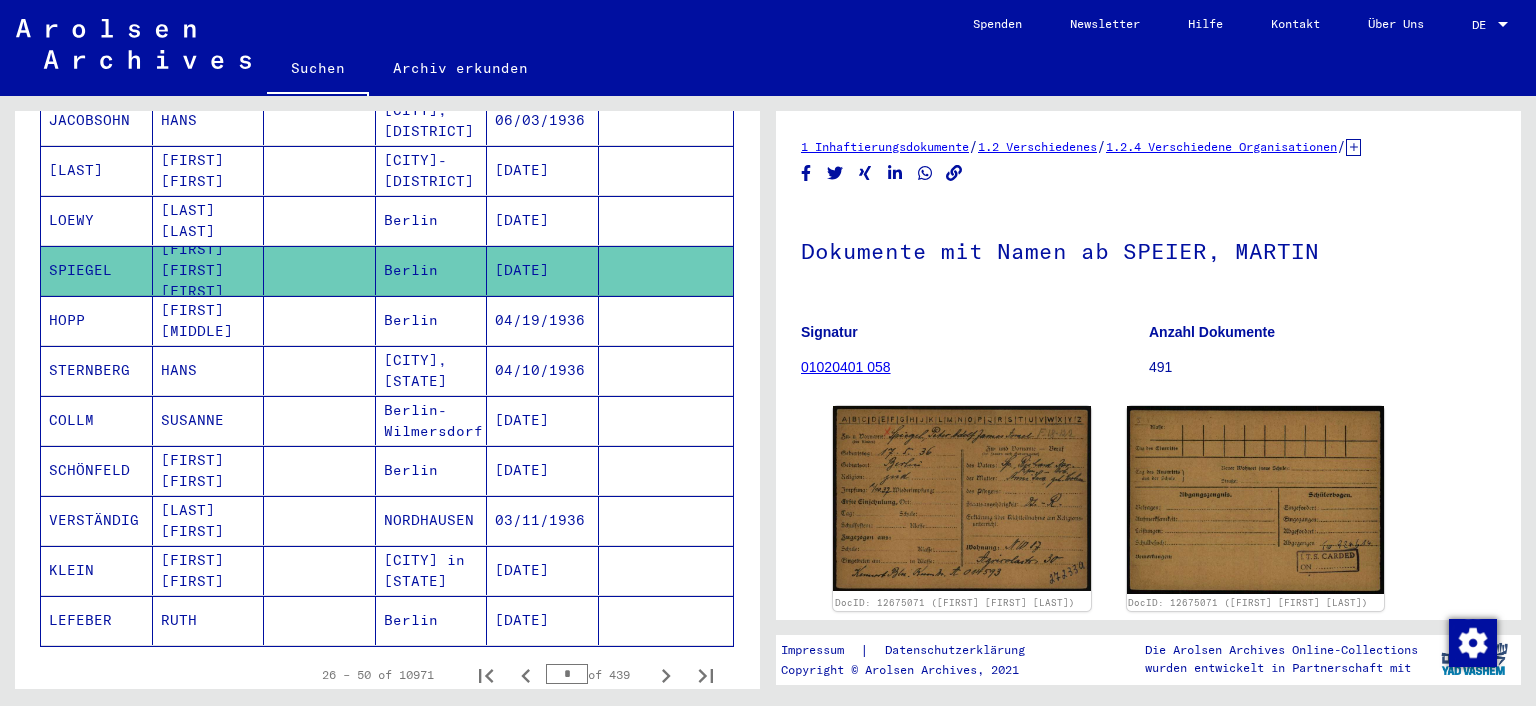 scroll, scrollTop: 1207, scrollLeft: 0, axis: vertical 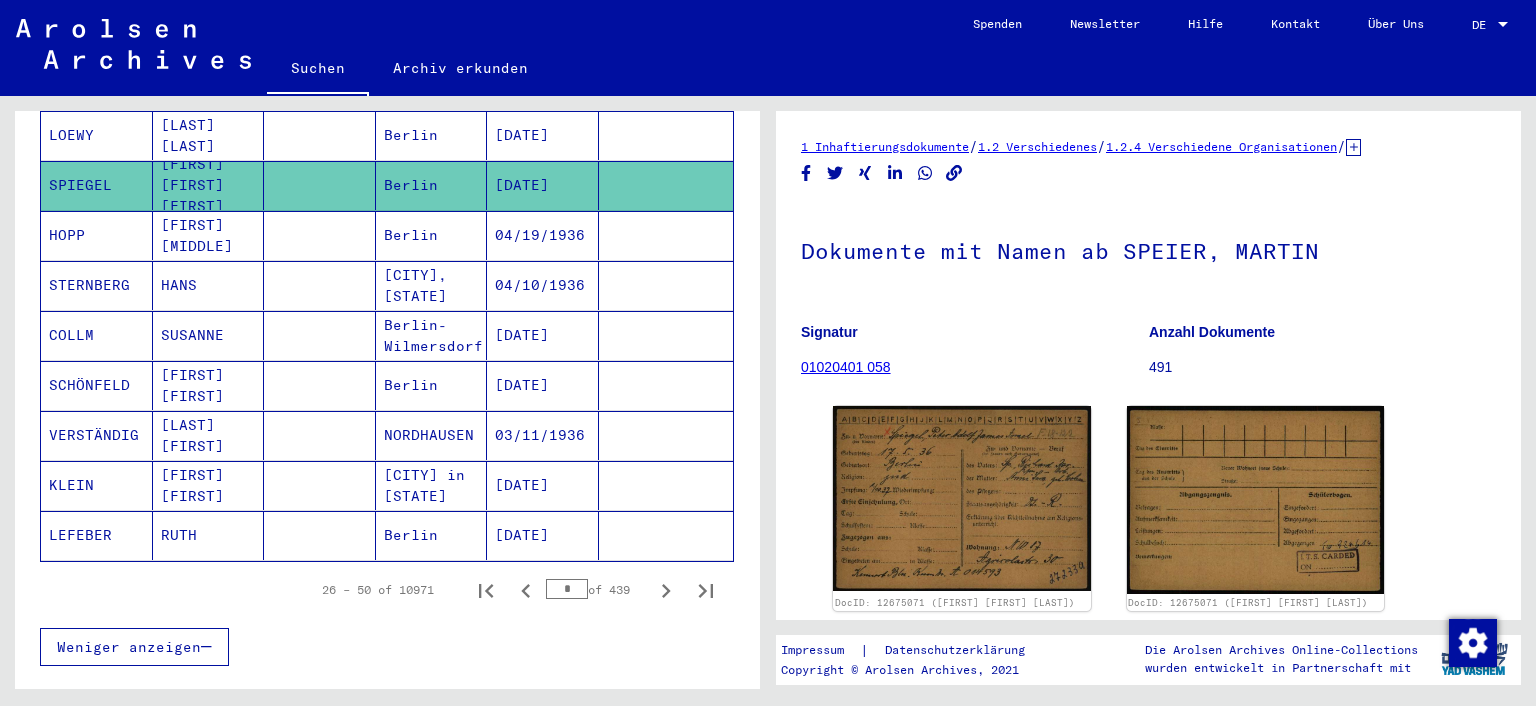 click at bounding box center (320, 285) 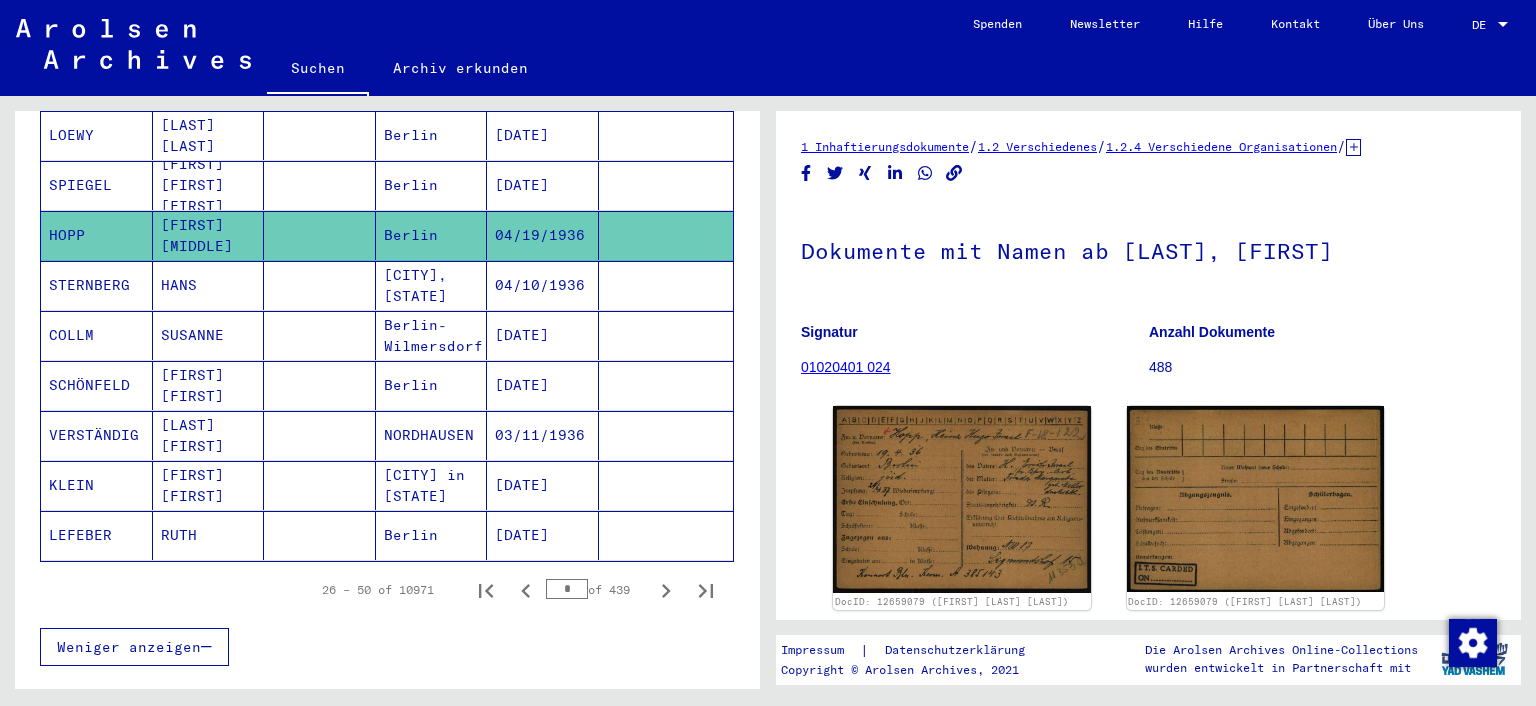 click at bounding box center [320, 335] 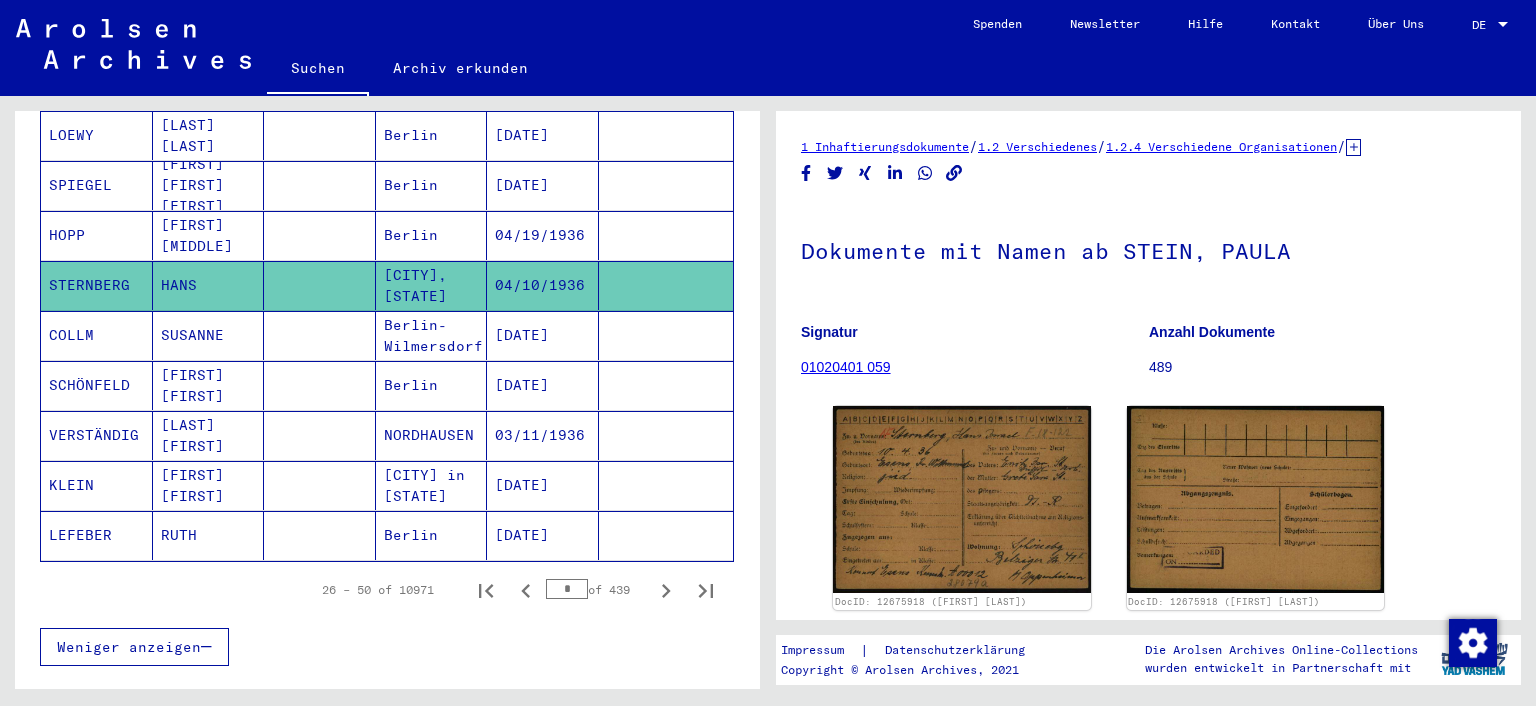 click at bounding box center (320, 385) 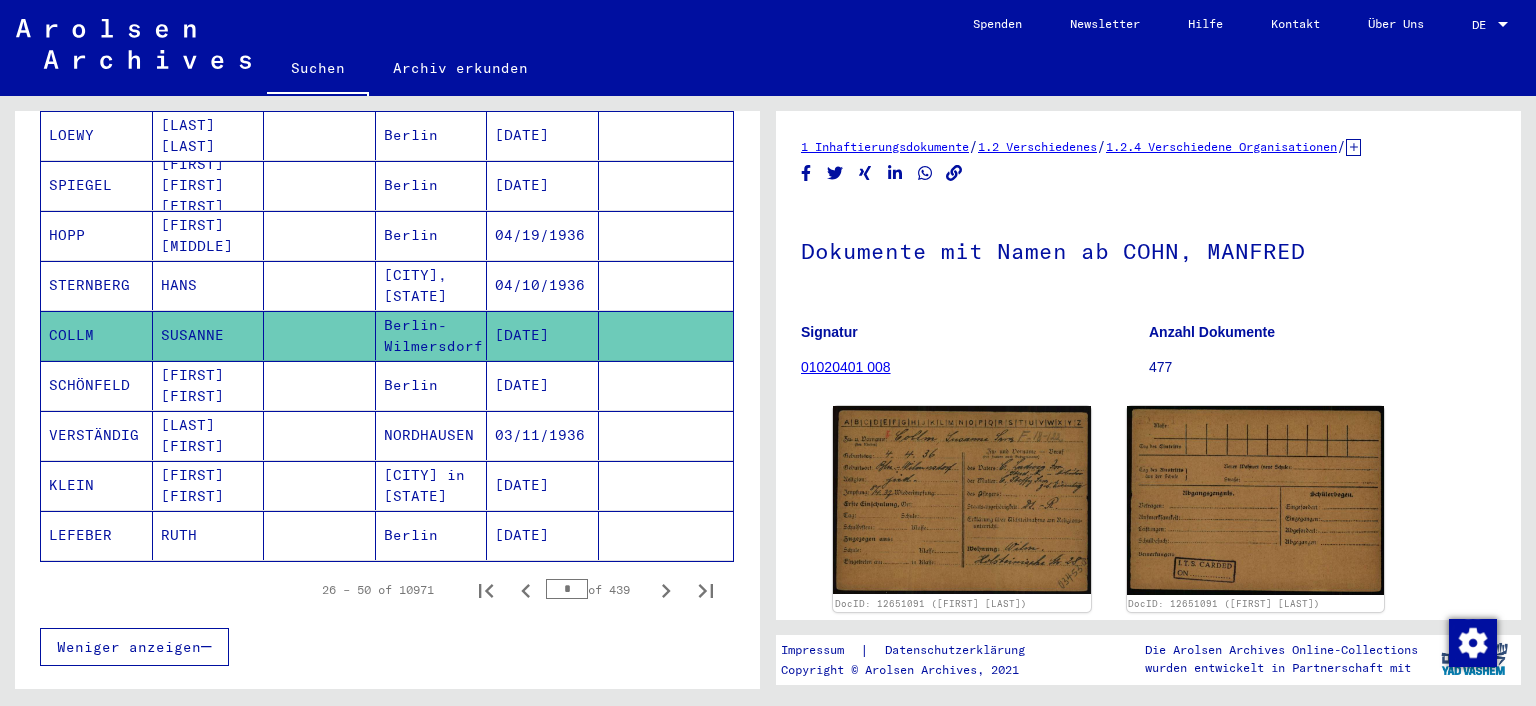 click at bounding box center (320, 435) 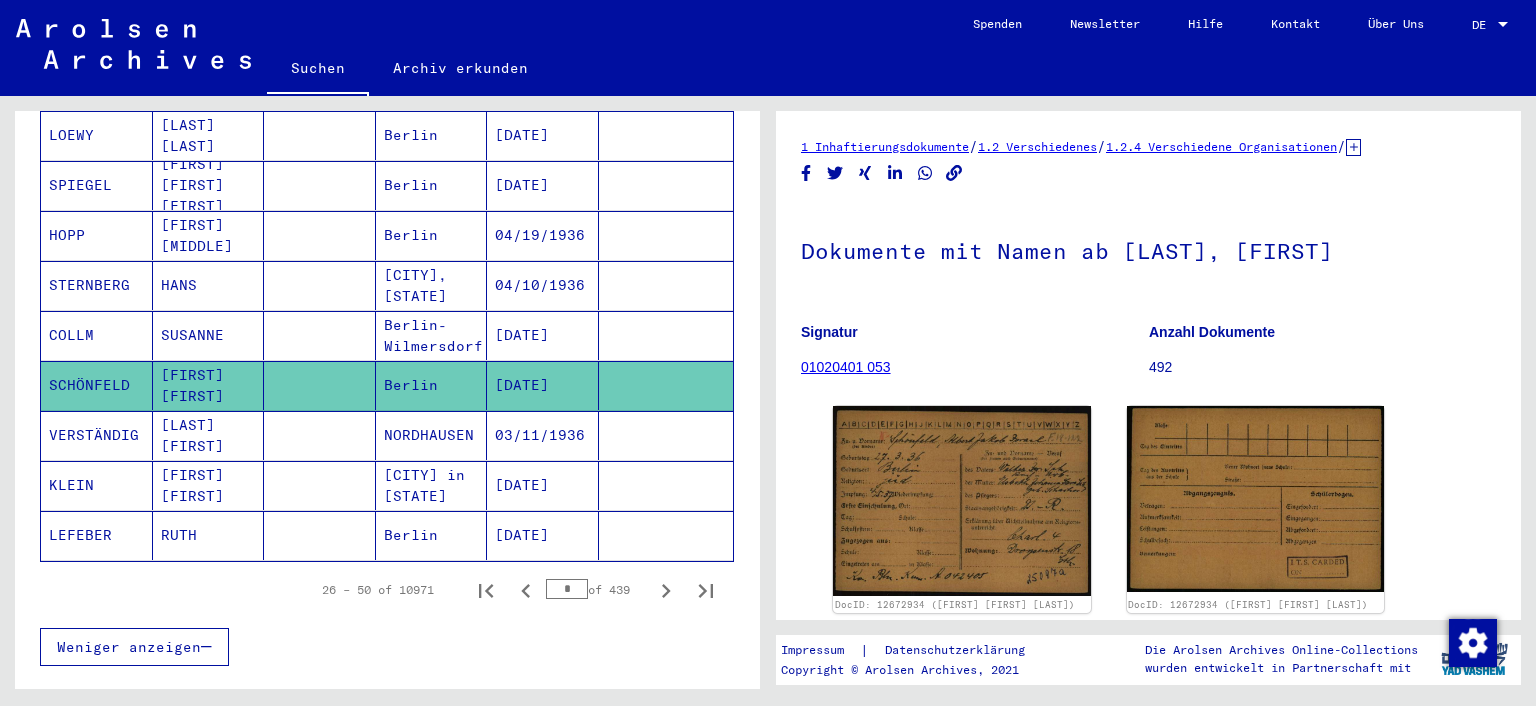 click at bounding box center (320, 485) 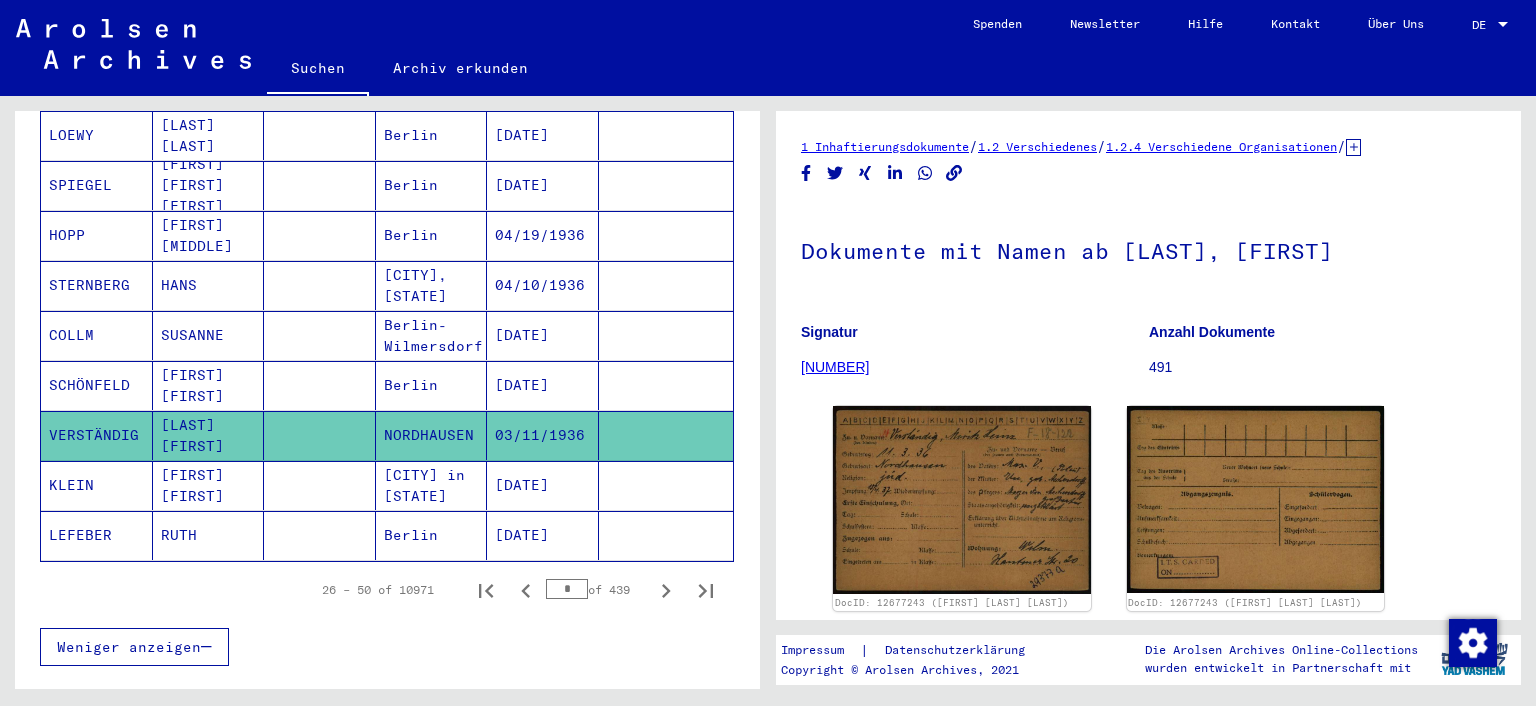 click at bounding box center (320, 535) 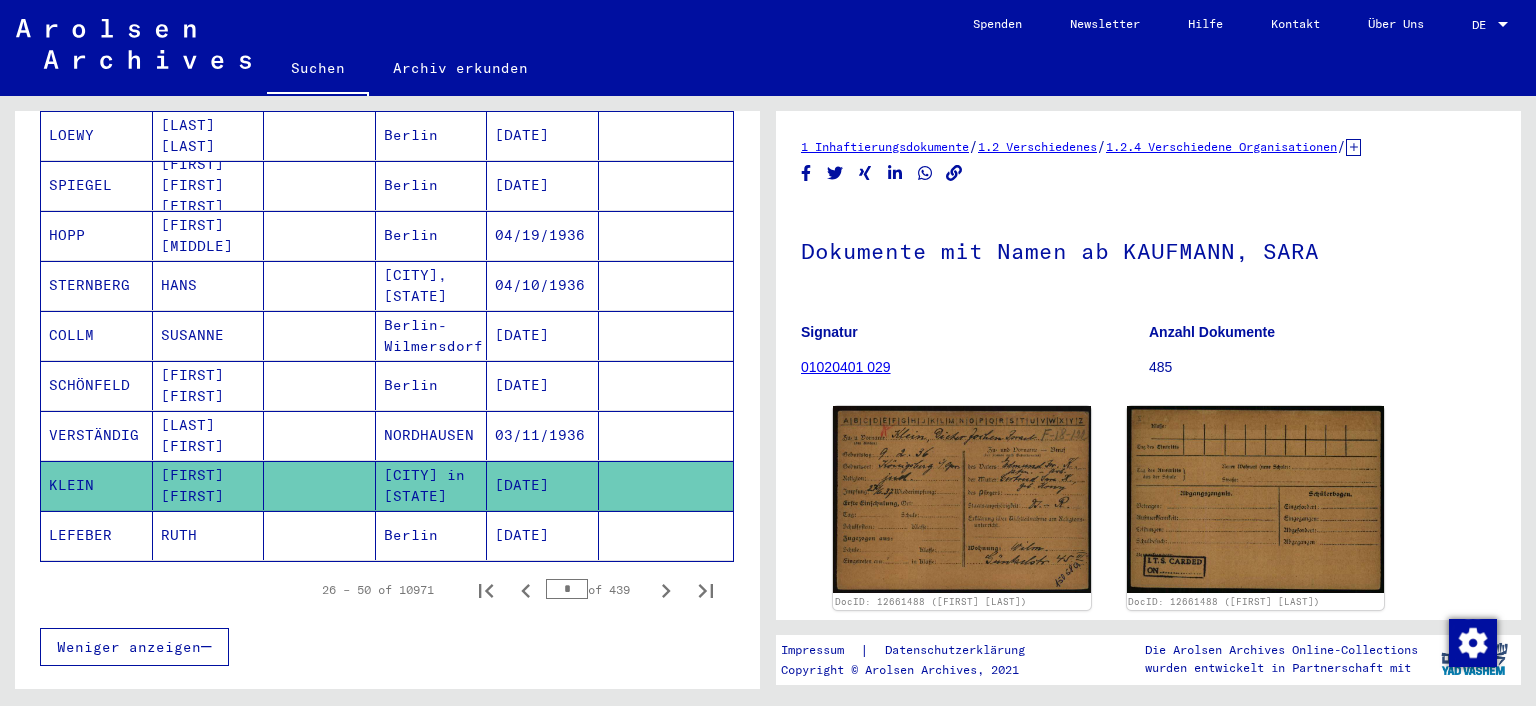 click 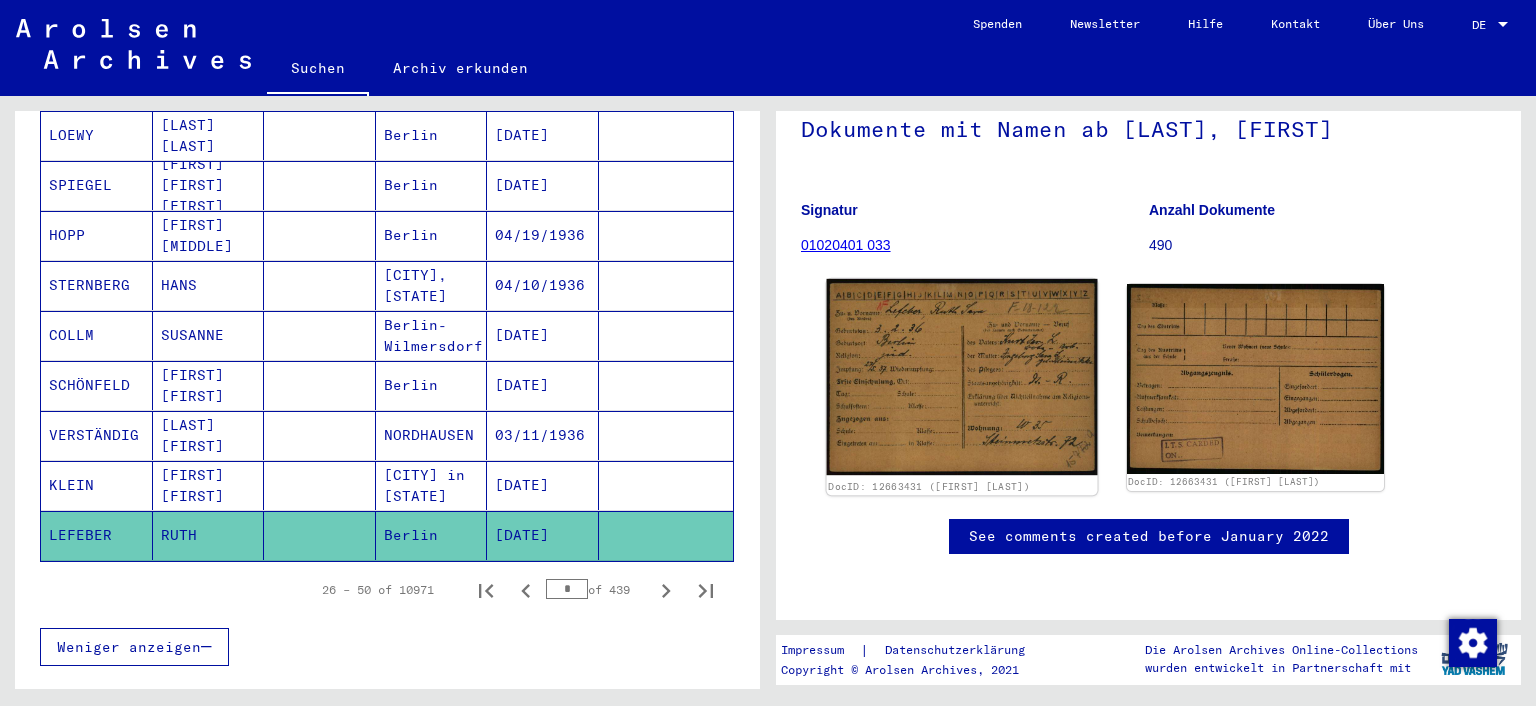 scroll, scrollTop: 191, scrollLeft: 0, axis: vertical 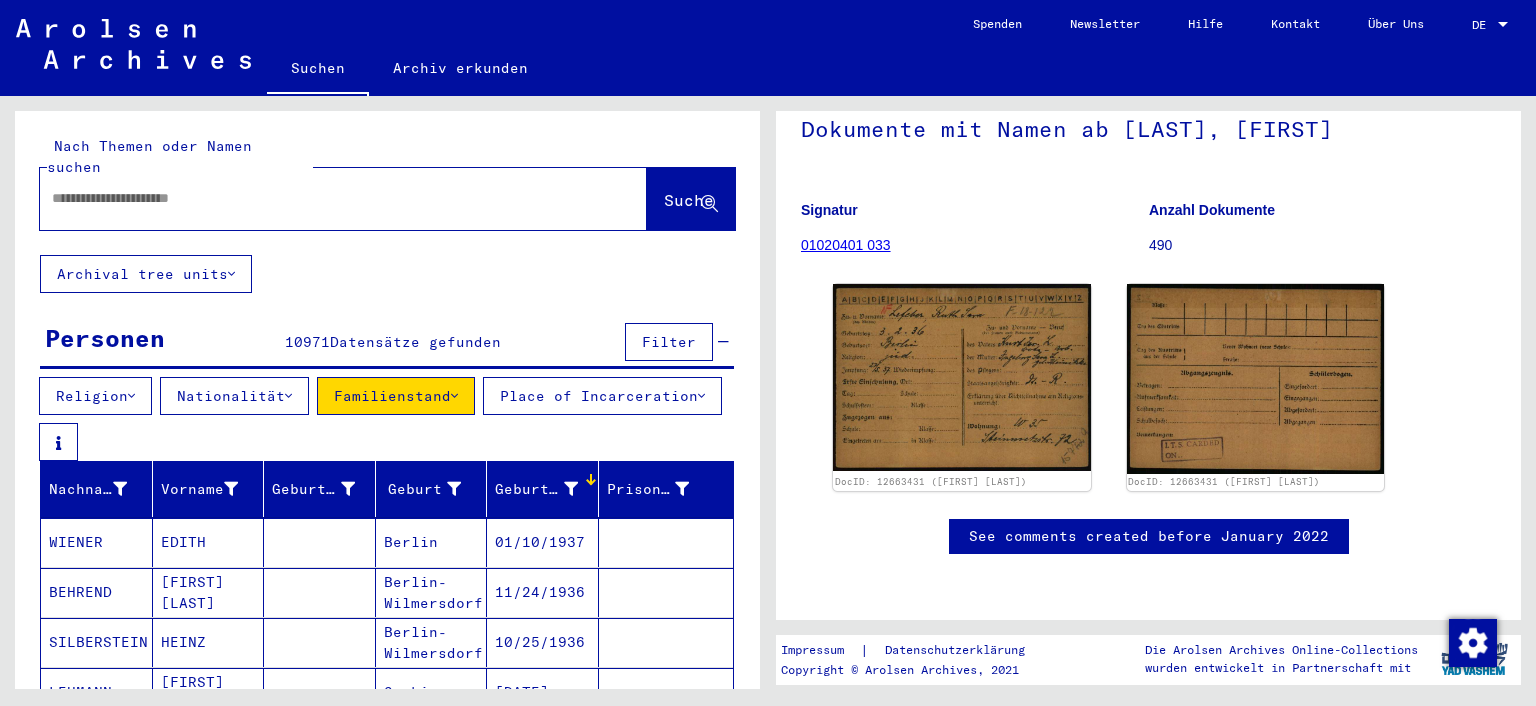 click on "Archival tree units" 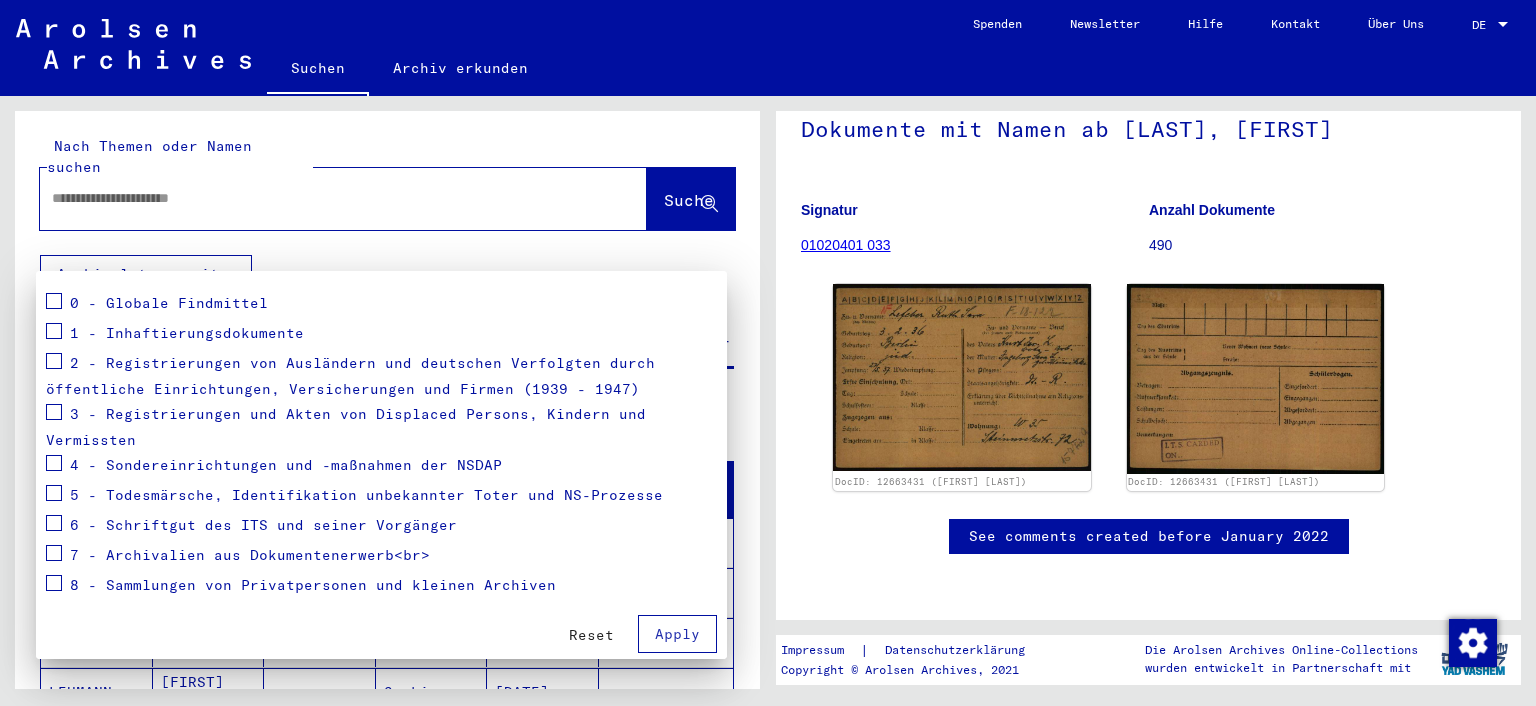 scroll, scrollTop: 215, scrollLeft: 0, axis: vertical 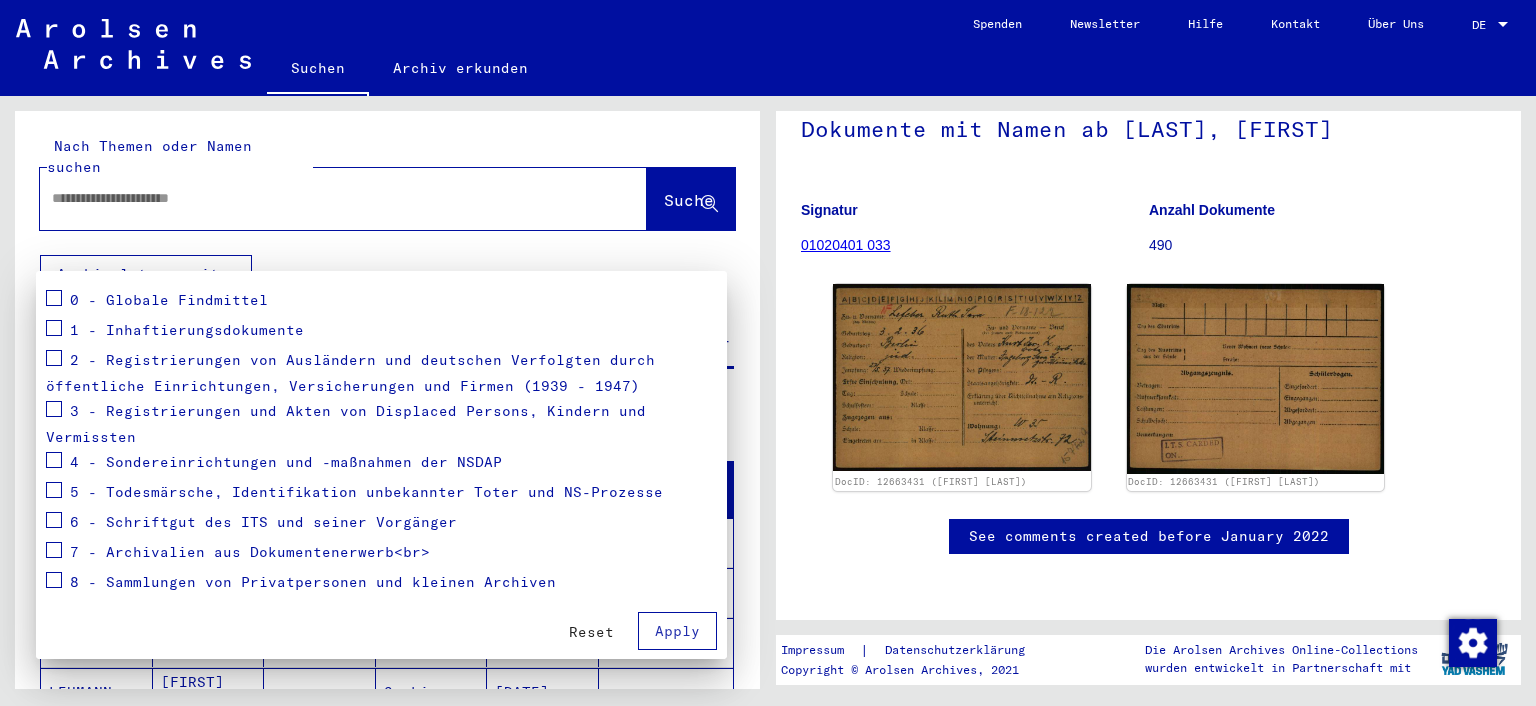 click on "3 - Registrierungen und Akten von Displaced Persons, Kindern und Vermissten" at bounding box center [346, 424] 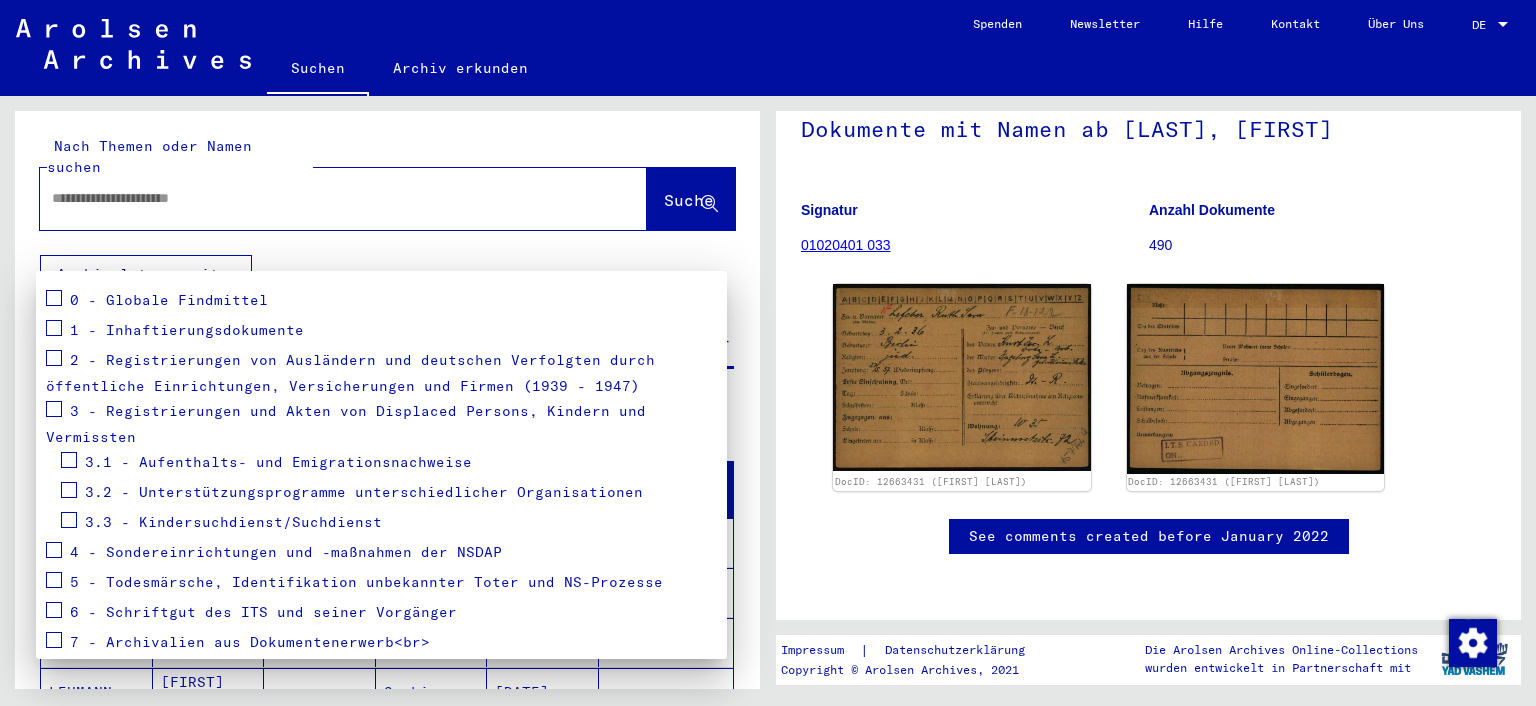 click at bounding box center (54, 409) 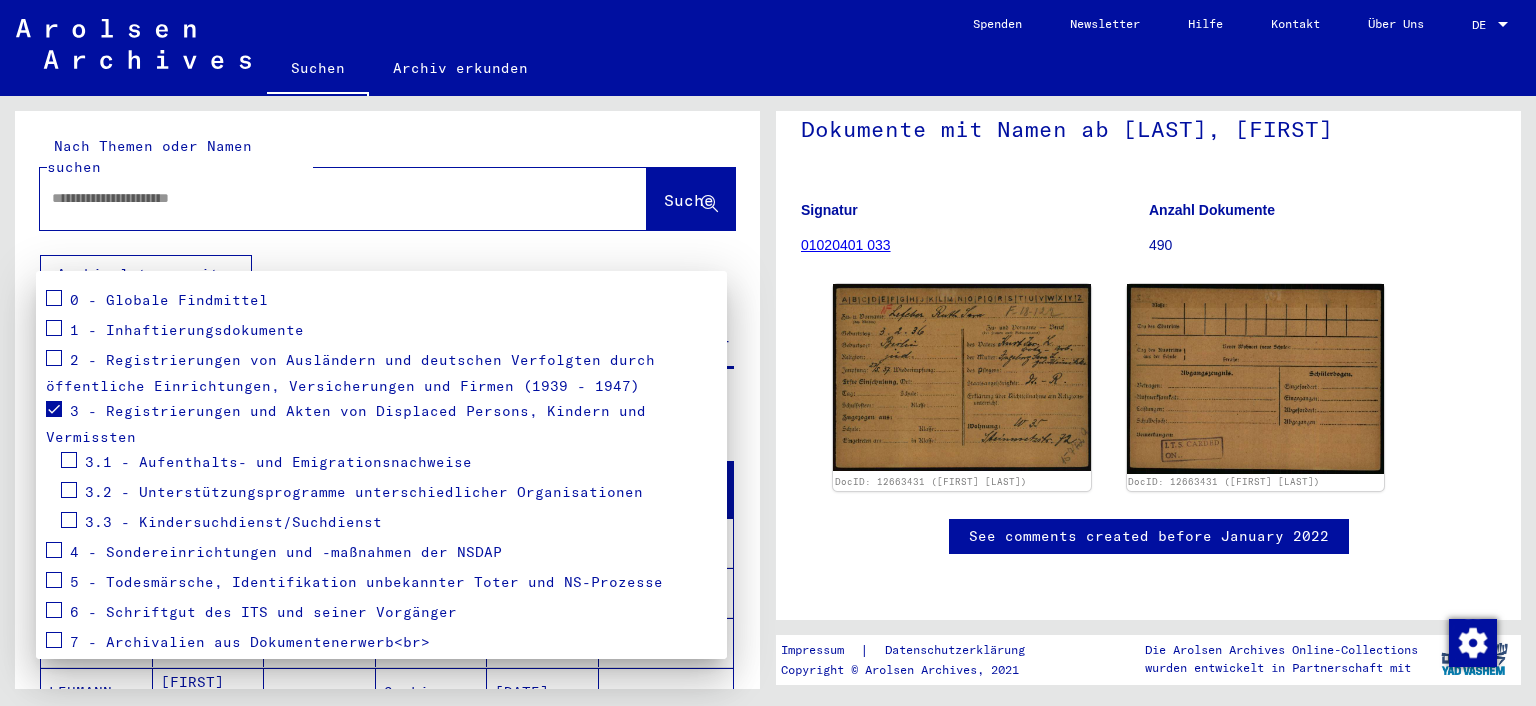 scroll, scrollTop: 304, scrollLeft: 0, axis: vertical 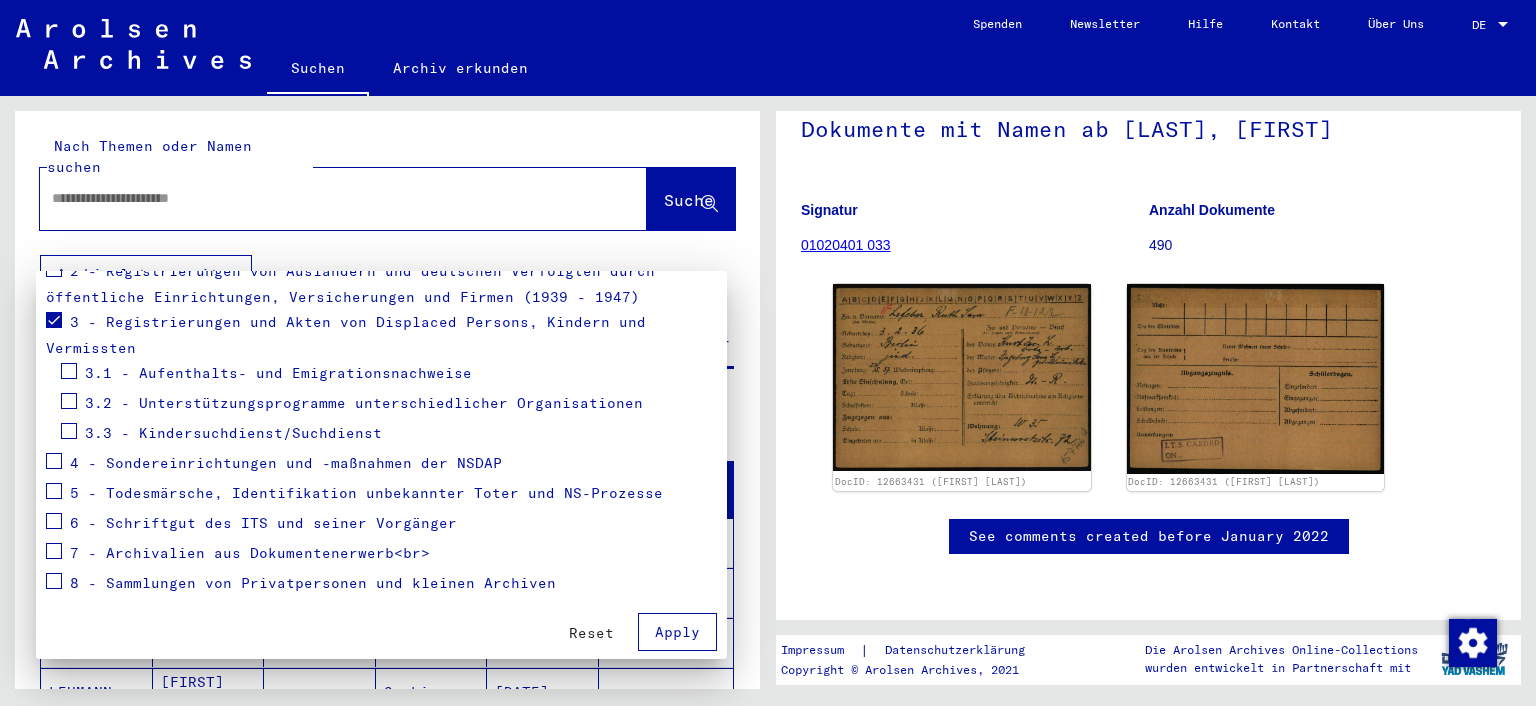 click on "Apply" at bounding box center [677, 632] 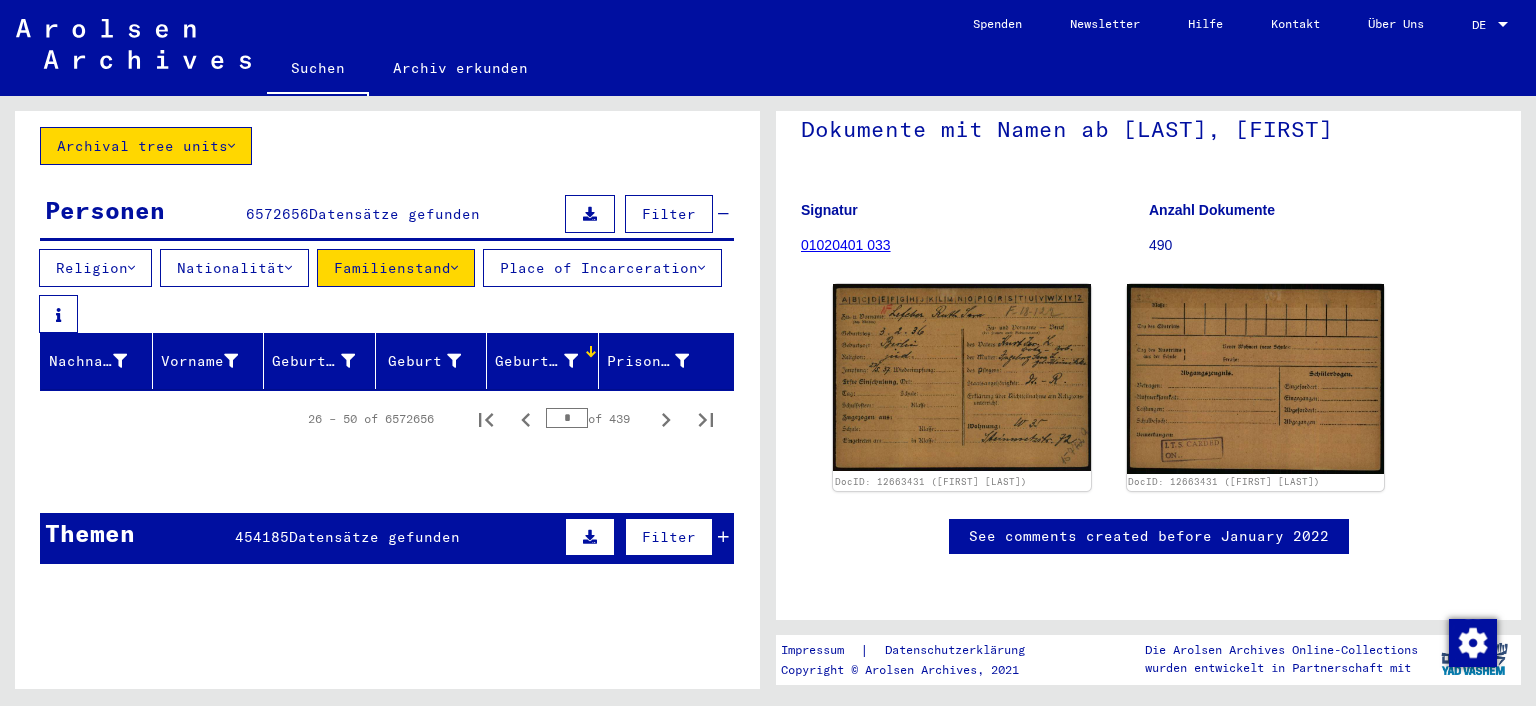 scroll, scrollTop: 124, scrollLeft: 0, axis: vertical 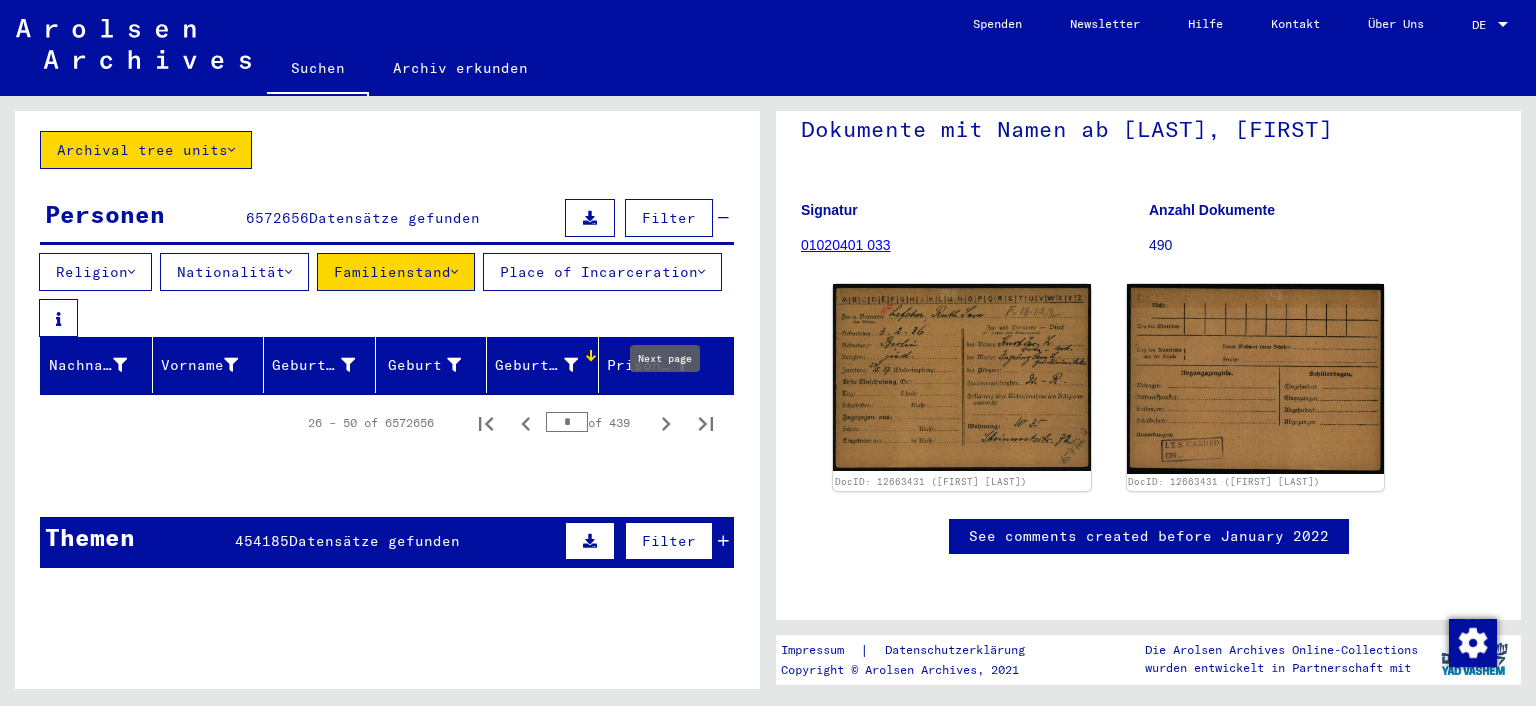 click 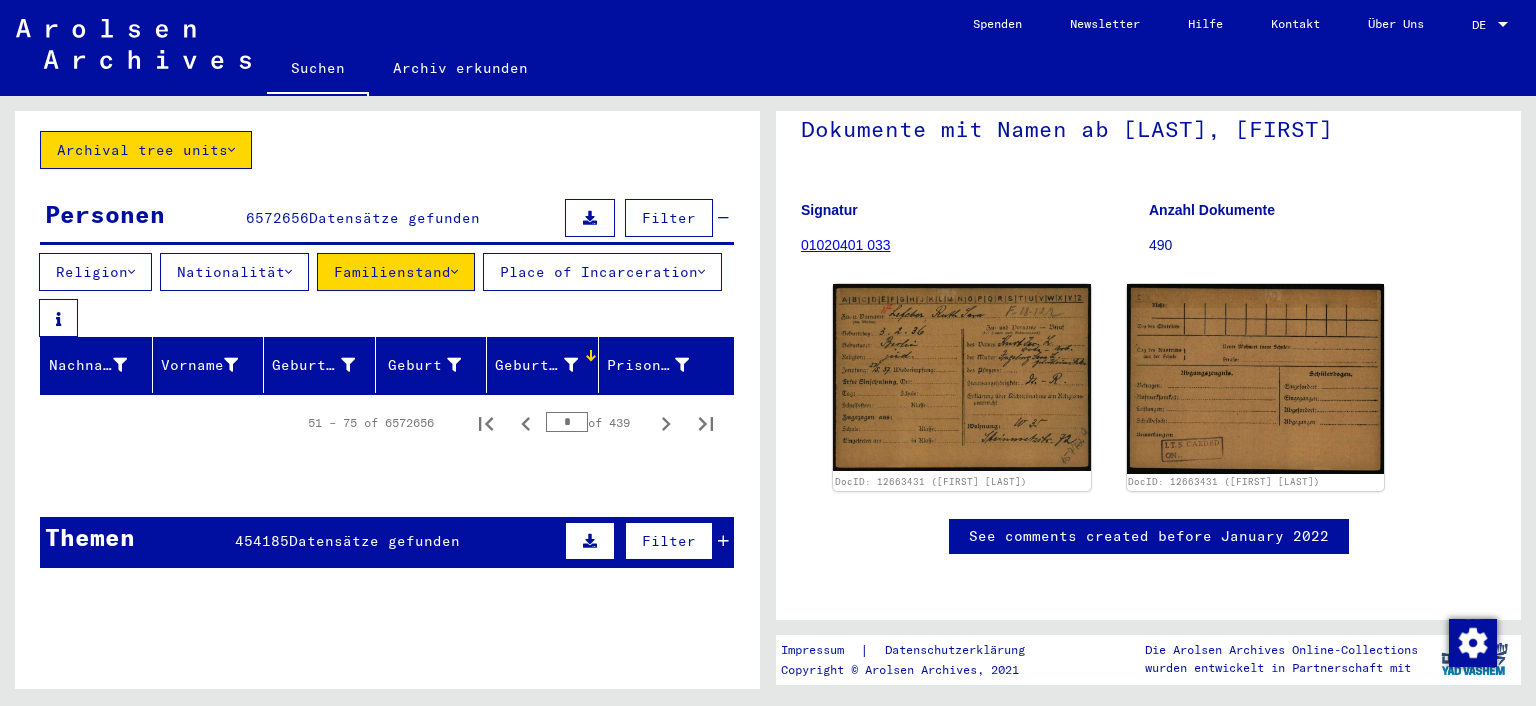 click on "Registrierungen und Akten von Displaced Persons, Kindern und Vermissten" at bounding box center (421, 650) 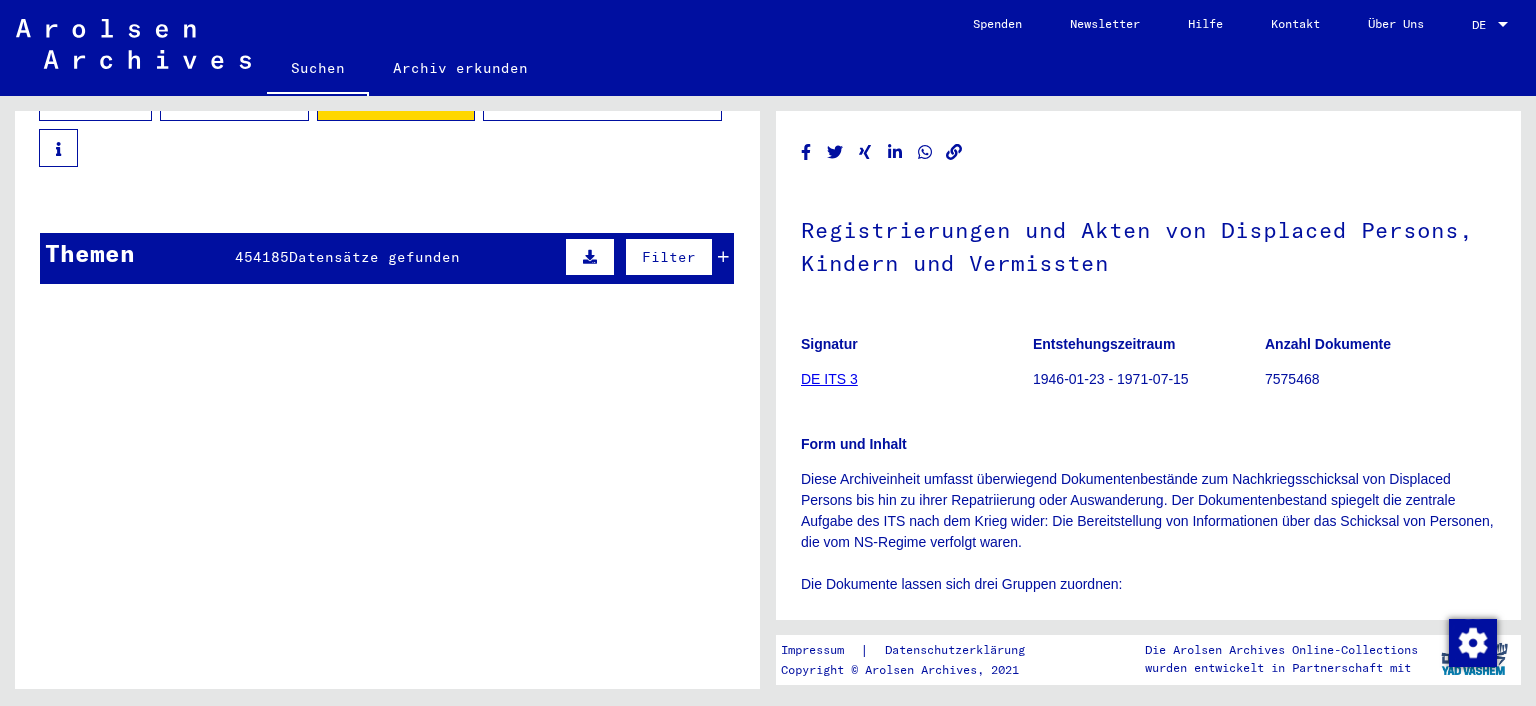 scroll, scrollTop: 0, scrollLeft: 0, axis: both 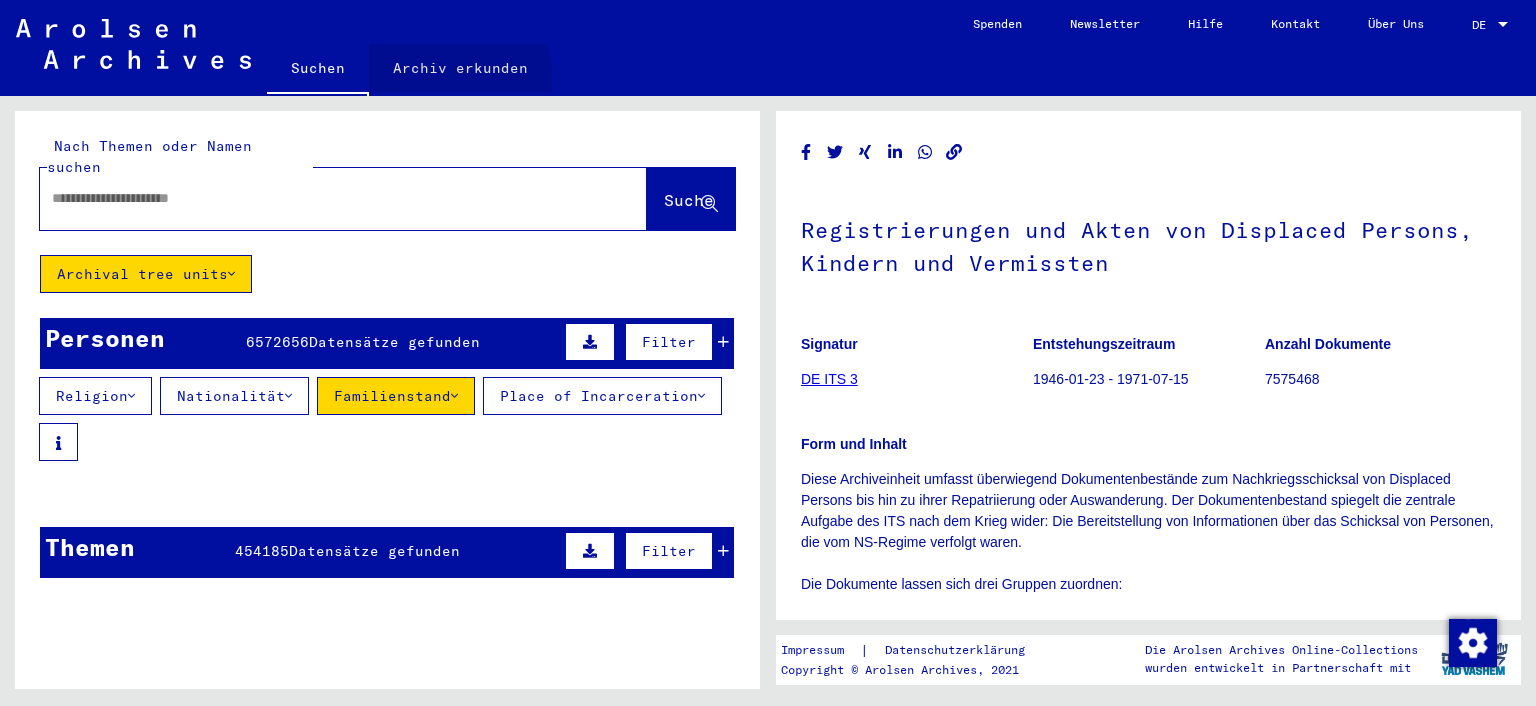 click on "Archiv erkunden" 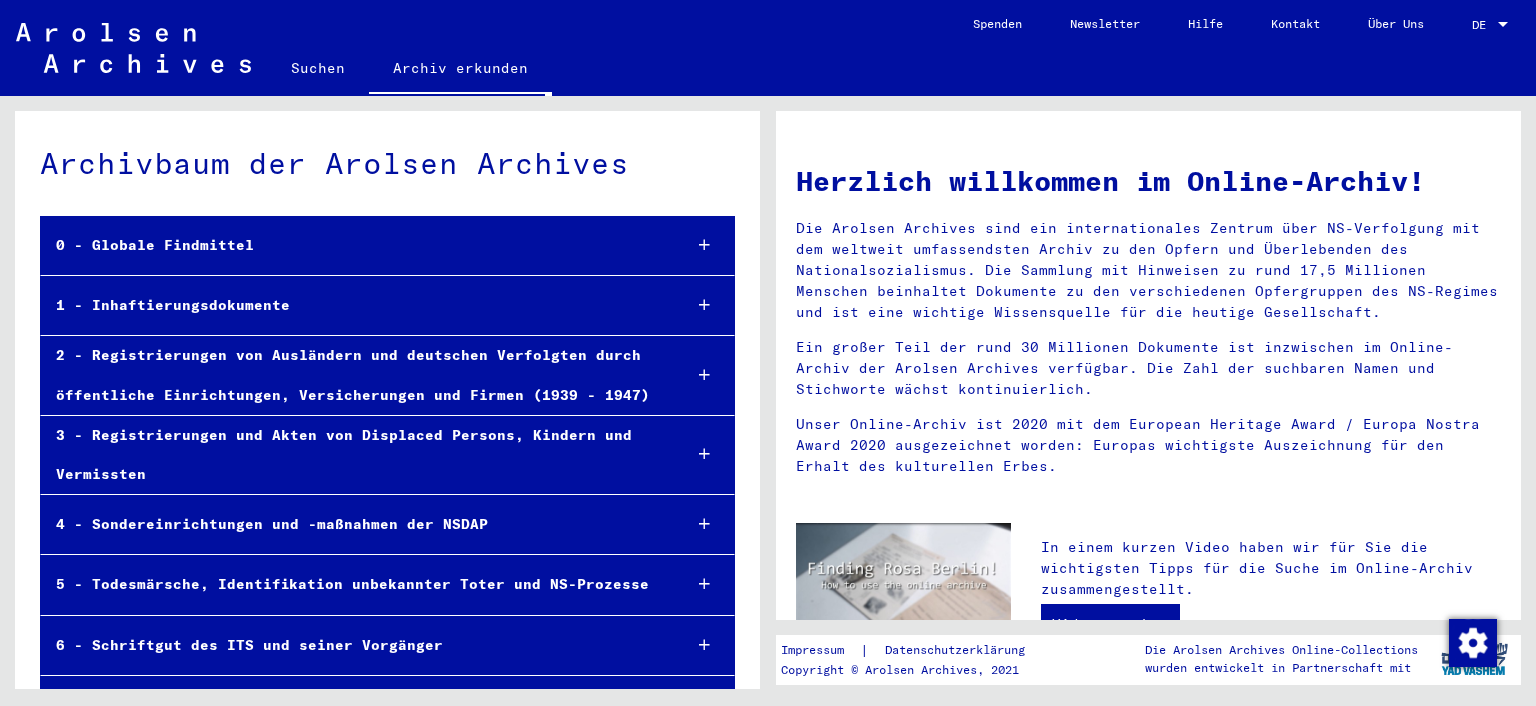 click on "3 - Registrierungen und Akten von Displaced Persons, Kindern und Vermissten" at bounding box center (353, 455) 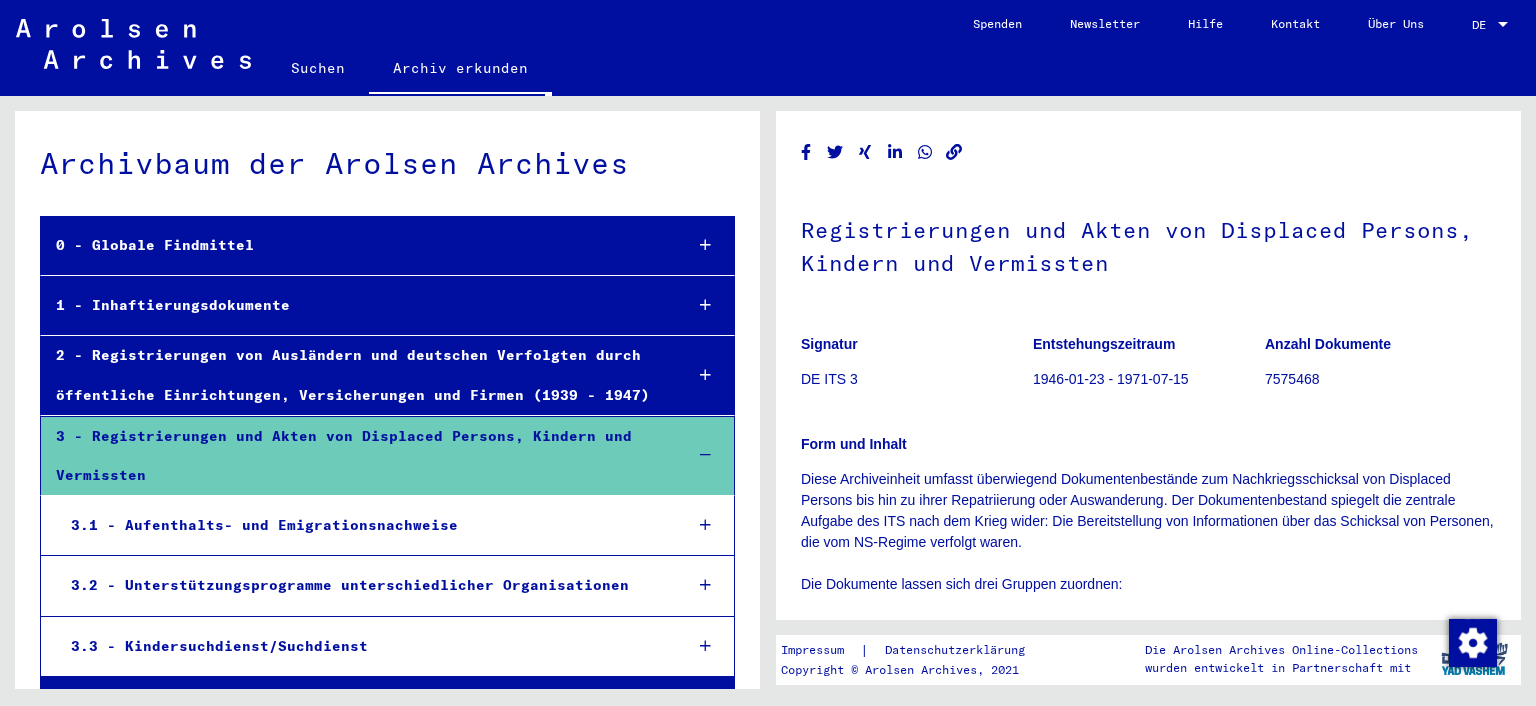 click on "3 - Registrierungen und Akten von Displaced Persons, Kindern und Vermissten" at bounding box center (353, 456) 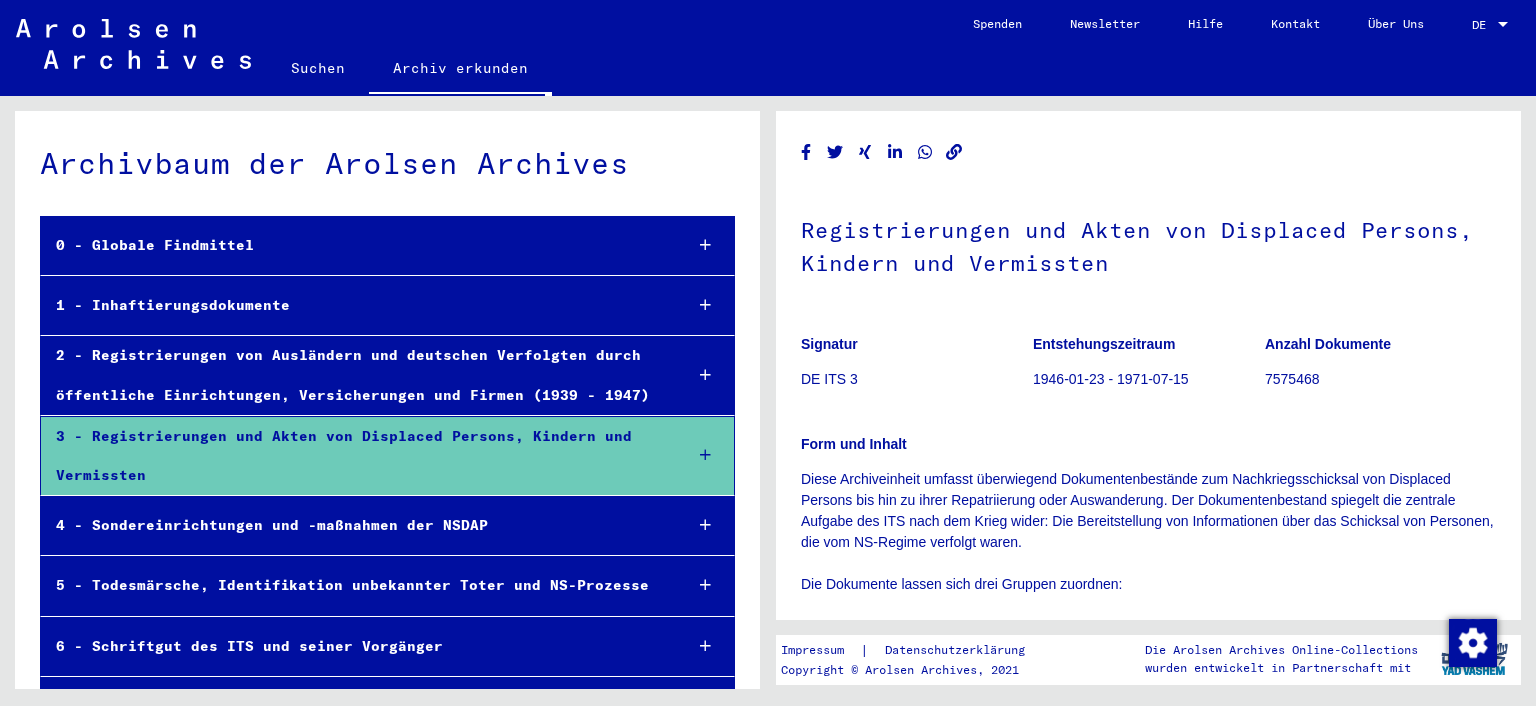 scroll, scrollTop: 116, scrollLeft: 0, axis: vertical 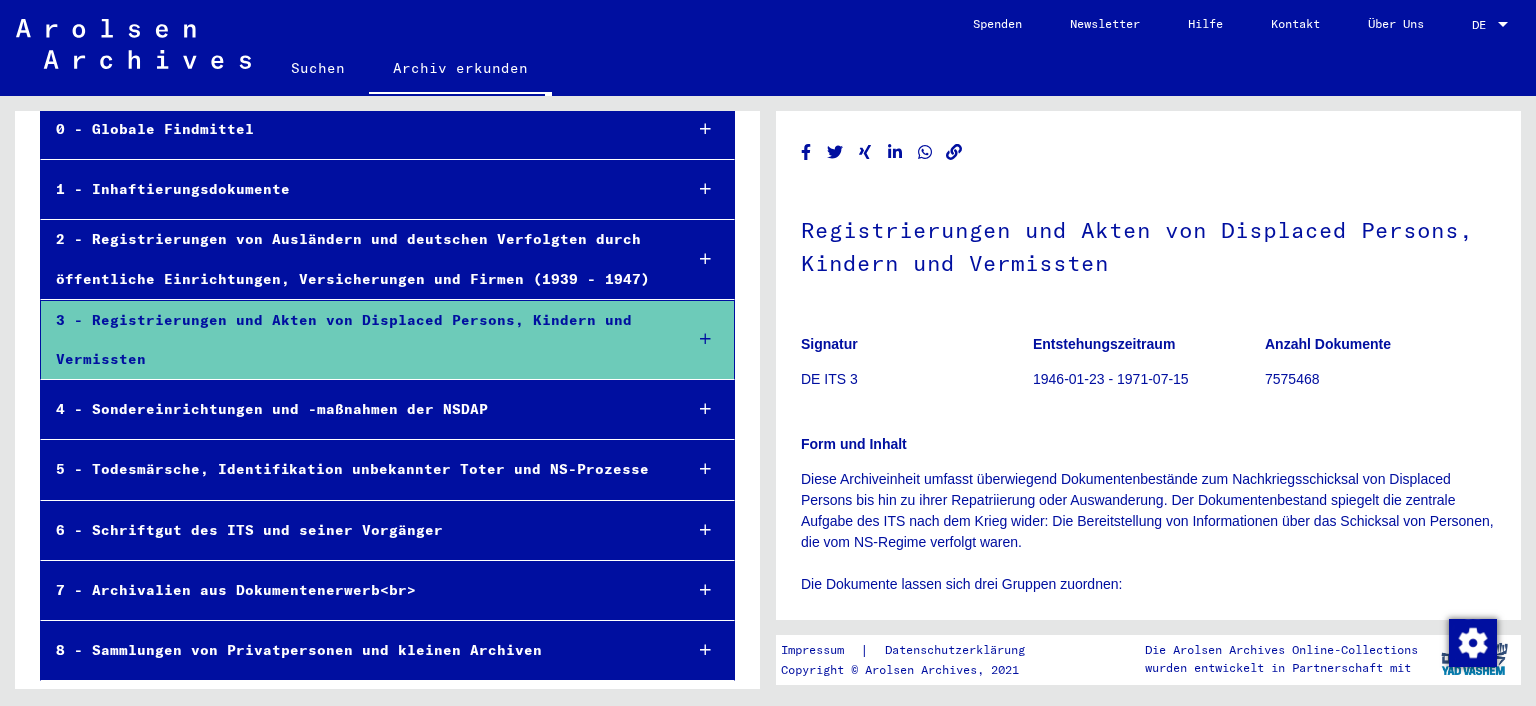 click on "3 - Registrierungen und Akten von Displaced Persons, Kindern und Vermissten" at bounding box center (353, 340) 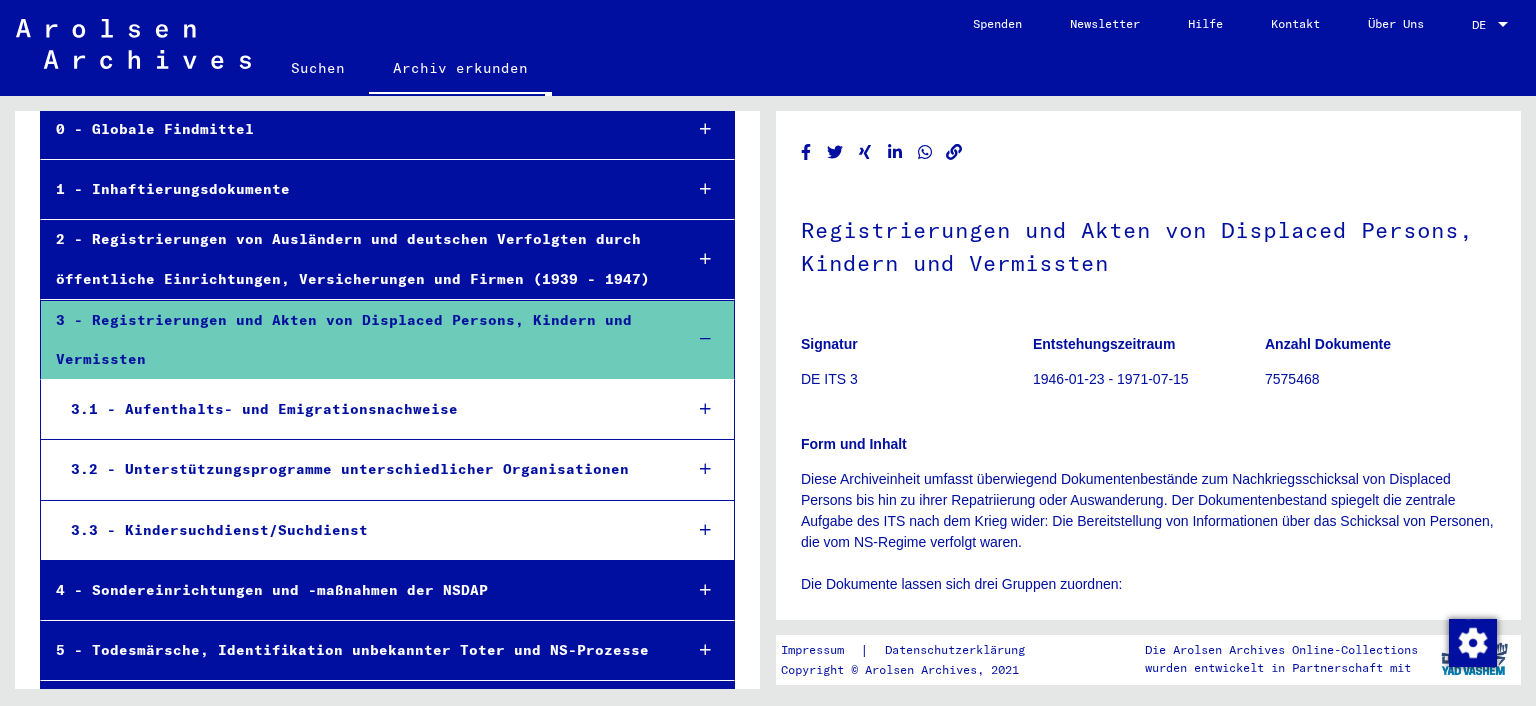click on "3.2 - Unterstützungsprogramme unterschiedlicher Organisationen" at bounding box center (387, 470) 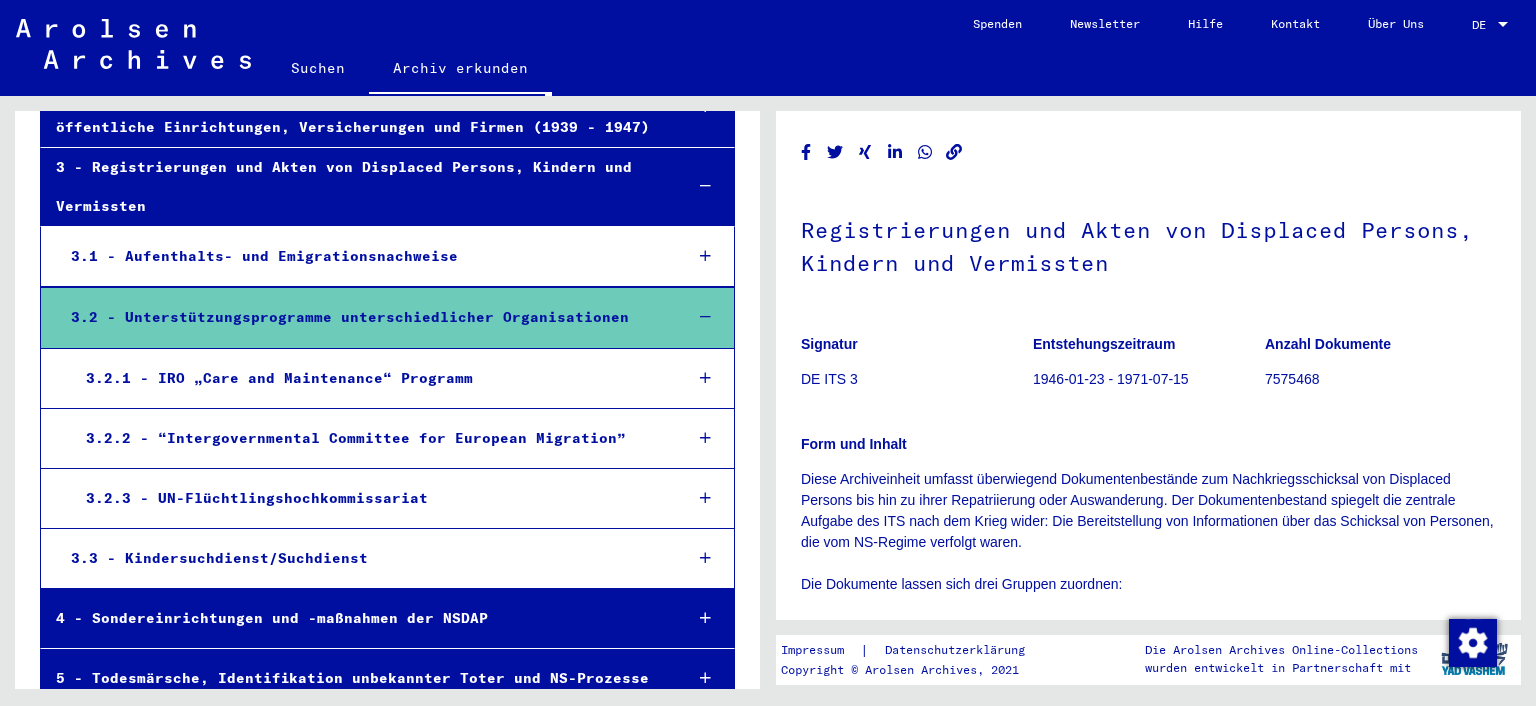 scroll, scrollTop: 270, scrollLeft: 0, axis: vertical 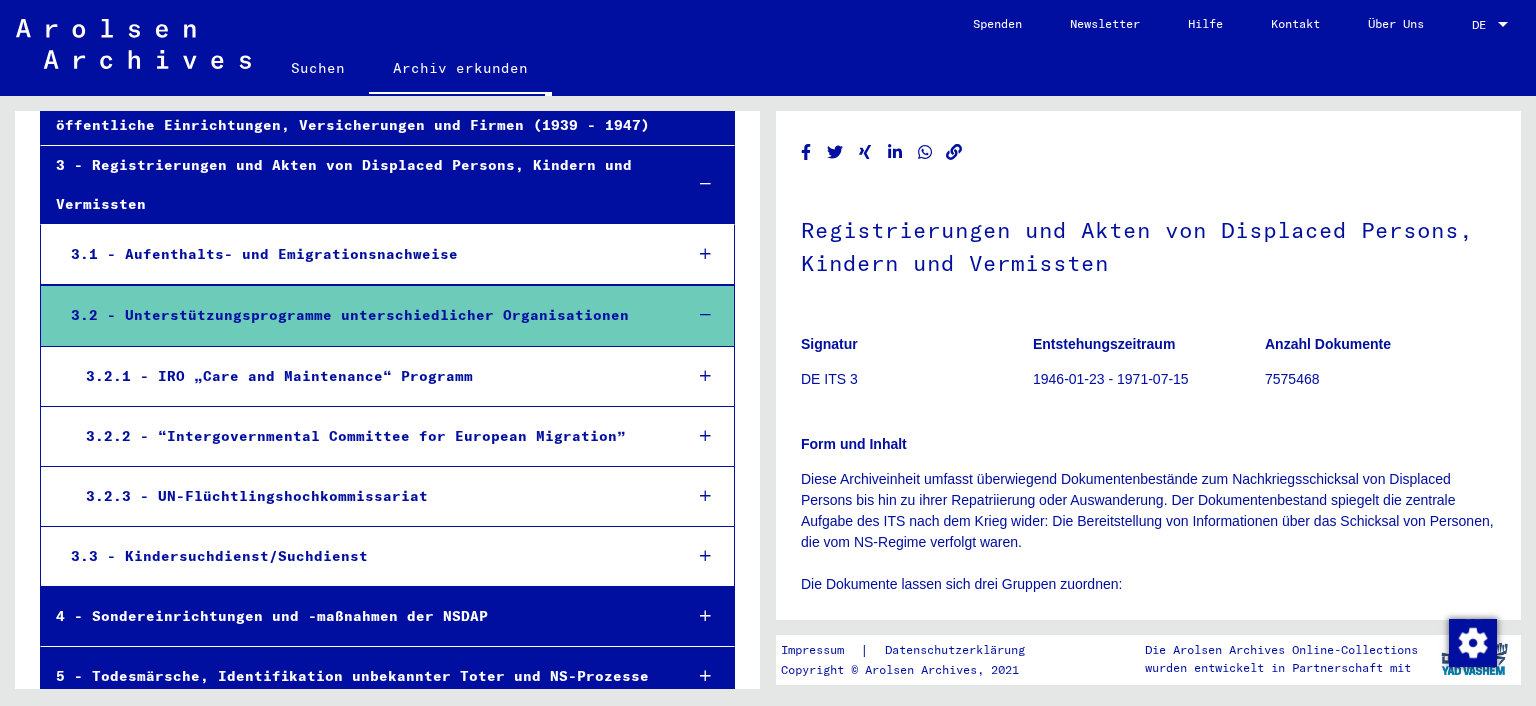 click on "3.2.1 - IRO „Care and Maintenance“ Programm" at bounding box center [368, 376] 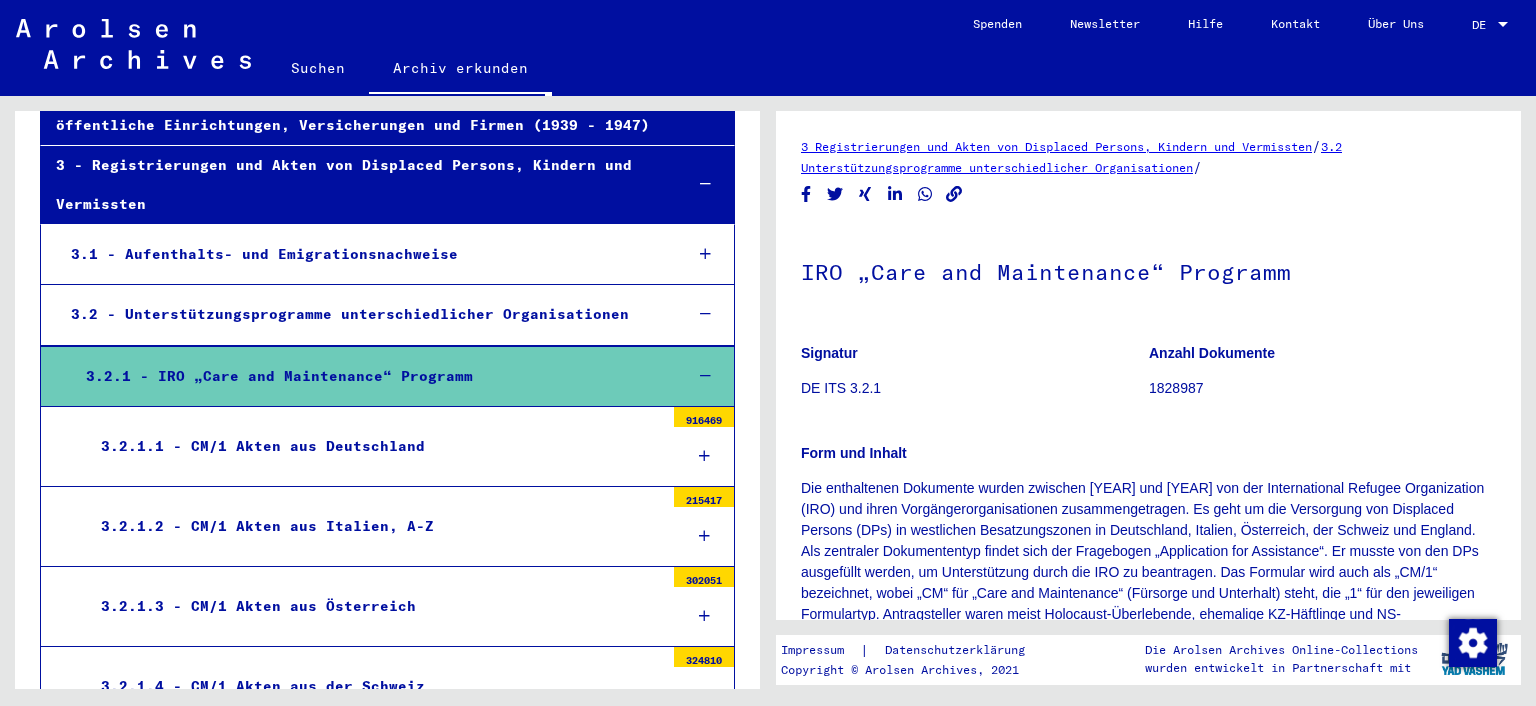 click on "3.2.1.1 - CM/1 Akten aus Deutschland" at bounding box center (375, 446) 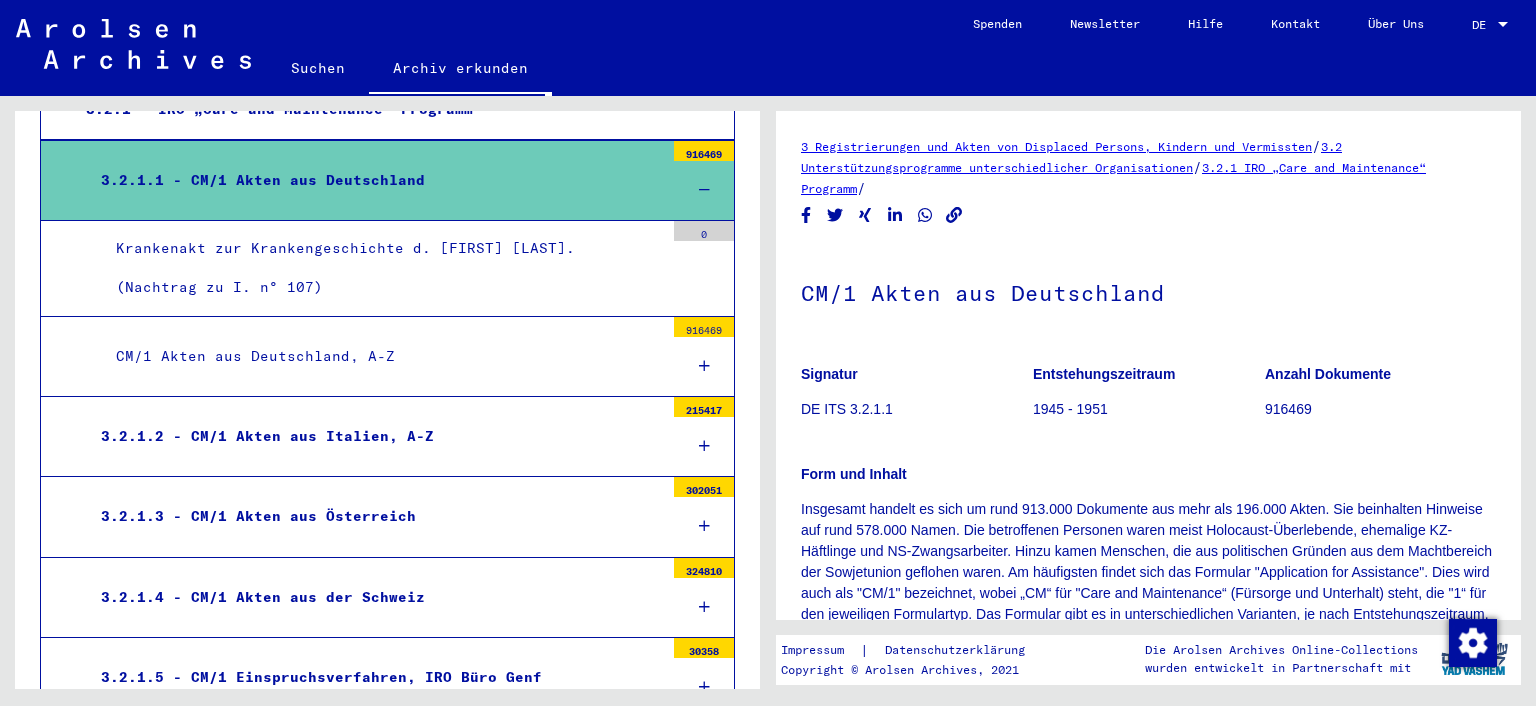 scroll, scrollTop: 543, scrollLeft: 0, axis: vertical 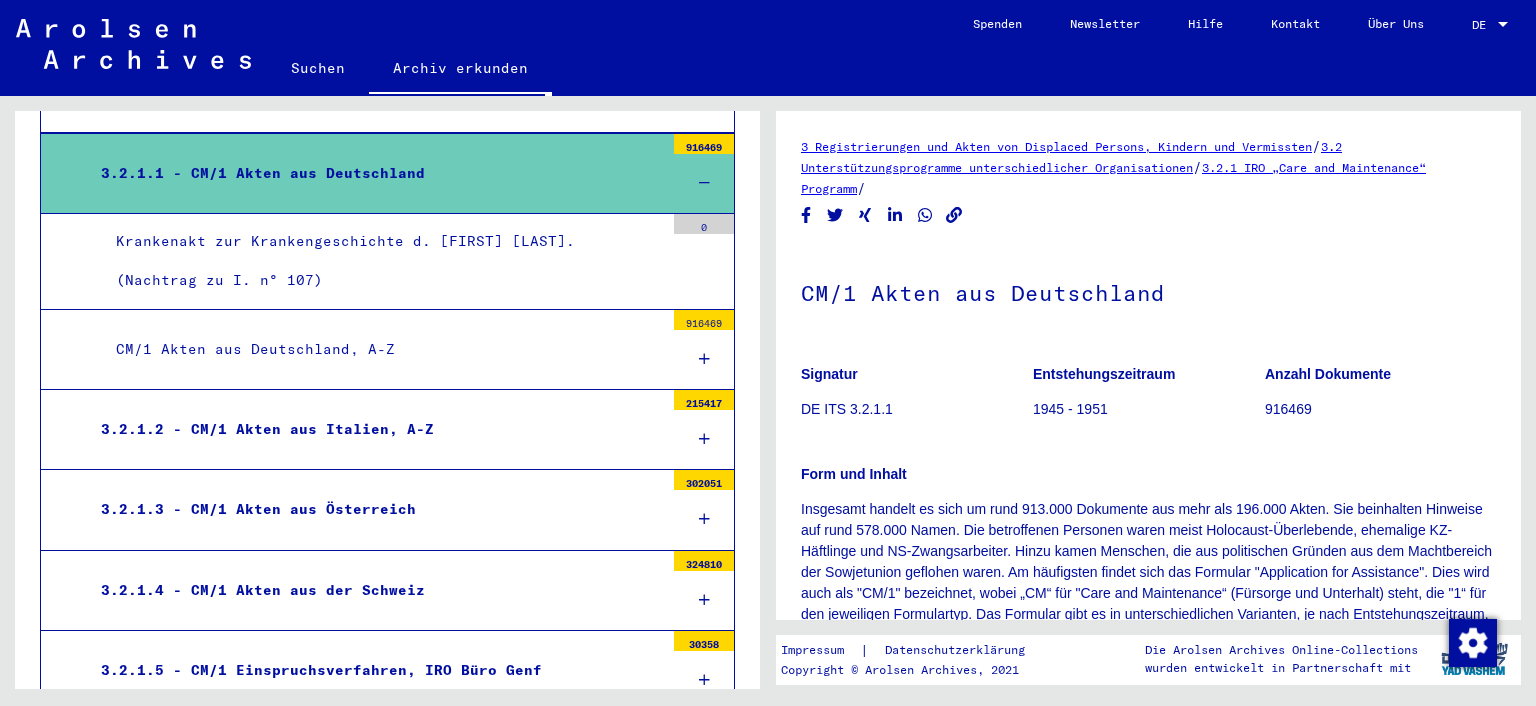 click on "CM/1 Akten aus Deutschland, A-Z" at bounding box center (382, 349) 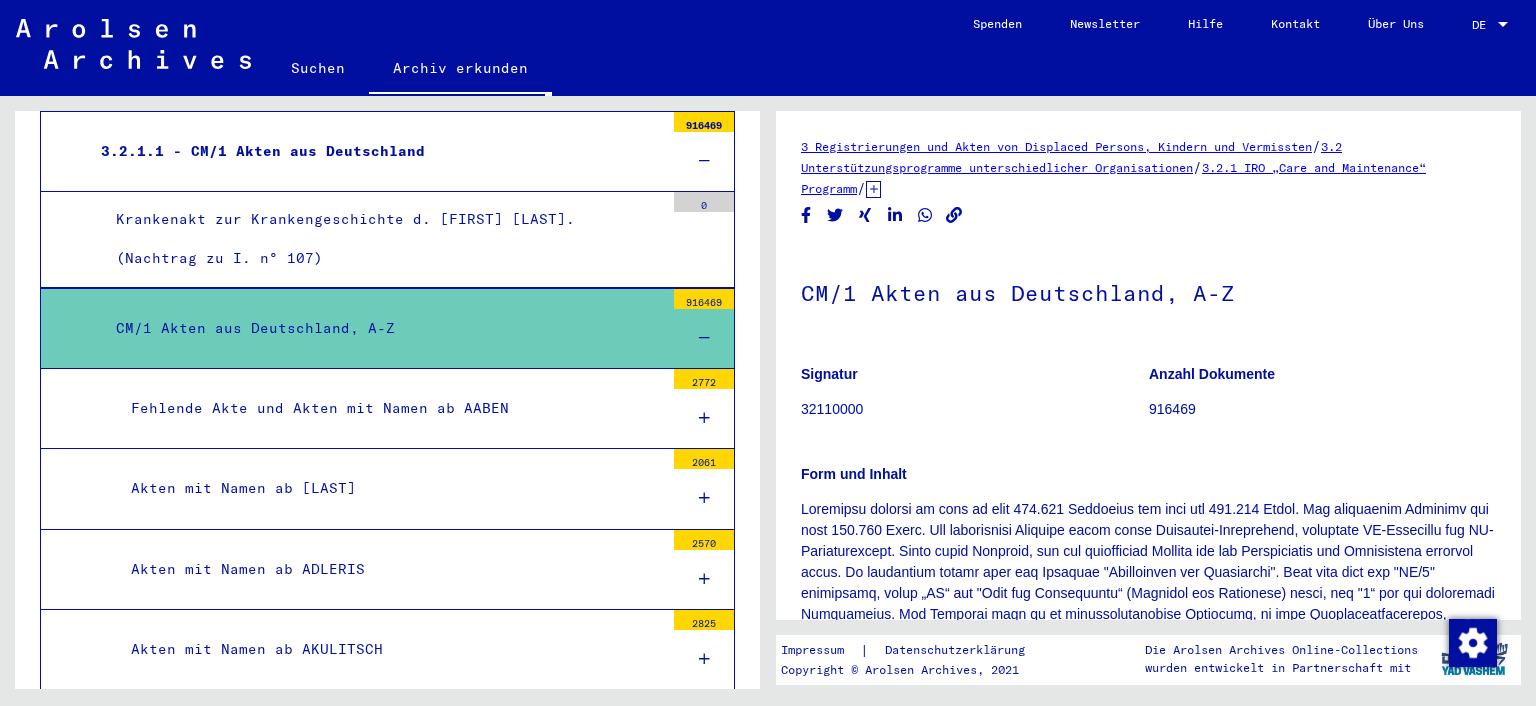 scroll, scrollTop: 528, scrollLeft: 0, axis: vertical 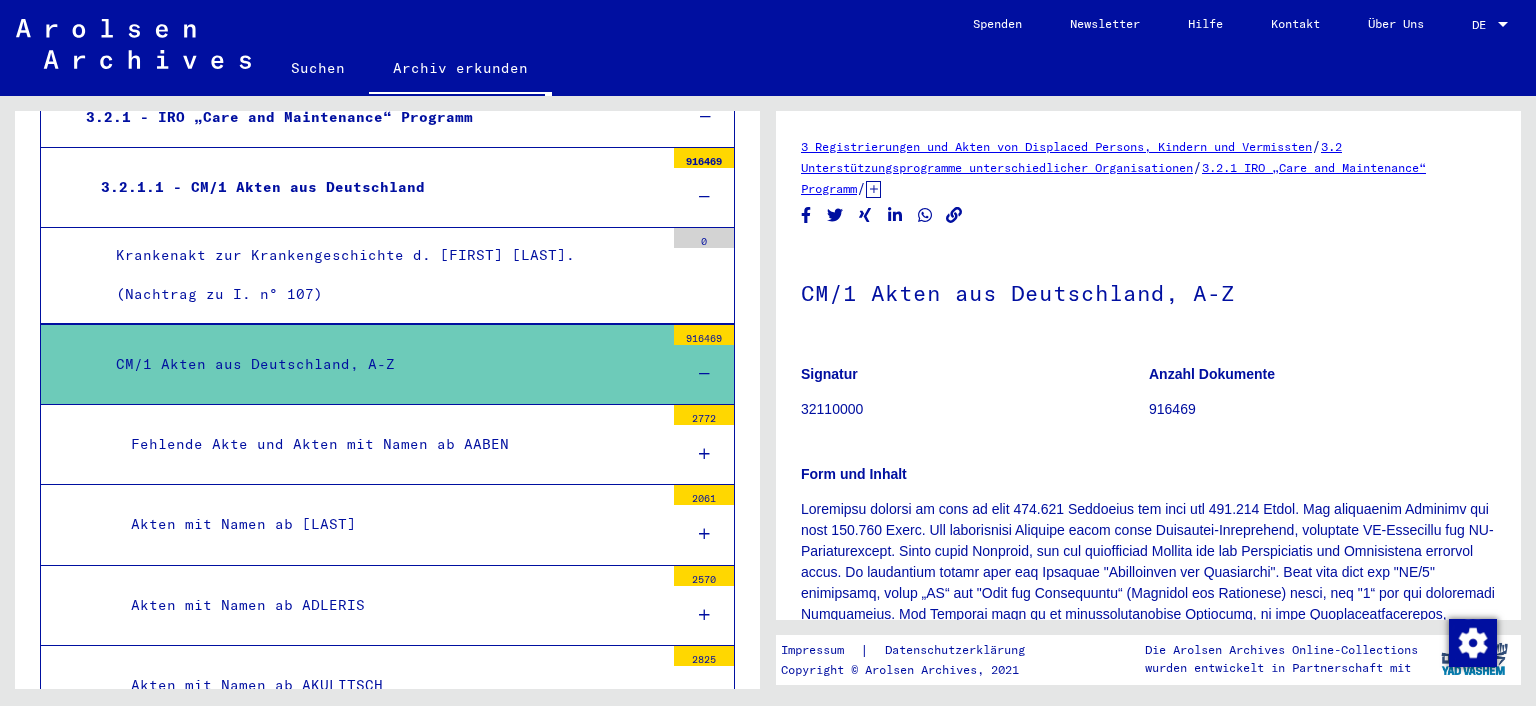 click on "CM/1 Akten aus Deutschland, A-Z" at bounding box center (382, 364) 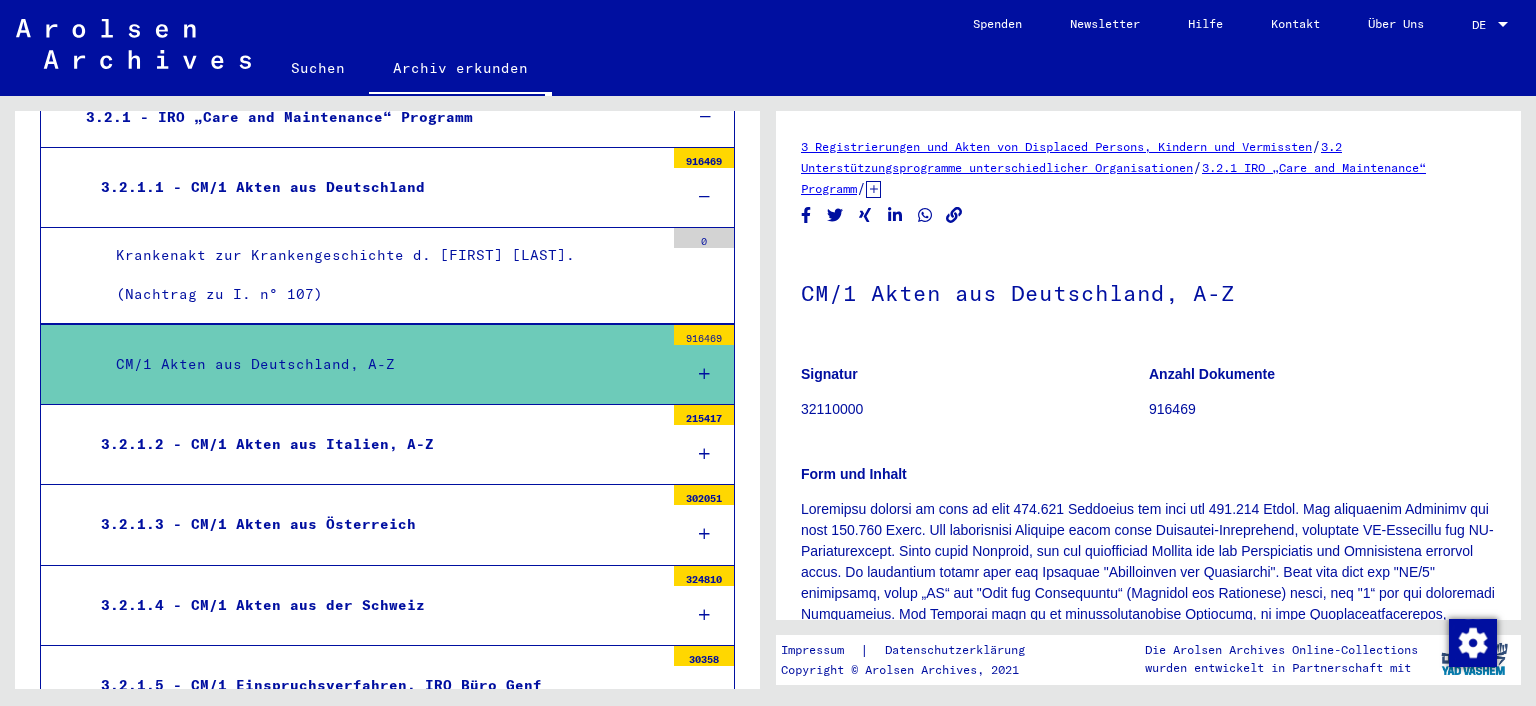 scroll, scrollTop: 528, scrollLeft: 0, axis: vertical 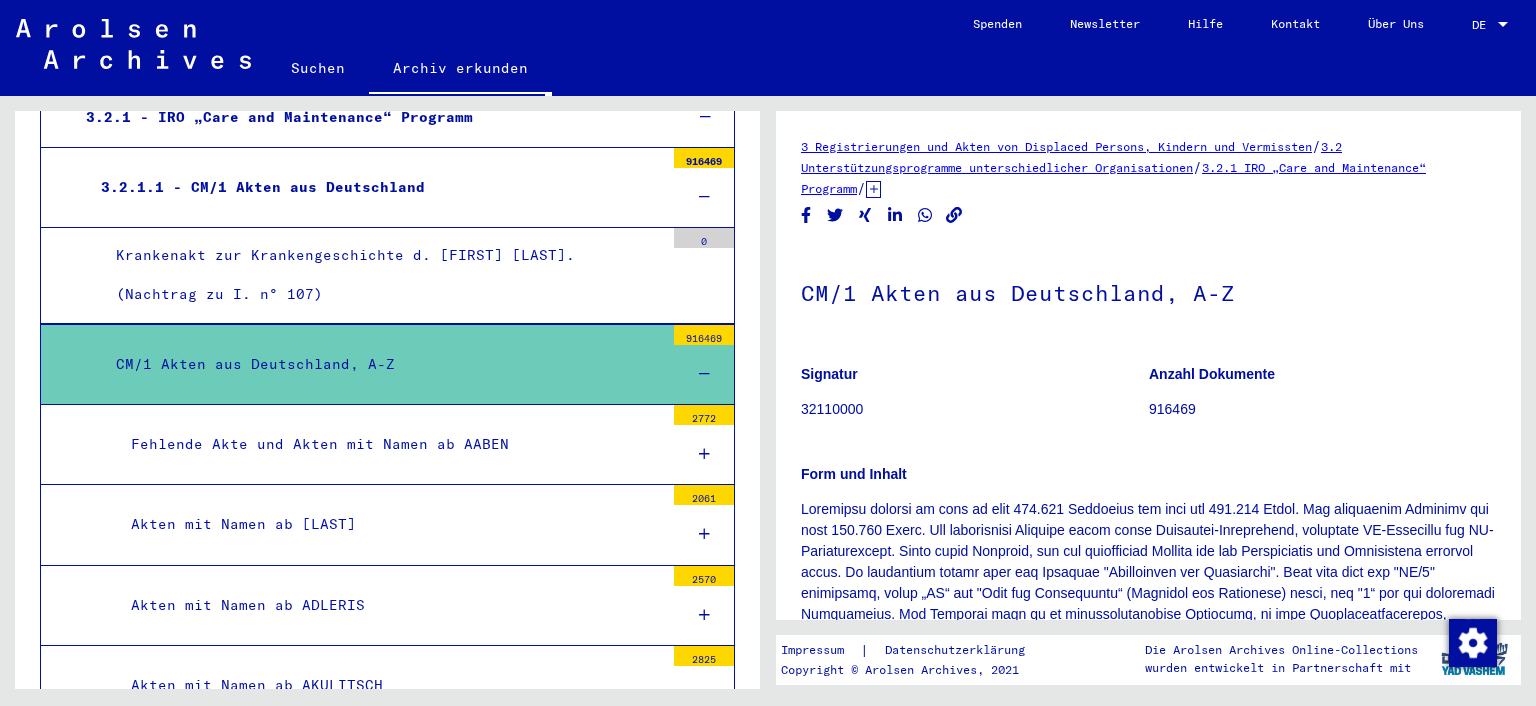 click on "3.2 Unterstützungsprogramme unterschiedlicher Organisationen" 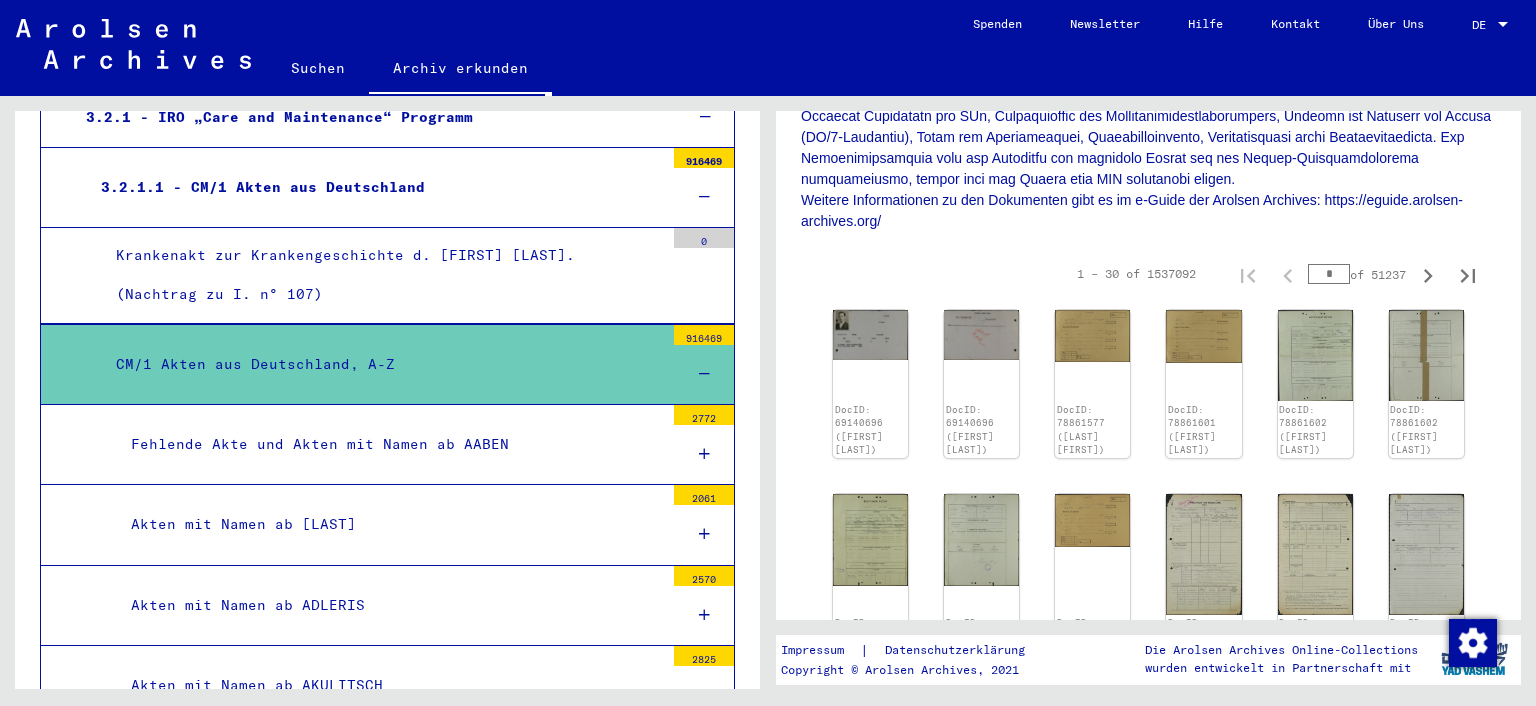 scroll, scrollTop: 648, scrollLeft: 0, axis: vertical 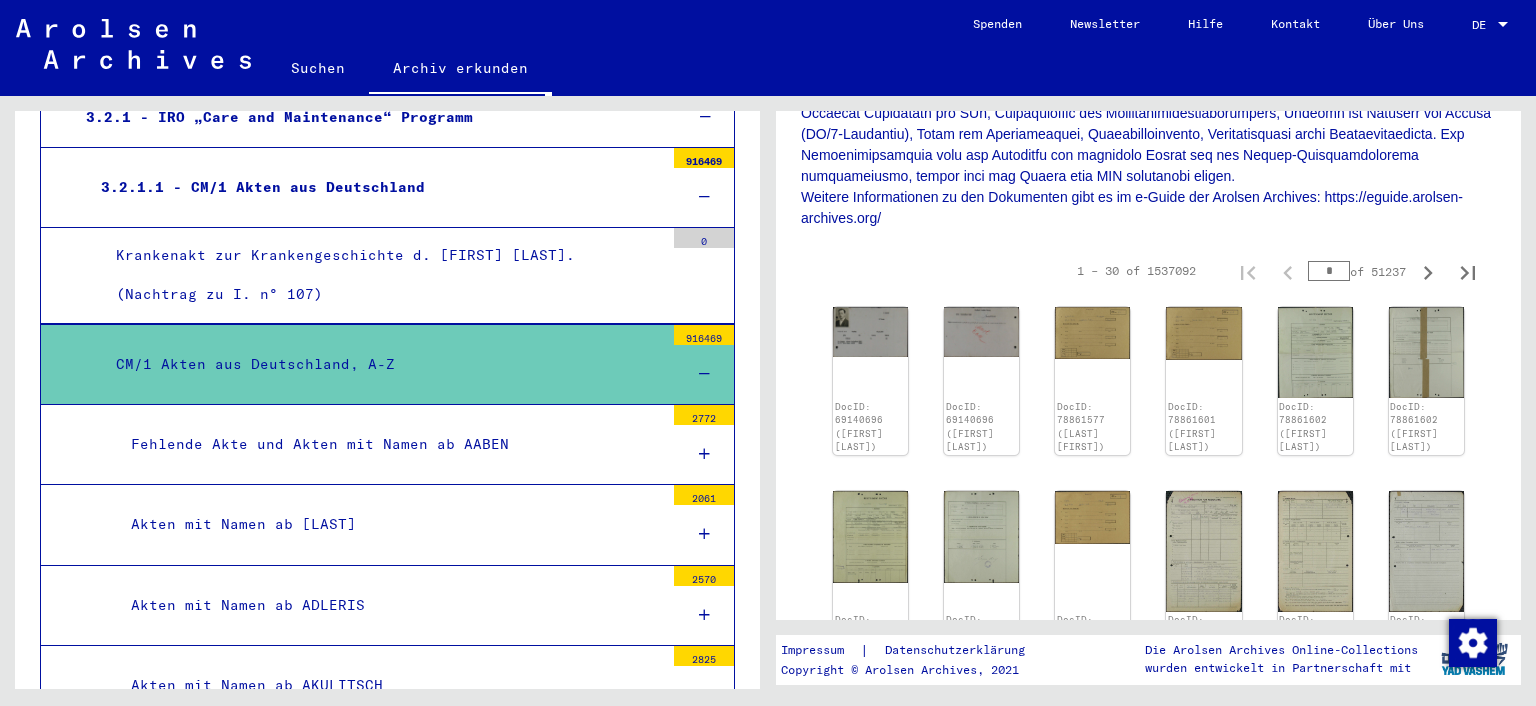 click on "Fehlende Akte und Akten mit Namen ab AABEN" at bounding box center (390, 444) 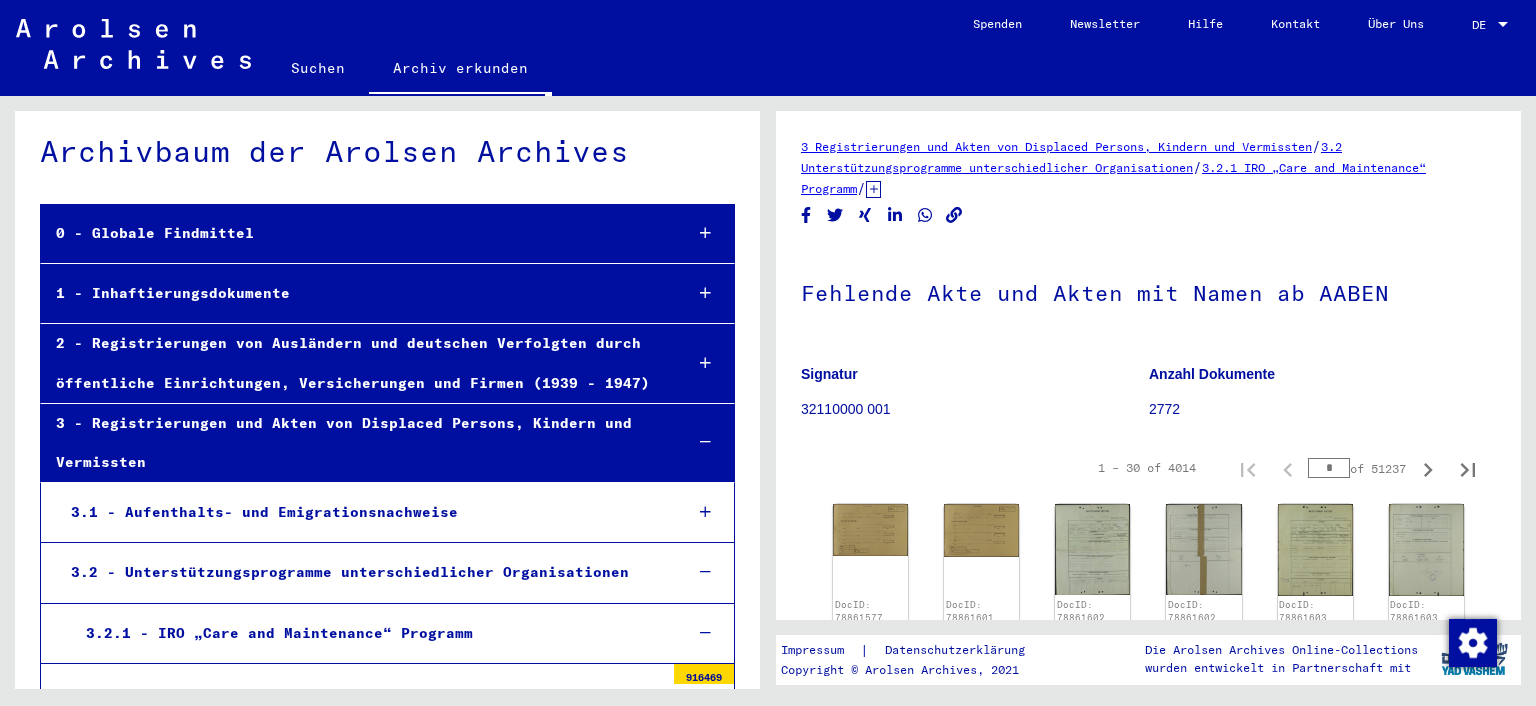 scroll, scrollTop: 0, scrollLeft: 0, axis: both 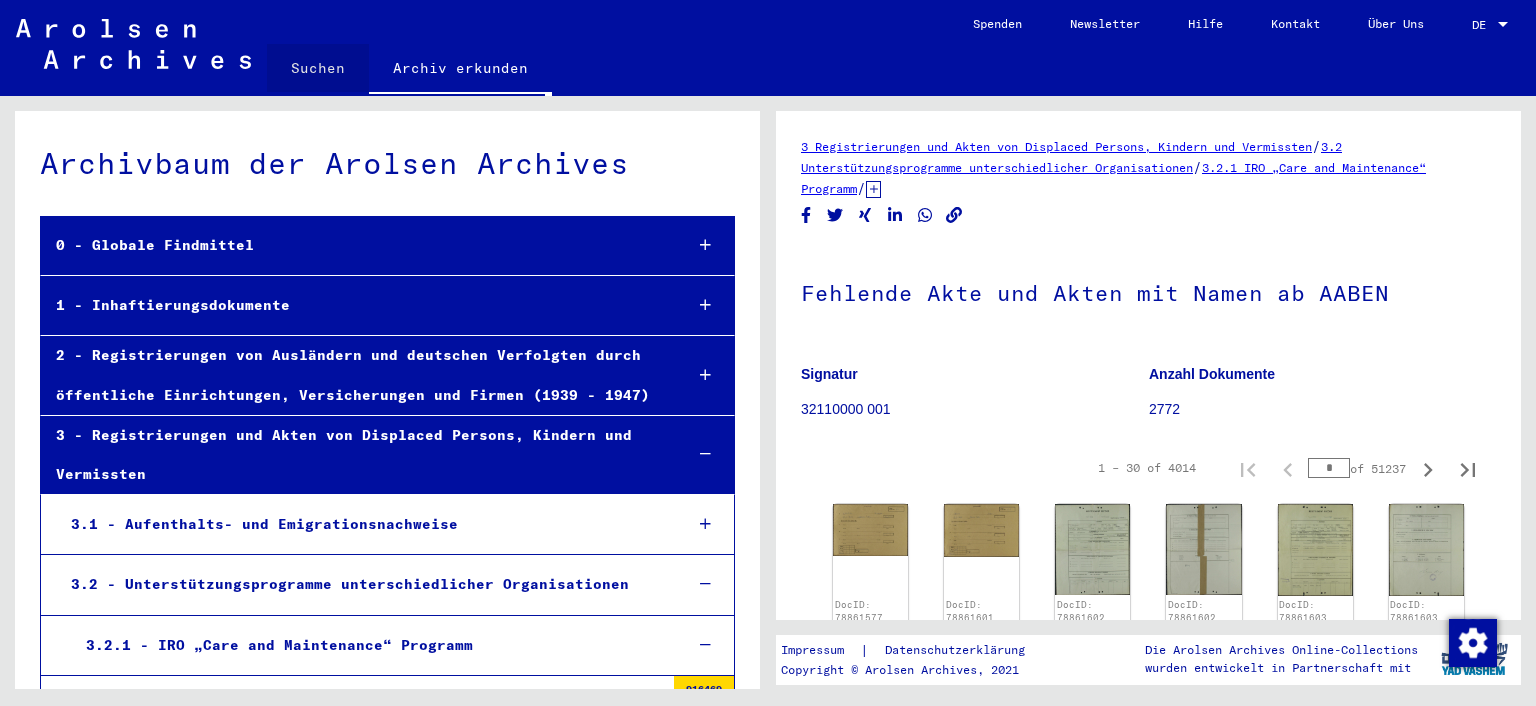 click on "Suchen" 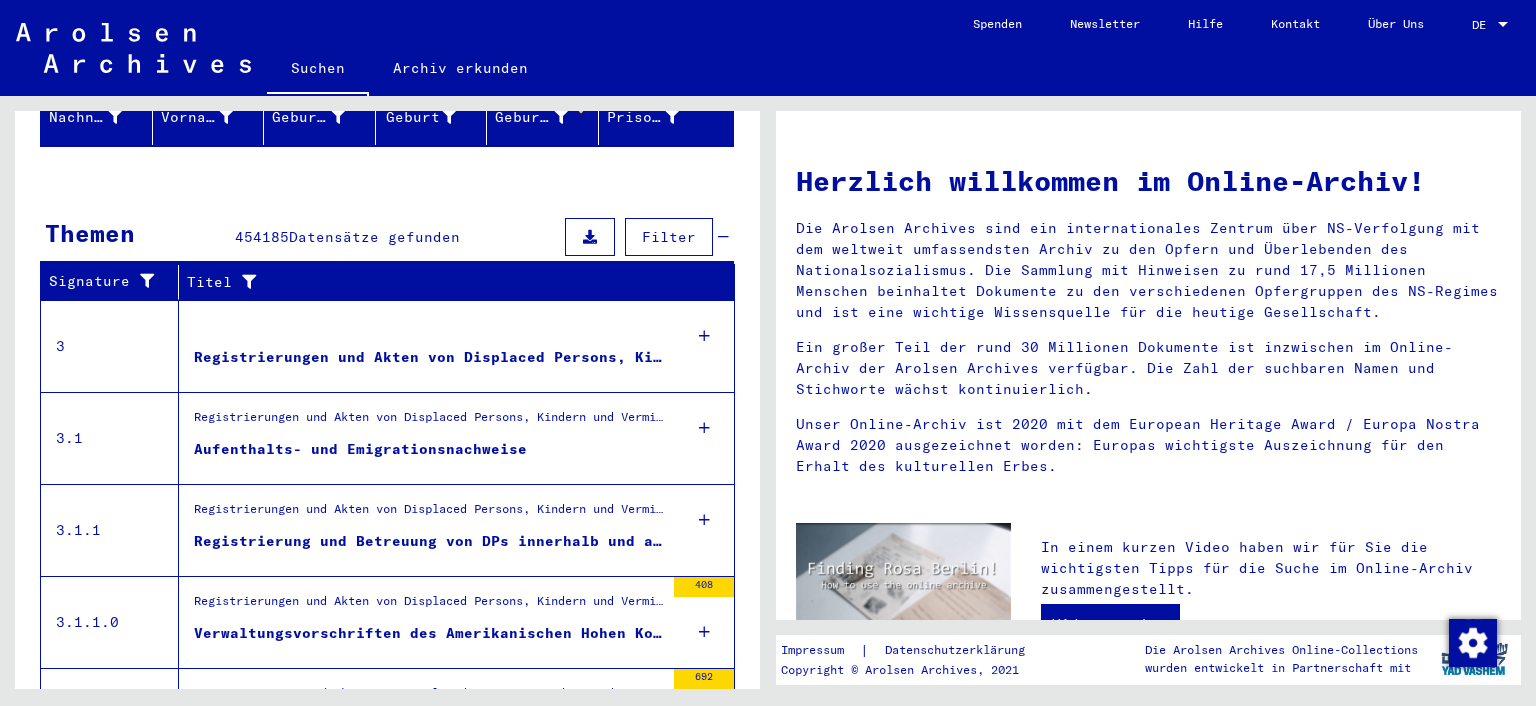 scroll, scrollTop: 272, scrollLeft: 0, axis: vertical 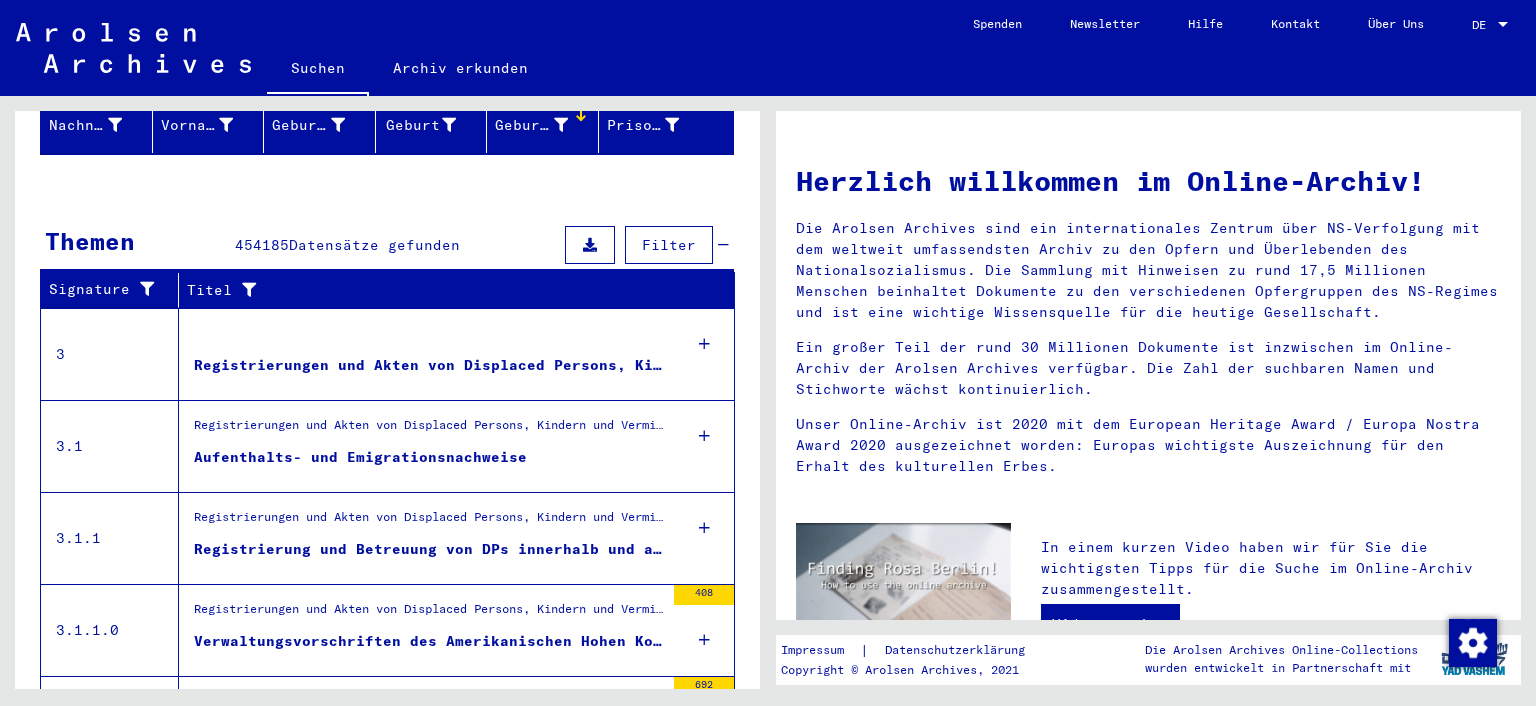 click on "Registrierungen und Akten von Displaced Persons, Kindern und Vermissten" at bounding box center (429, 365) 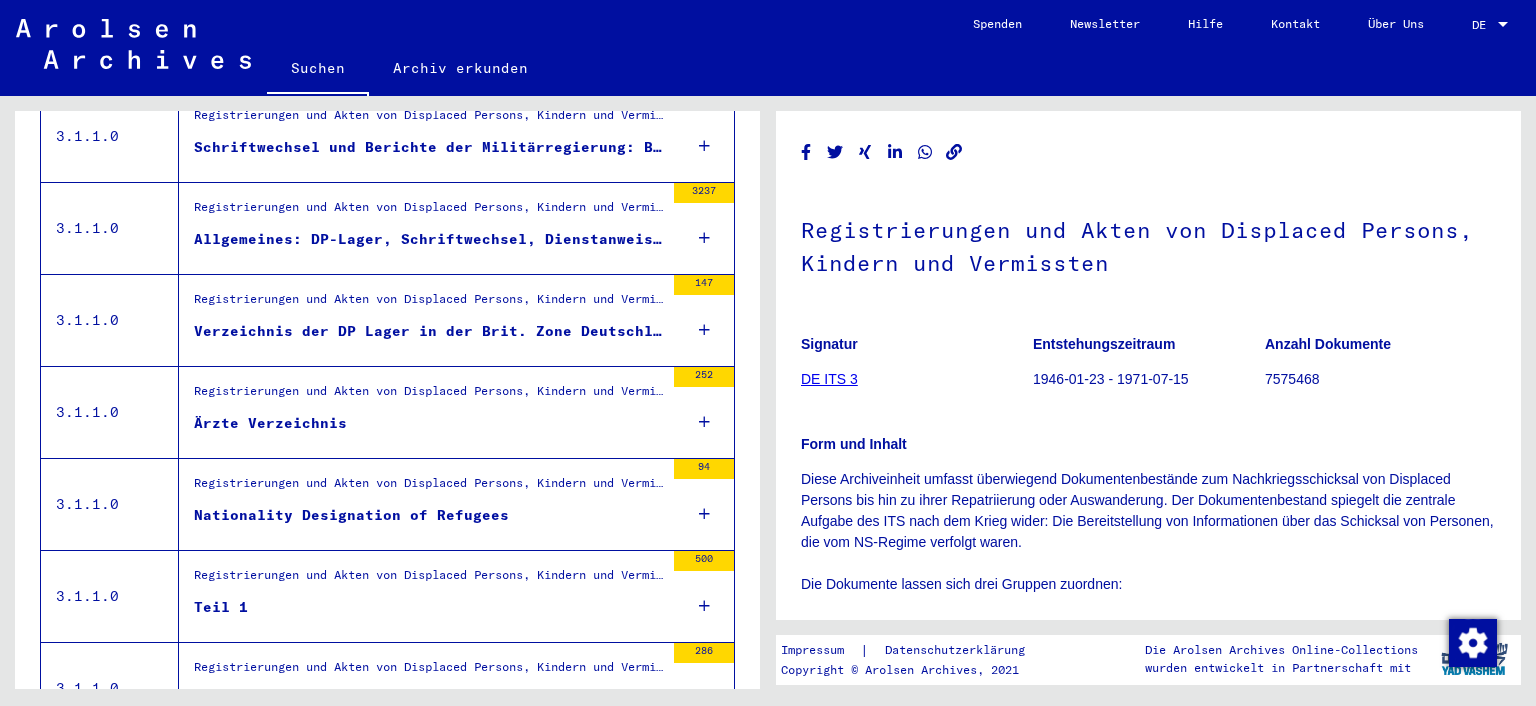 scroll, scrollTop: 0, scrollLeft: 0, axis: both 